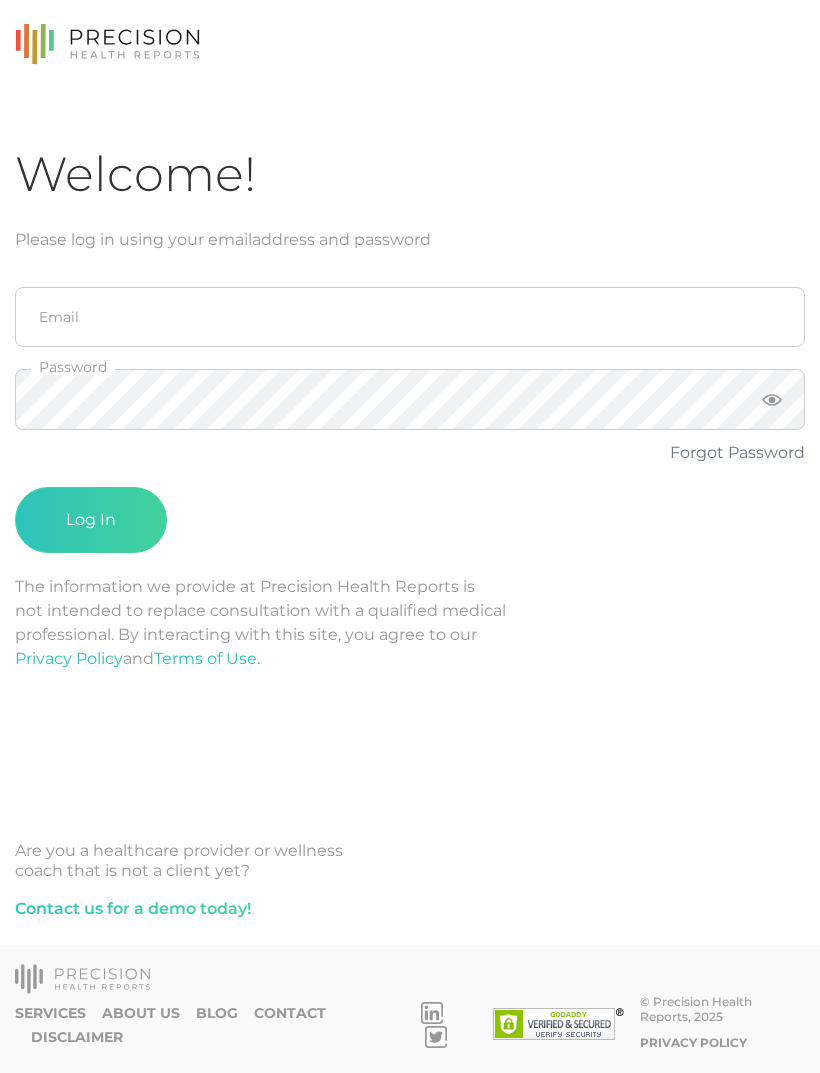 scroll, scrollTop: 64, scrollLeft: 0, axis: vertical 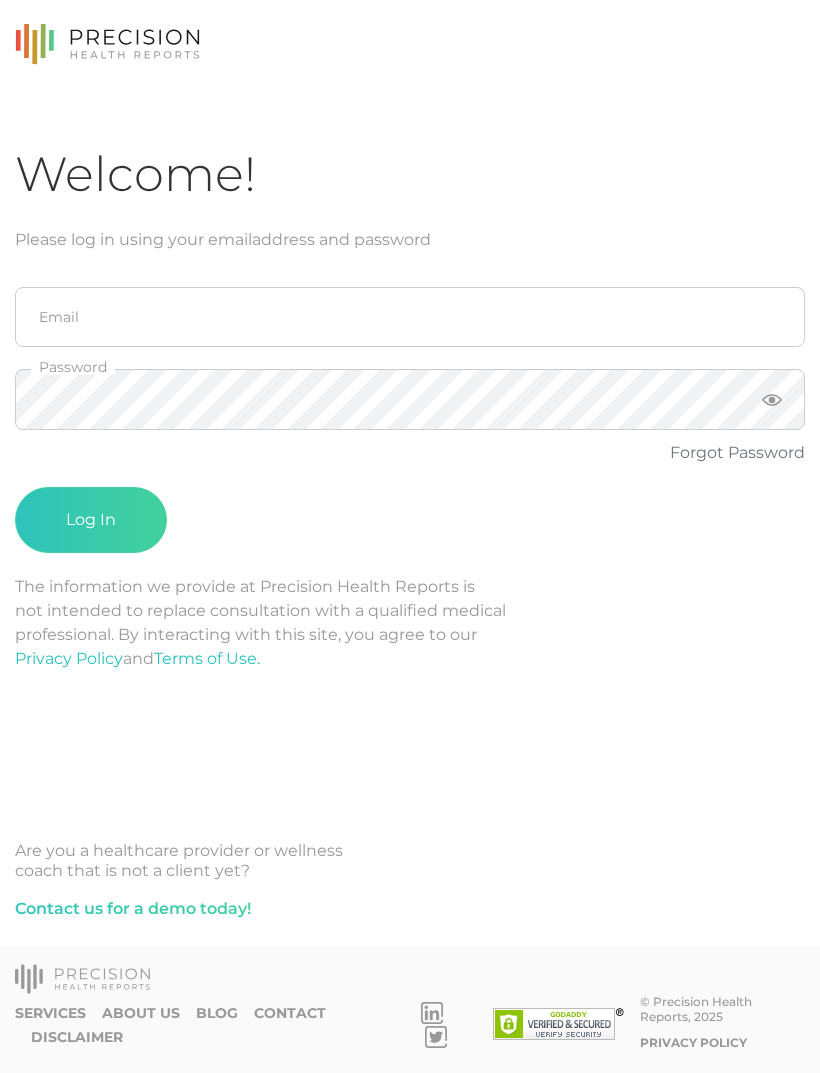 click on "Welcome! Please log in using your email address and password Email Password Forgot Password Log In The information we provide at Precision Health Reports is not intended to replace consultation with a qualified medical professional. By interacting with this site, you agree to our Privacy Policy and Terms of Use. Are you a healthcare provider or wellness coach that is not a client yet? Contact us for a demo today!" at bounding box center [410, 517] 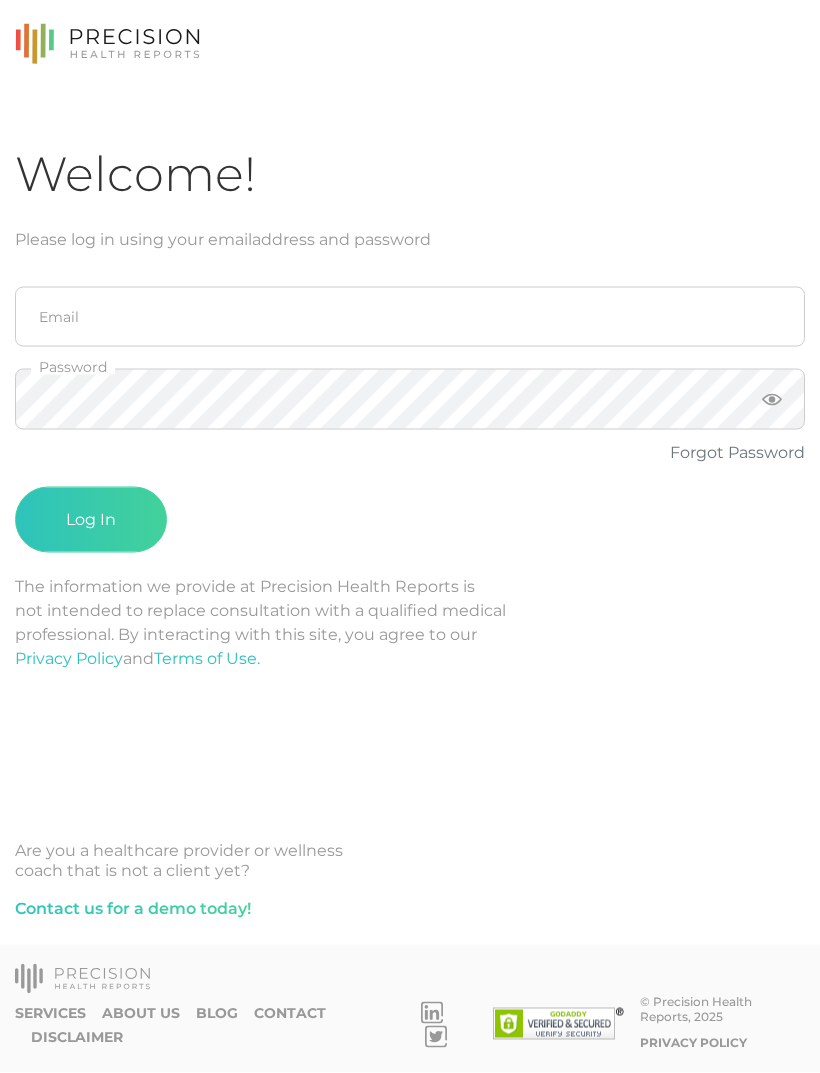 scroll, scrollTop: 64, scrollLeft: 0, axis: vertical 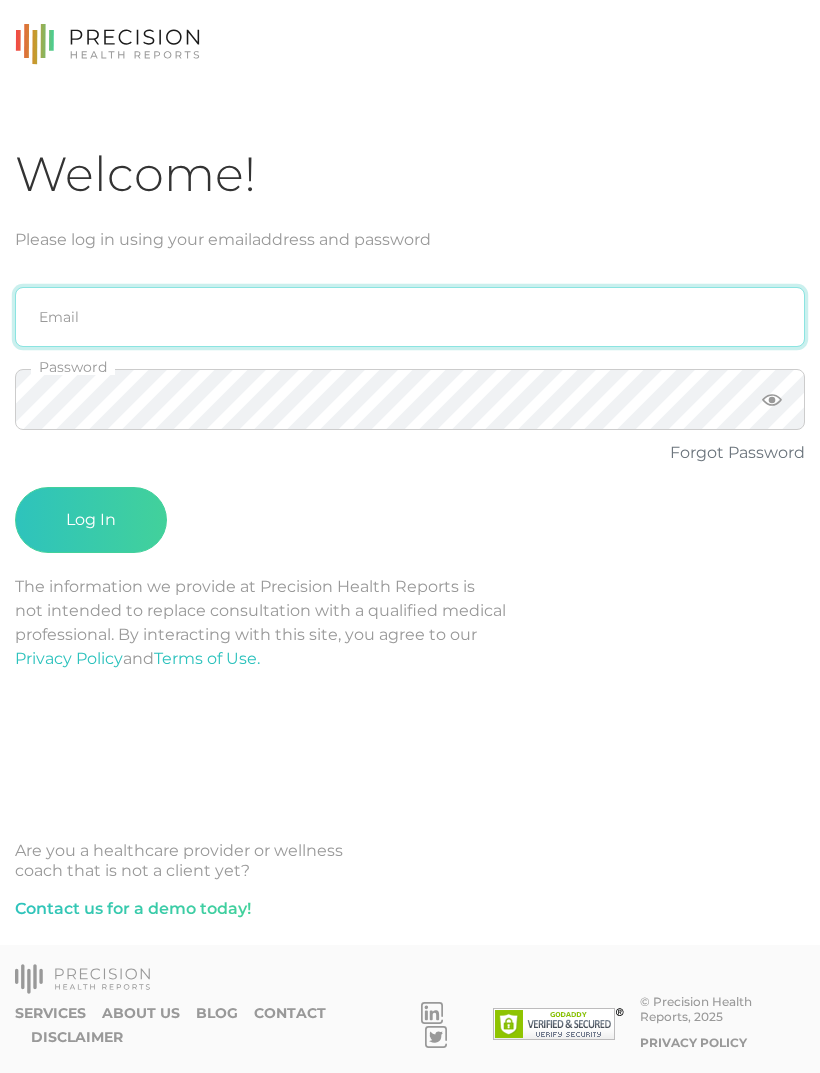click at bounding box center (410, 317) 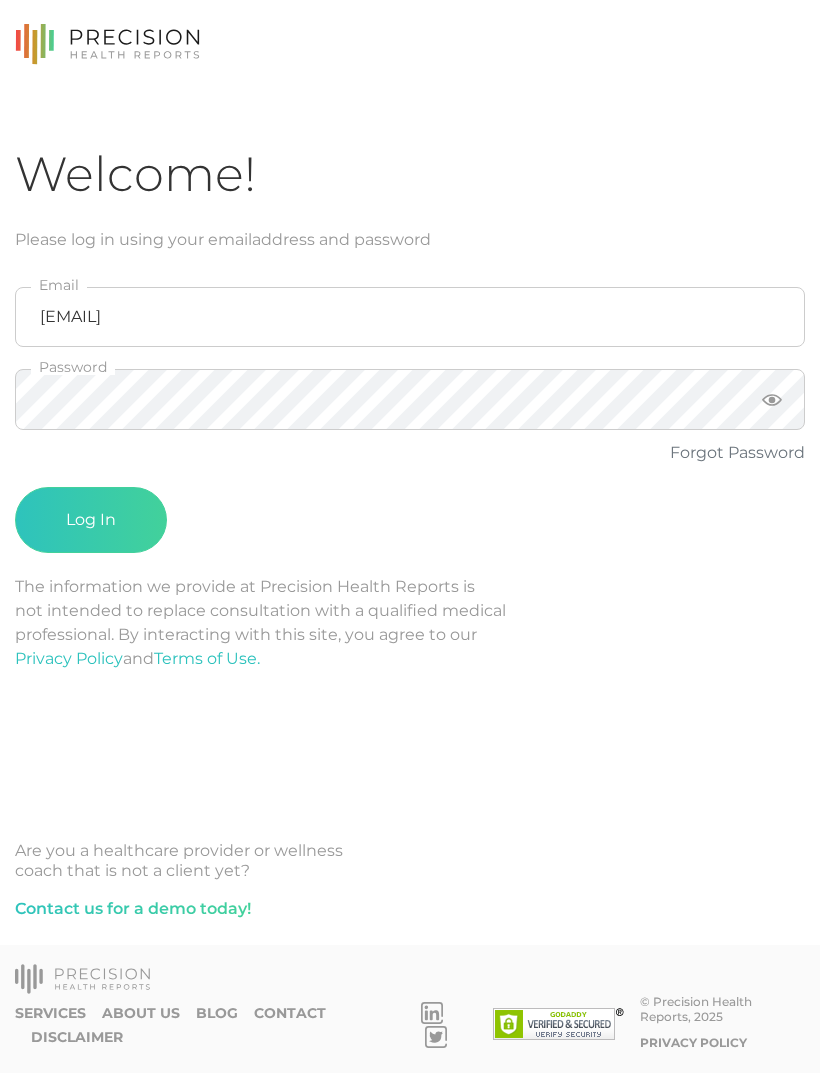 click on "Log In" at bounding box center (91, 520) 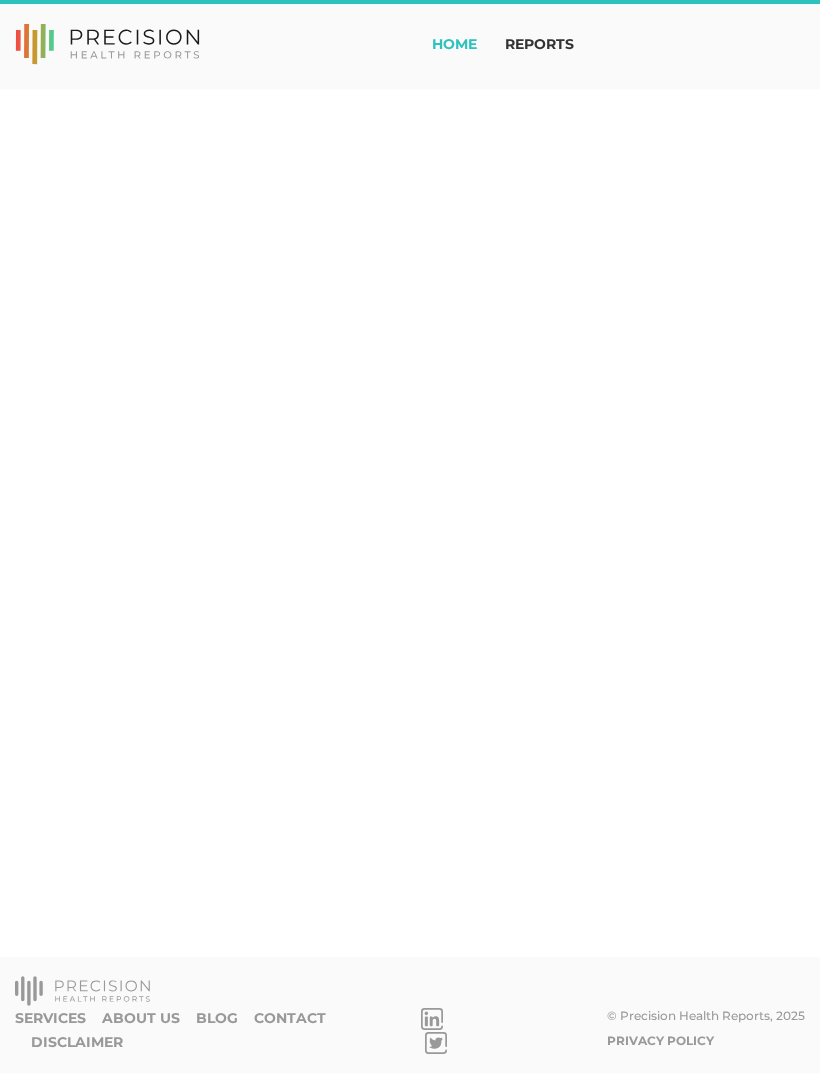 scroll, scrollTop: 0, scrollLeft: 0, axis: both 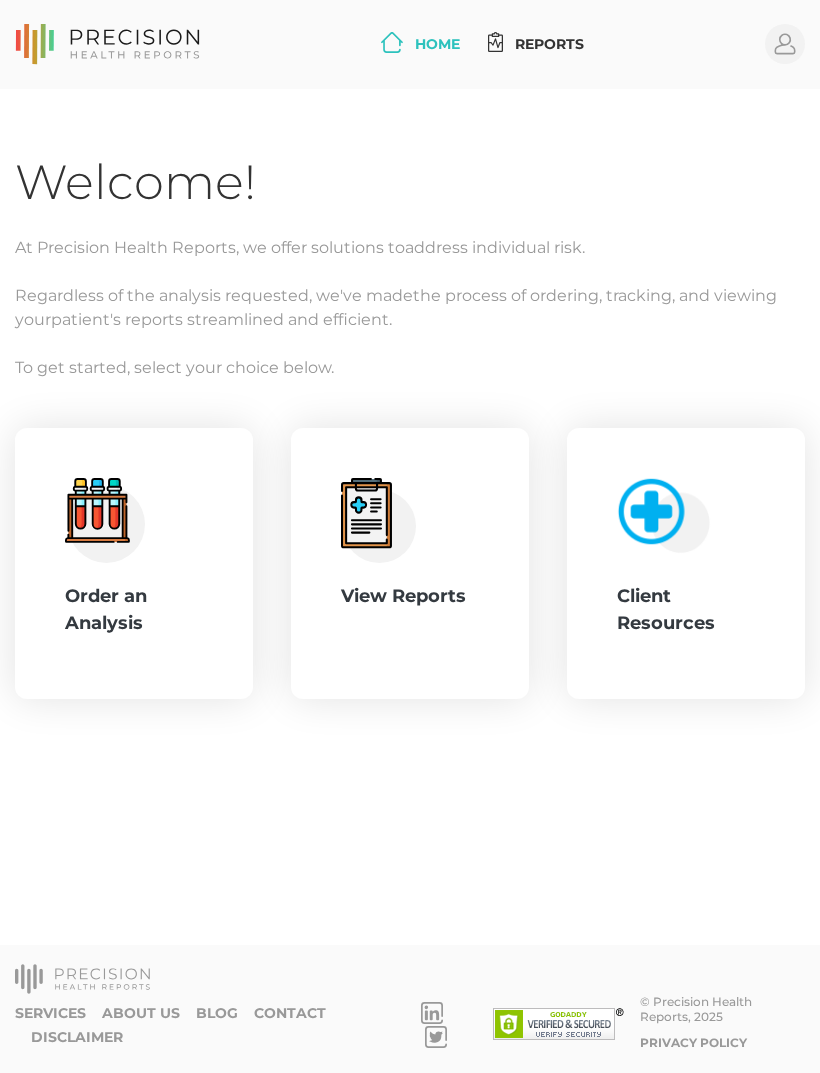 click on "Order an Analysis" at bounding box center (134, 610) 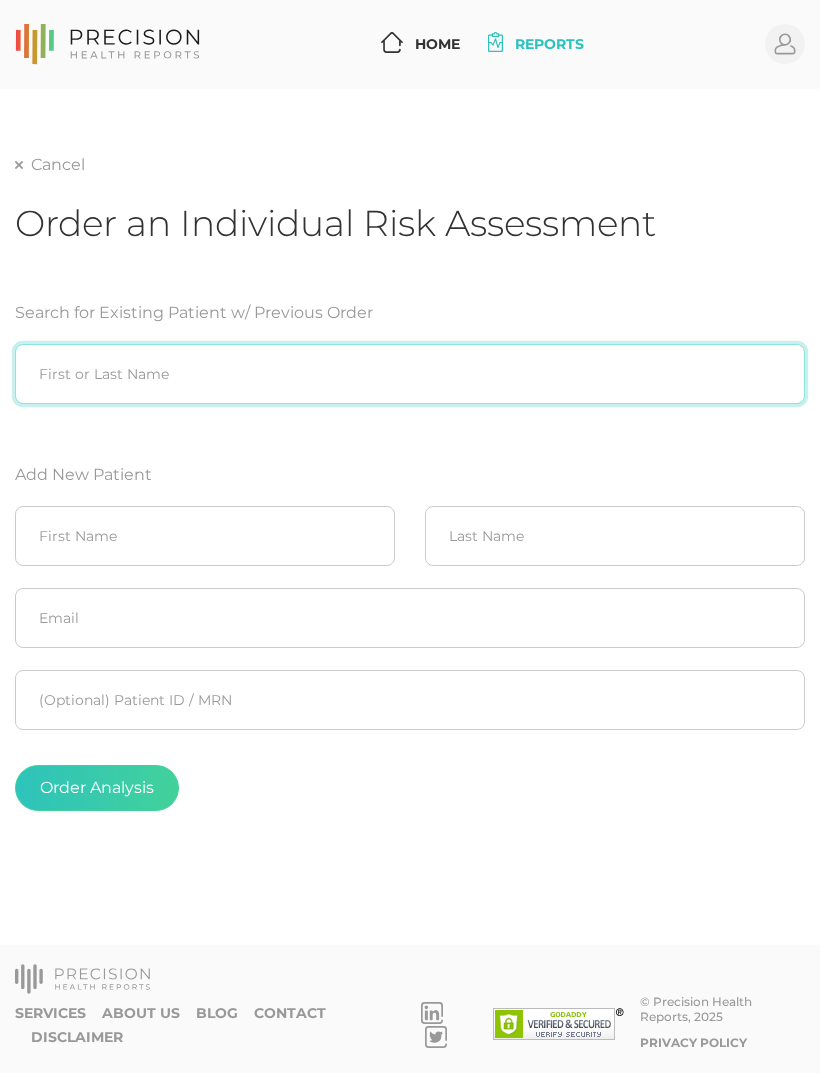 click at bounding box center (410, 374) 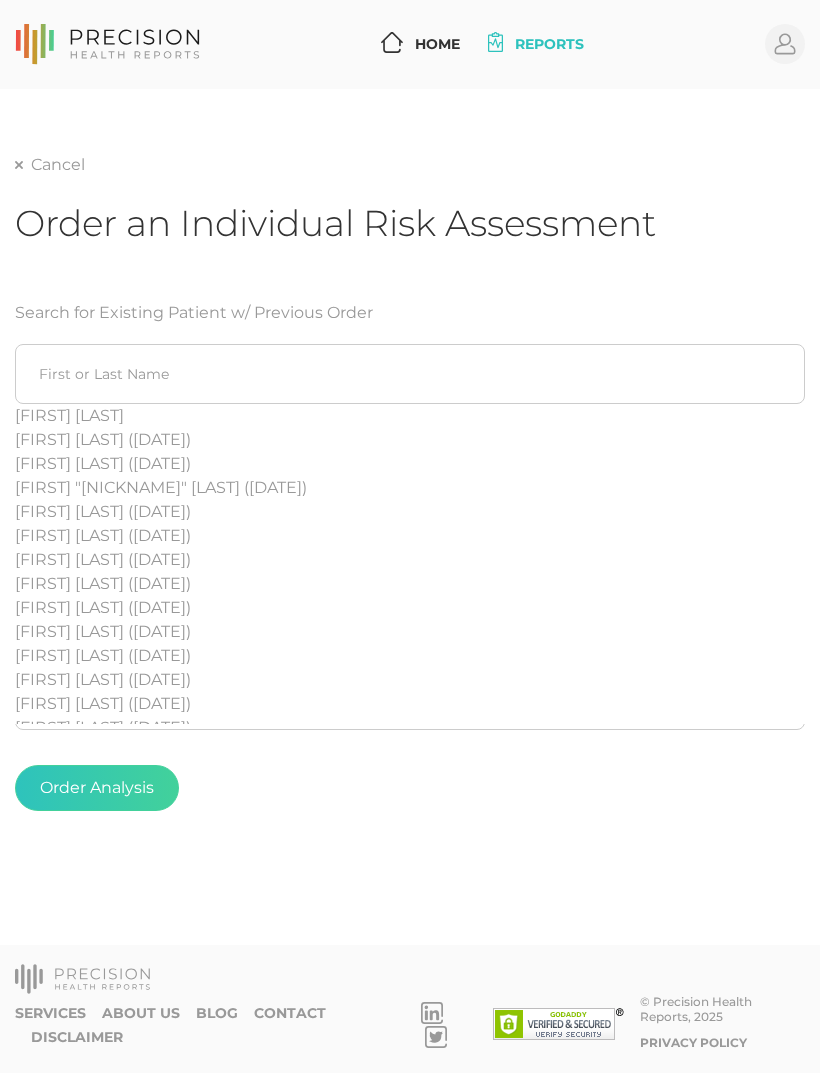 click on "Order an Individual Risk Assessment" at bounding box center (410, 239) 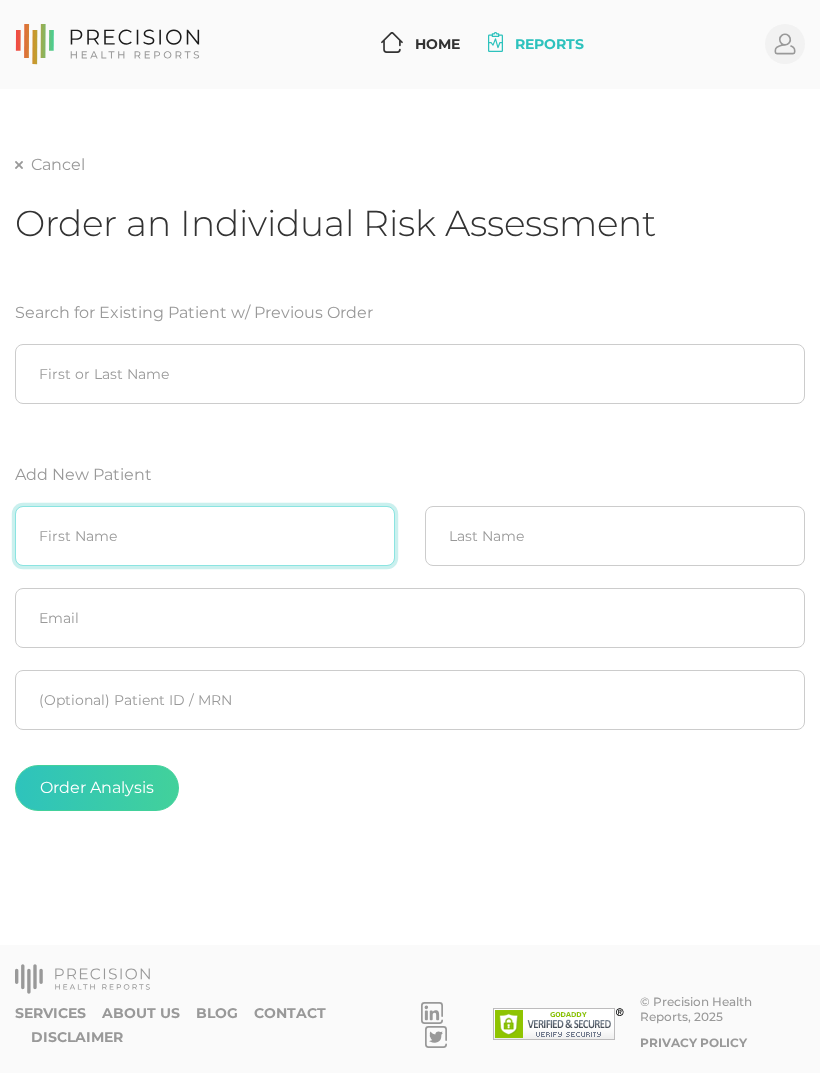 click at bounding box center (205, 536) 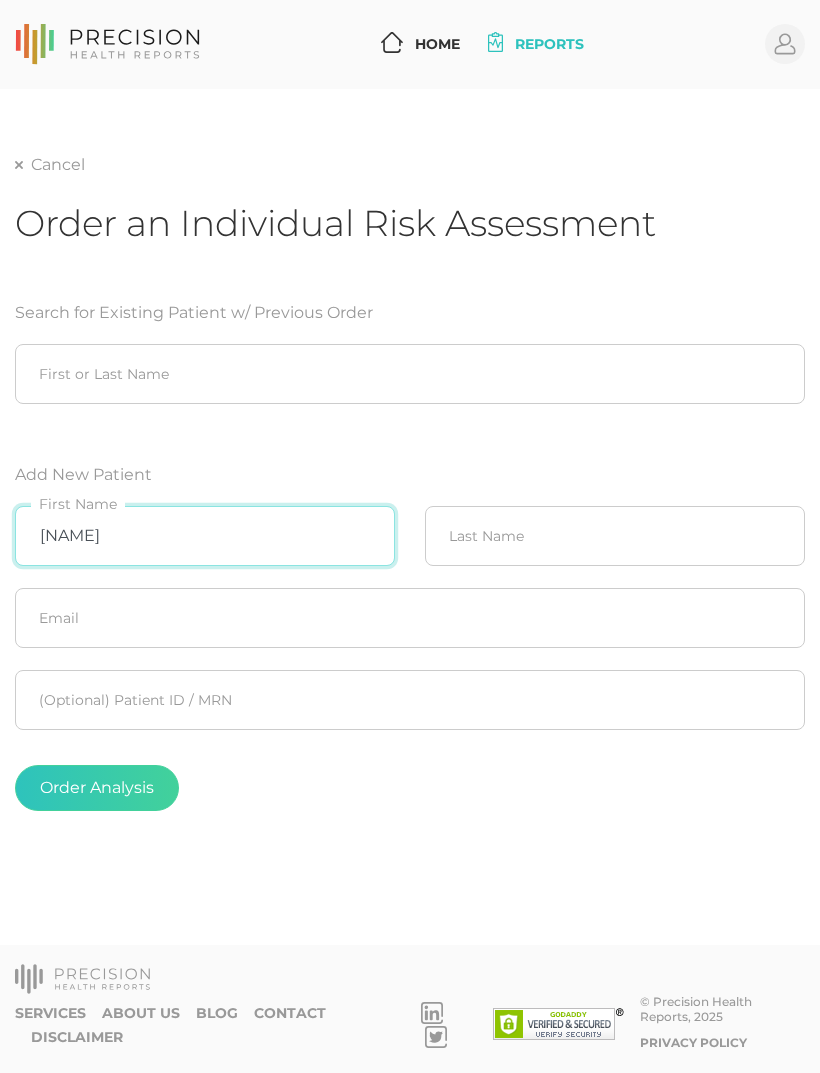 type on "[NAME]" 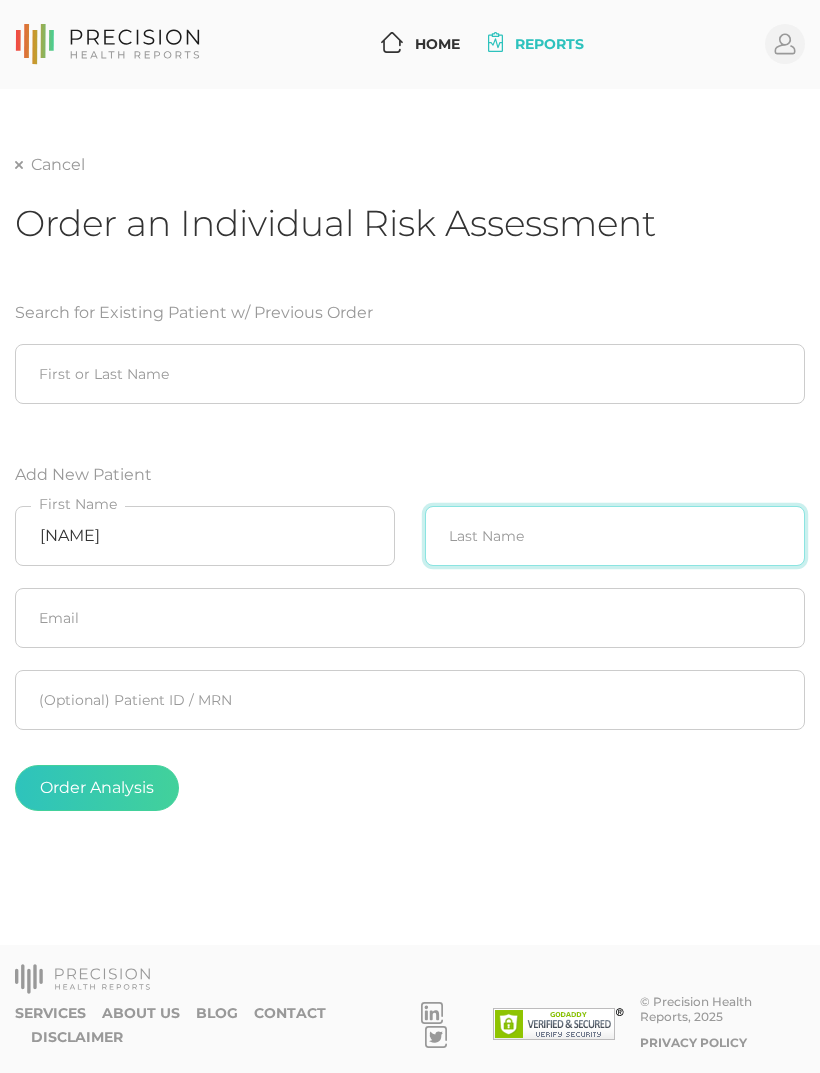 click at bounding box center [615, 536] 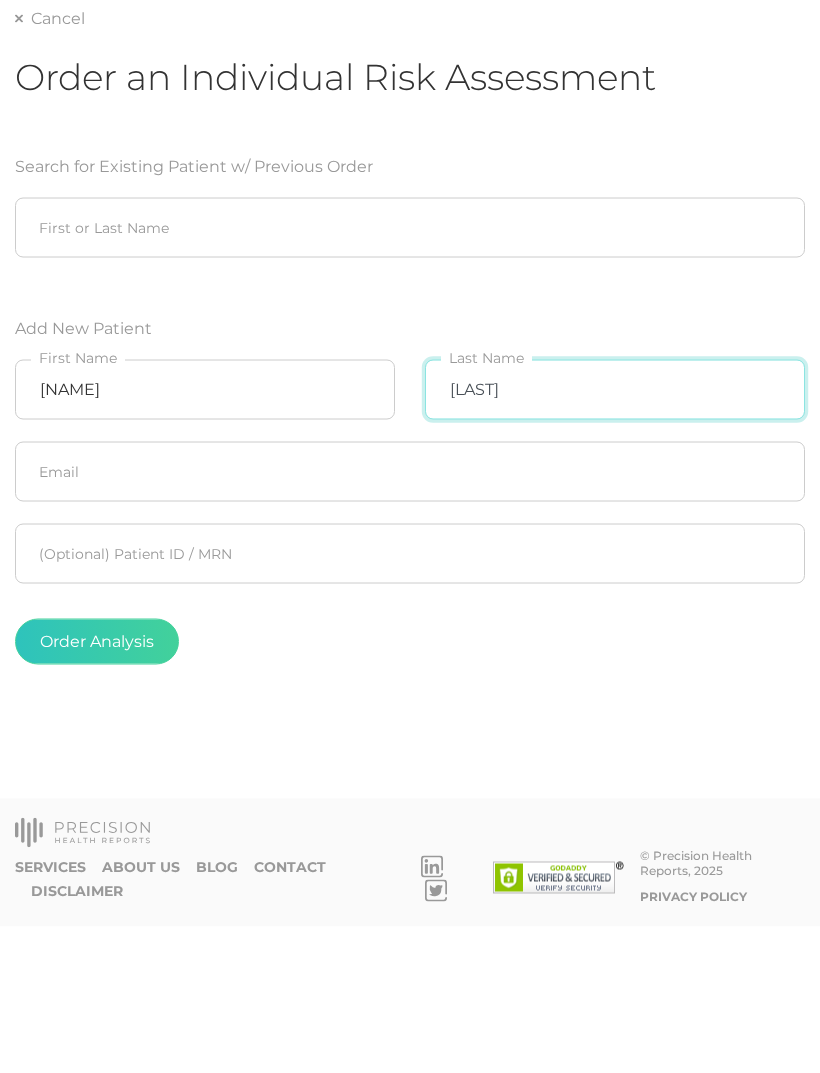 type on "[LAST]" 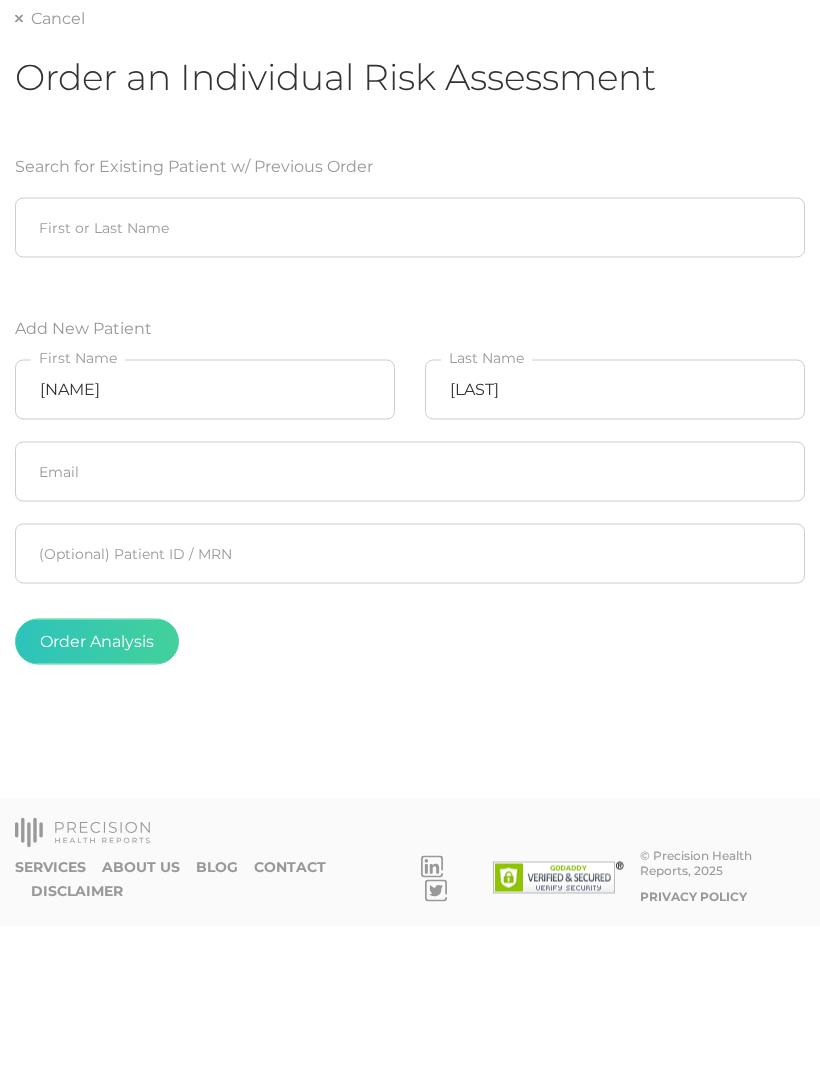 click on "Order Analysis" at bounding box center [97, 788] 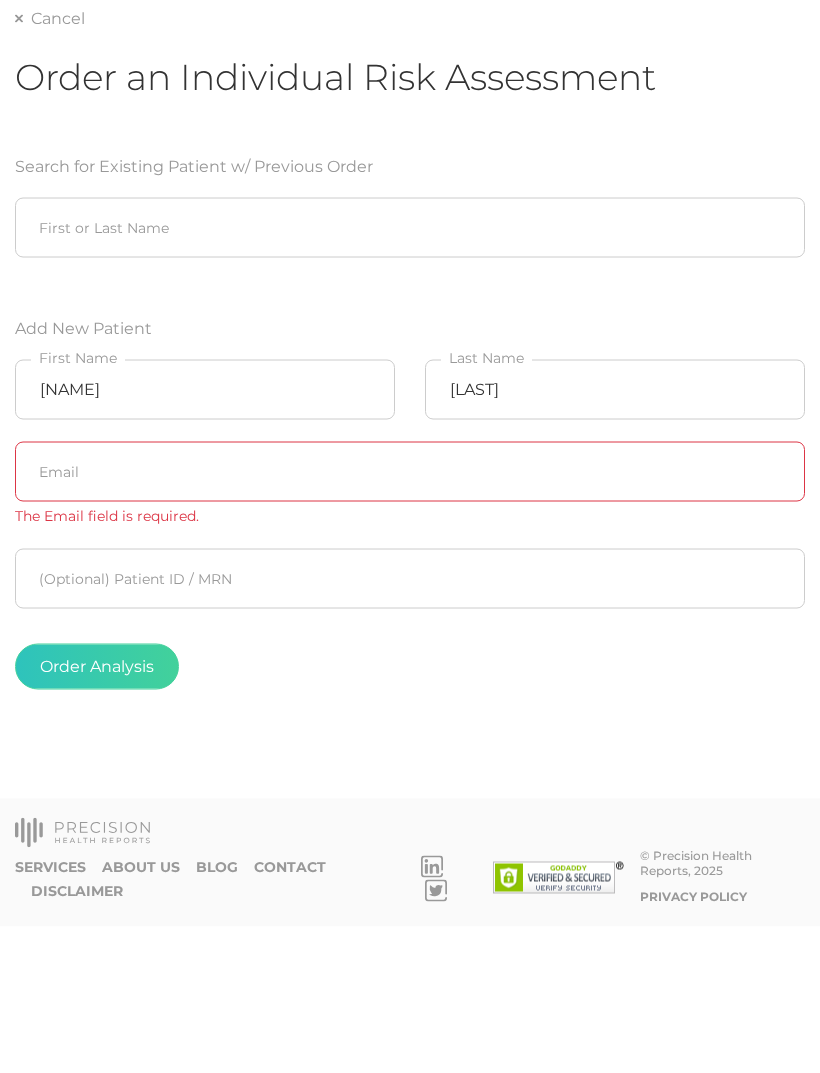 scroll, scrollTop: 64, scrollLeft: 0, axis: vertical 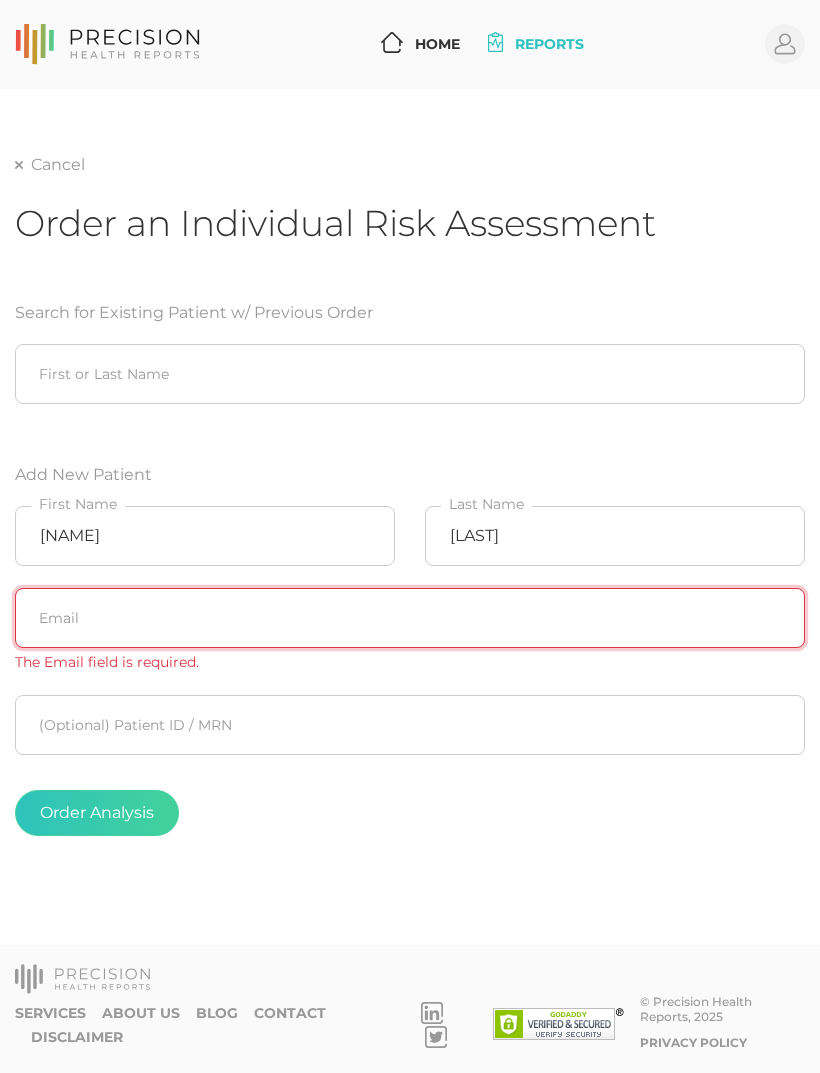 click at bounding box center [410, 618] 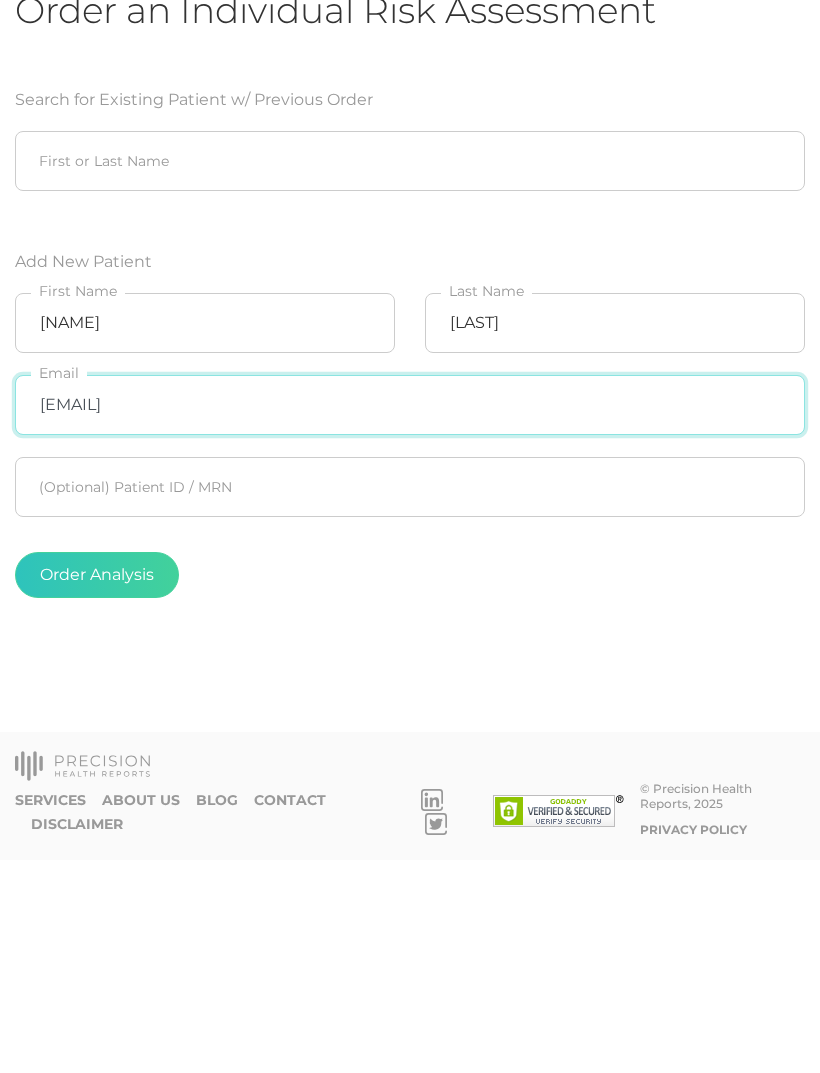type on "[EMAIL]" 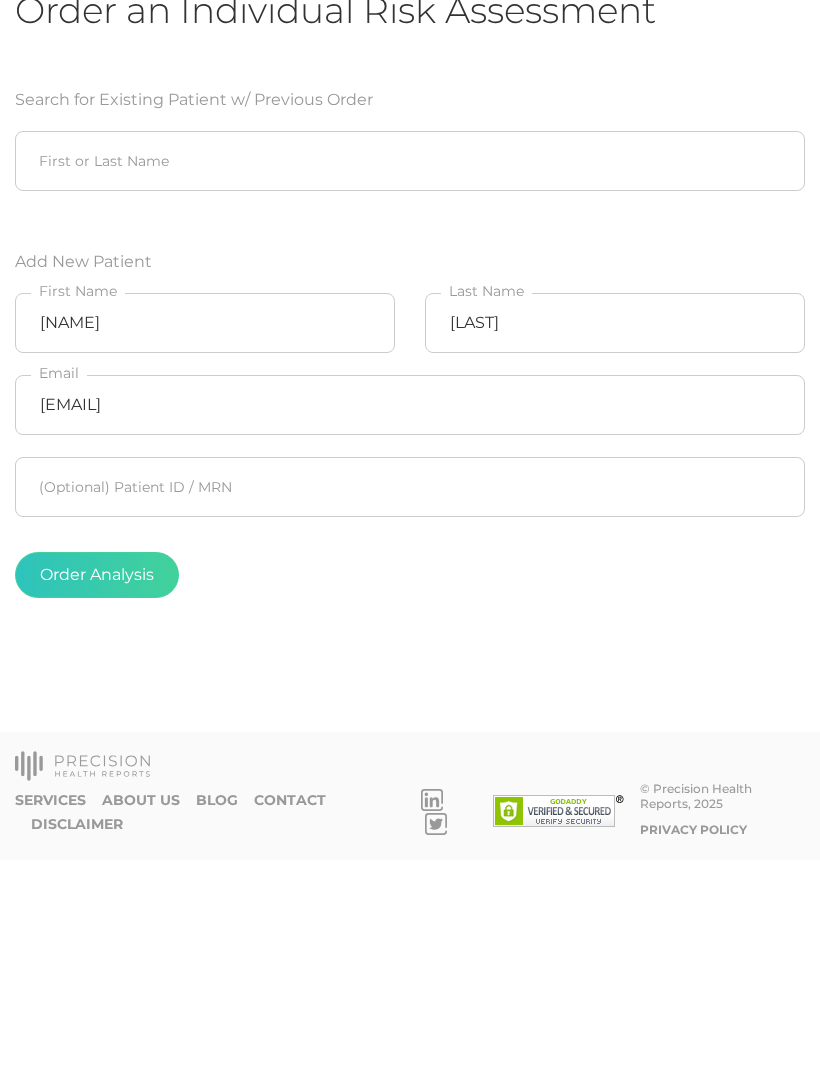 click on "Order Analysis" at bounding box center [97, 788] 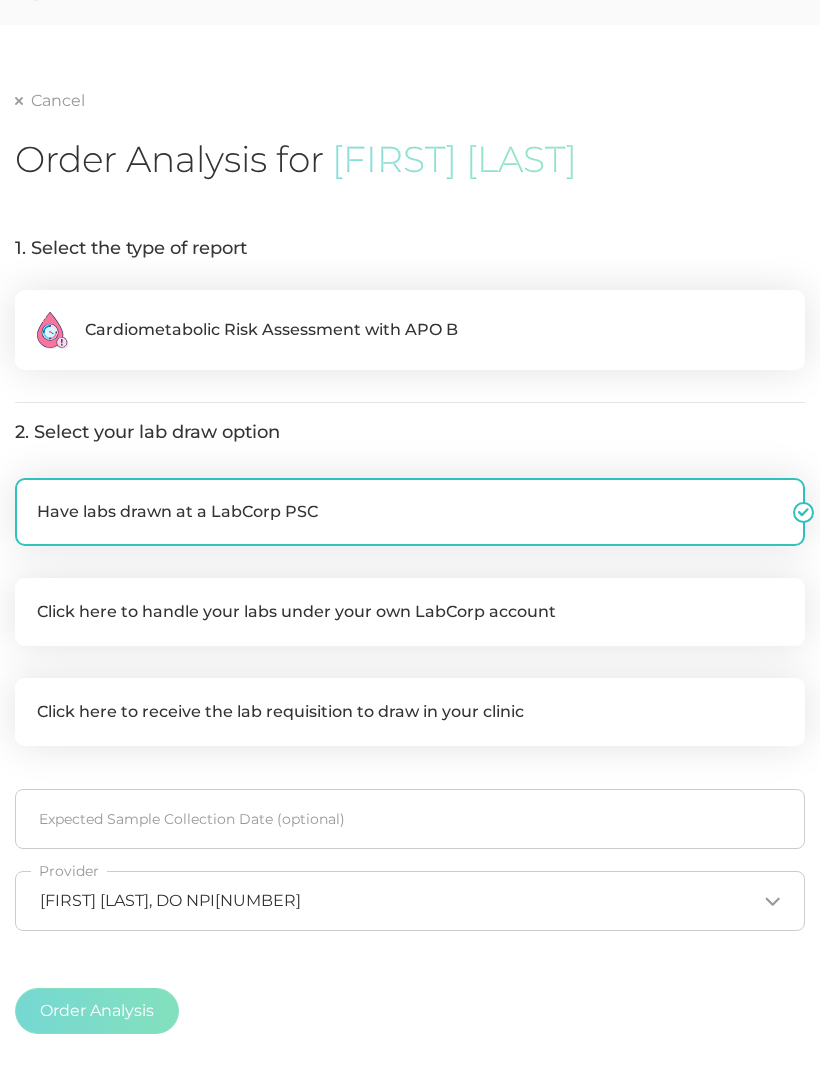 click on "Cardiometabolic Risk Assessment with APO B" at bounding box center [271, 330] 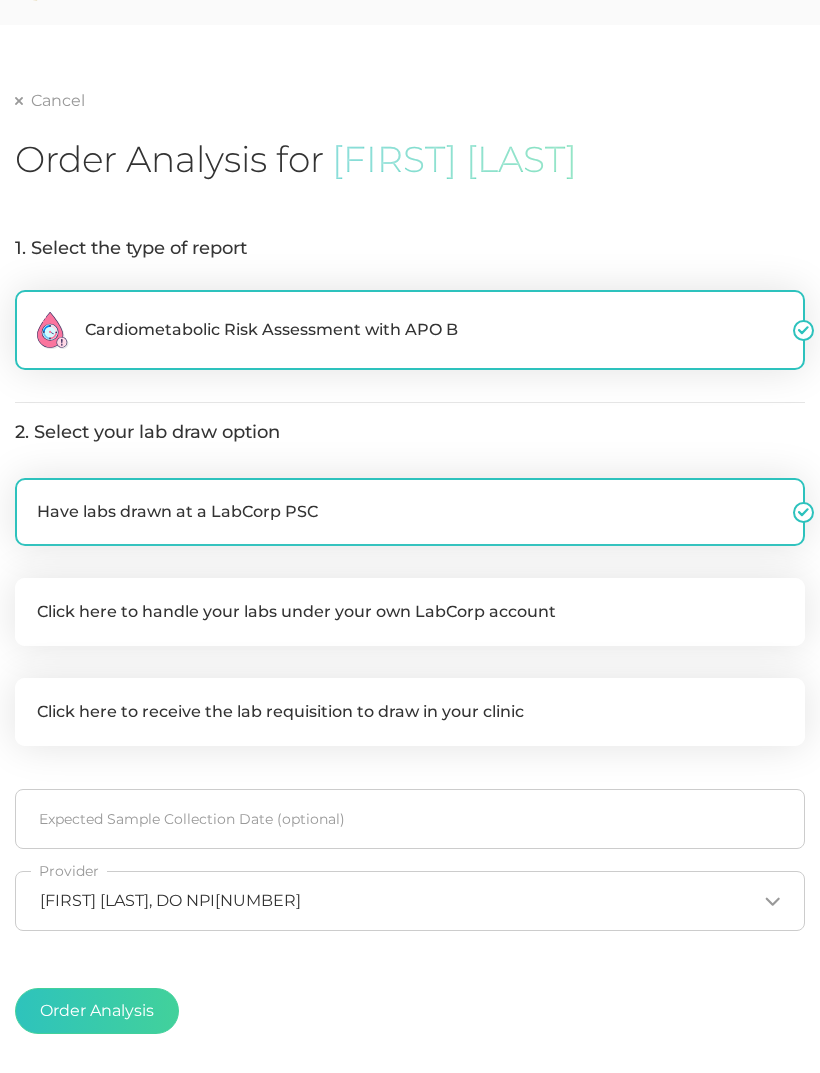 click on "Click here to handle your labs under your own LabCorp account" at bounding box center [410, 612] 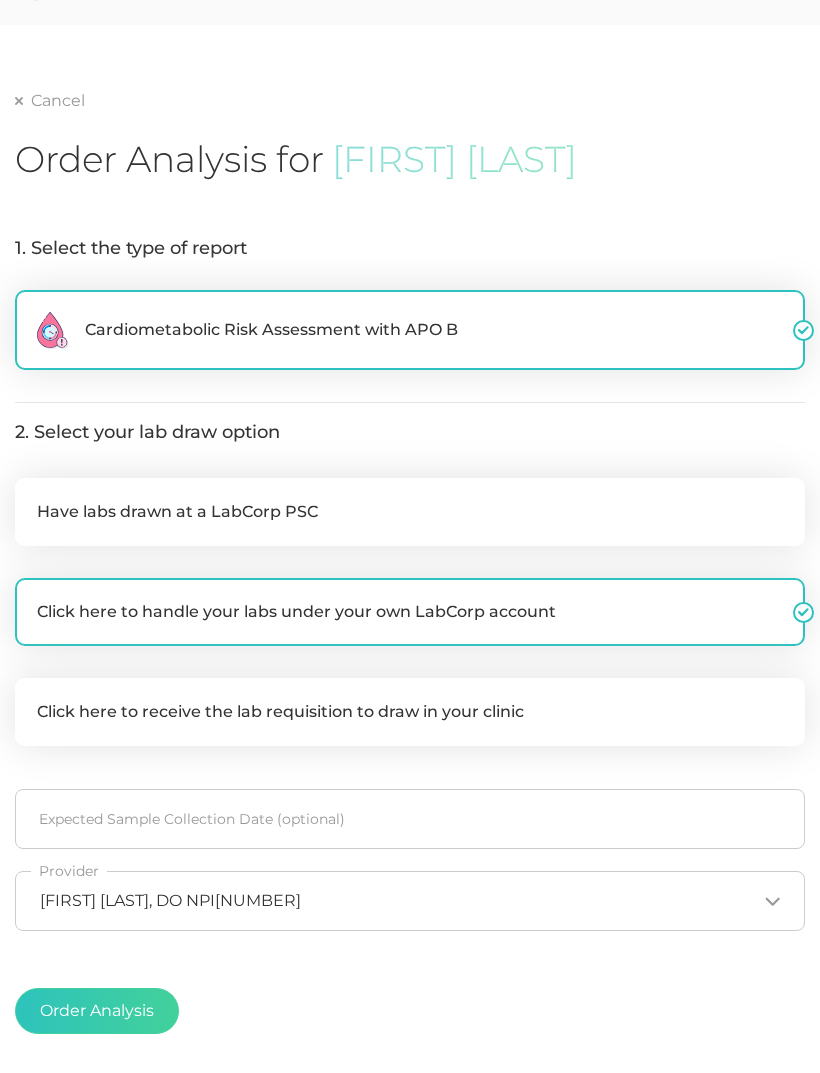 checkbox on "false" 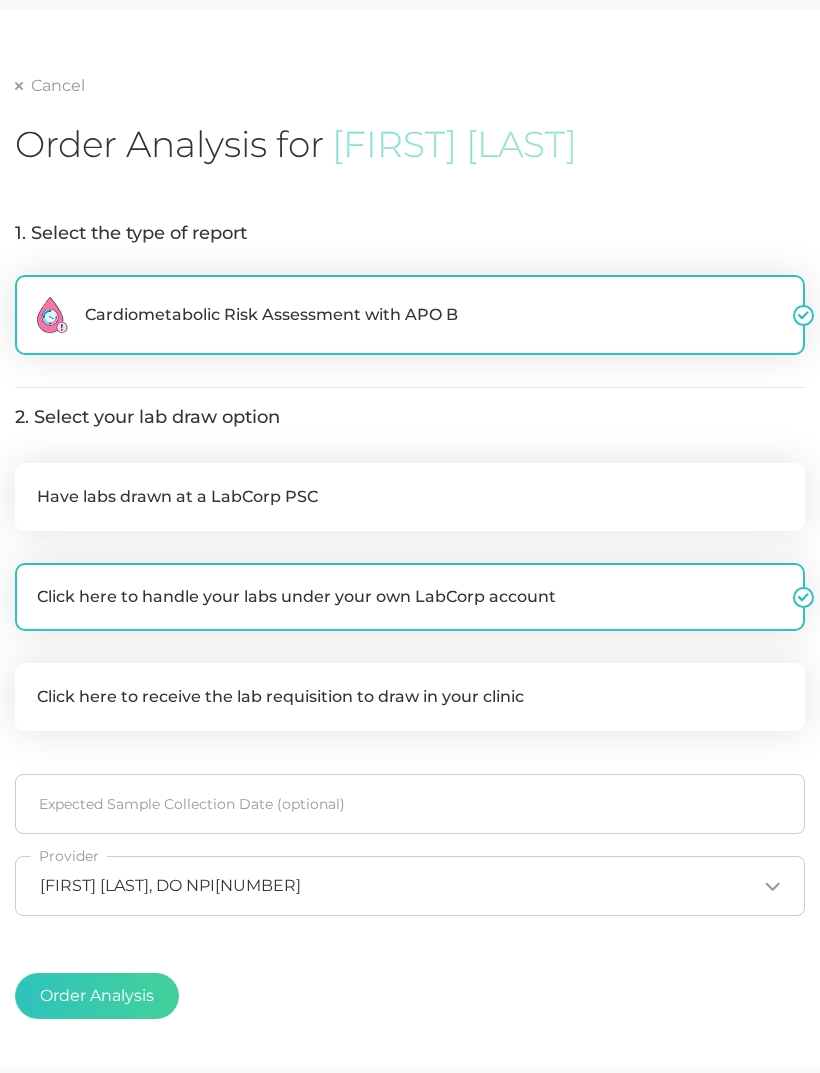 scroll, scrollTop: 122, scrollLeft: 0, axis: vertical 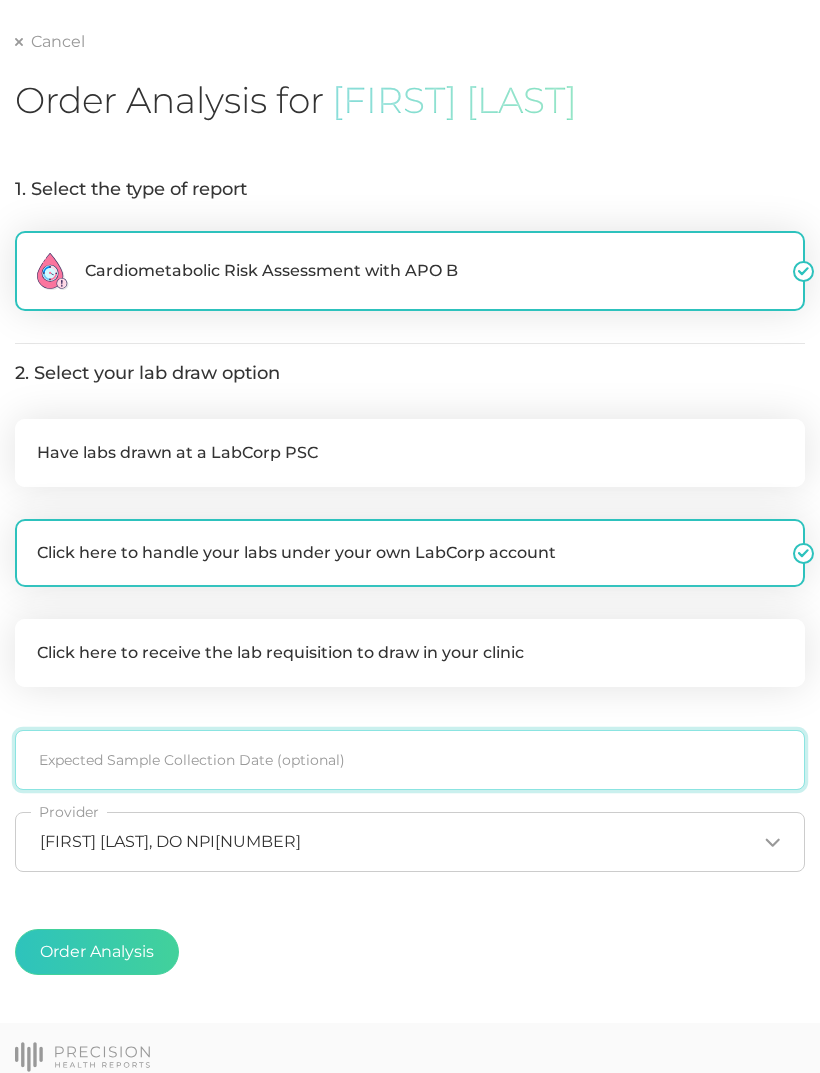 click at bounding box center [410, 760] 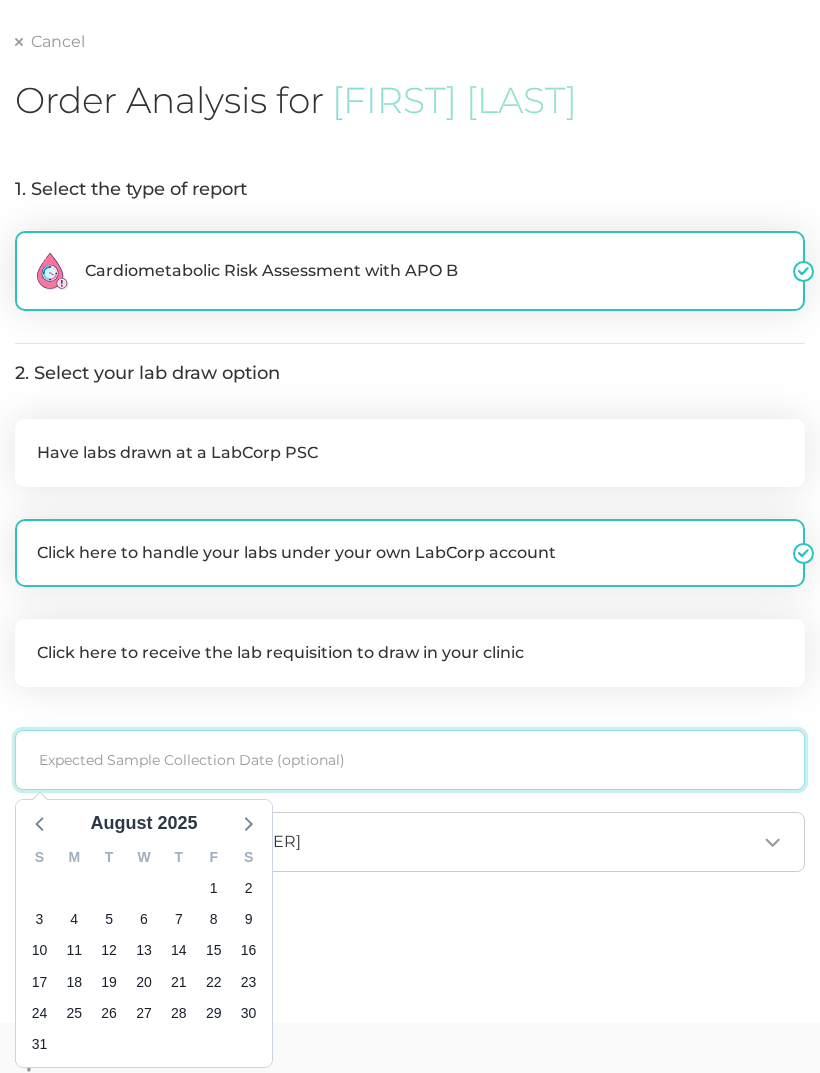 scroll, scrollTop: 202, scrollLeft: 0, axis: vertical 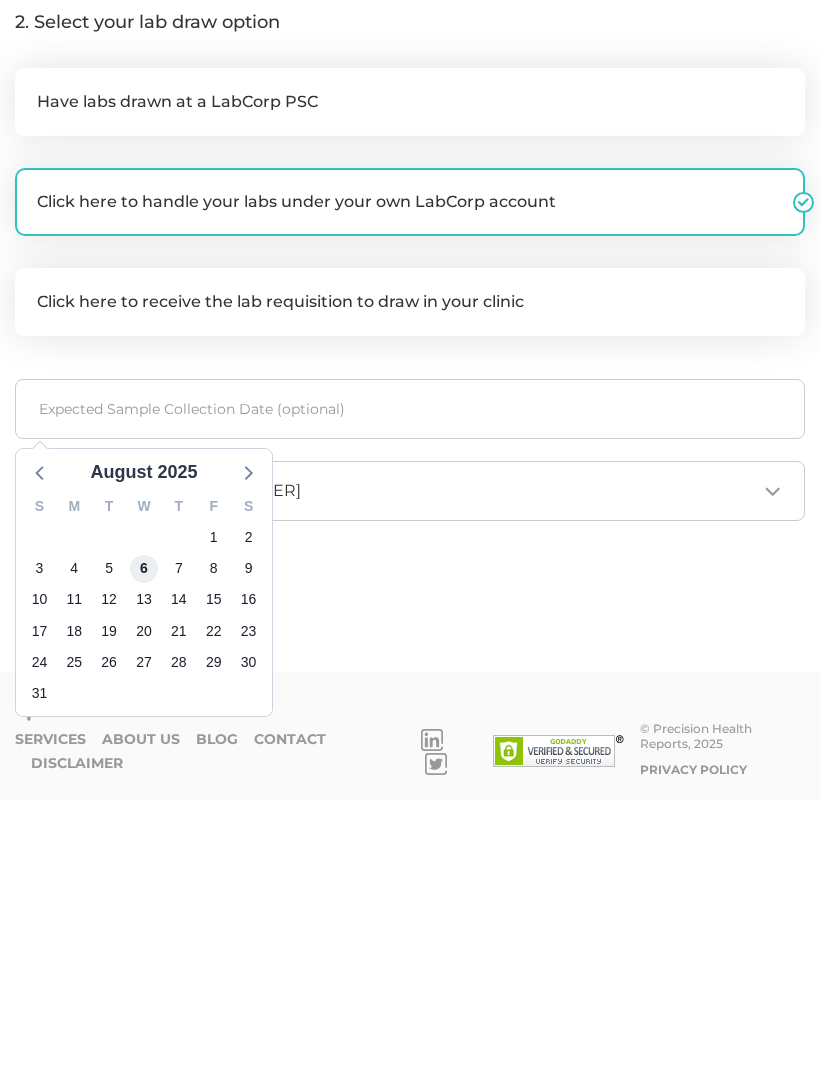 click on "6" at bounding box center (144, 842) 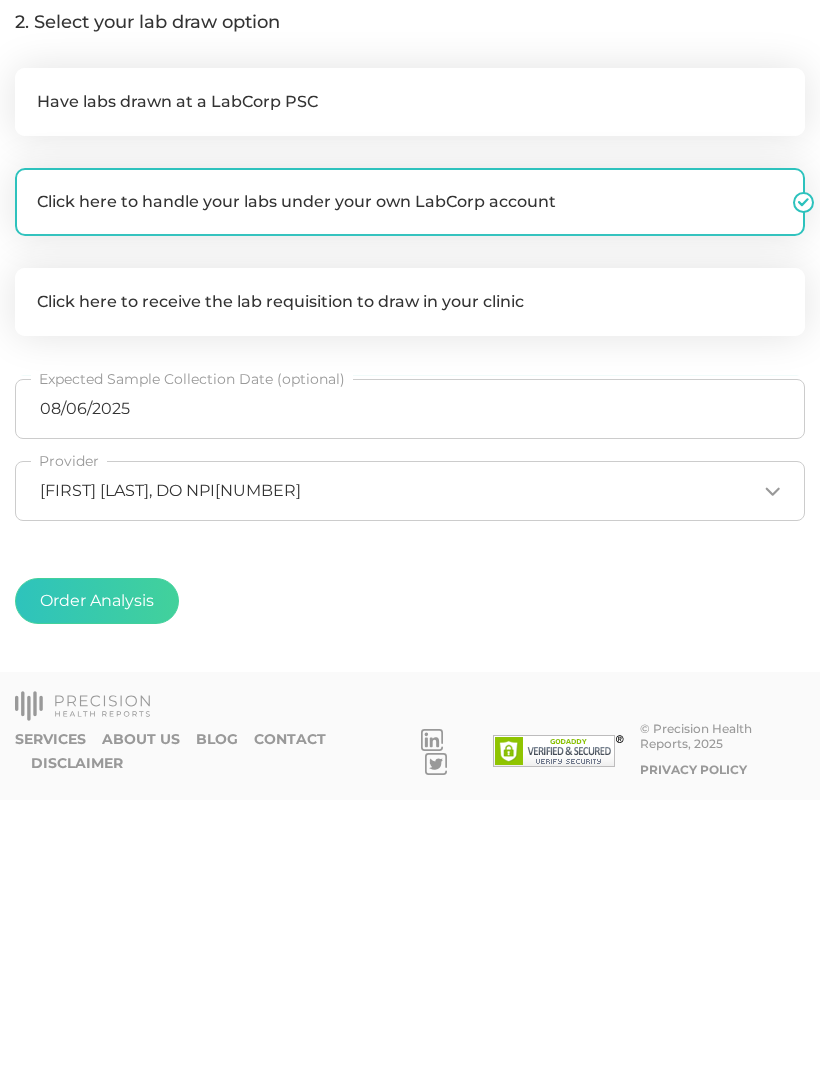 scroll, scrollTop: 138, scrollLeft: 0, axis: vertical 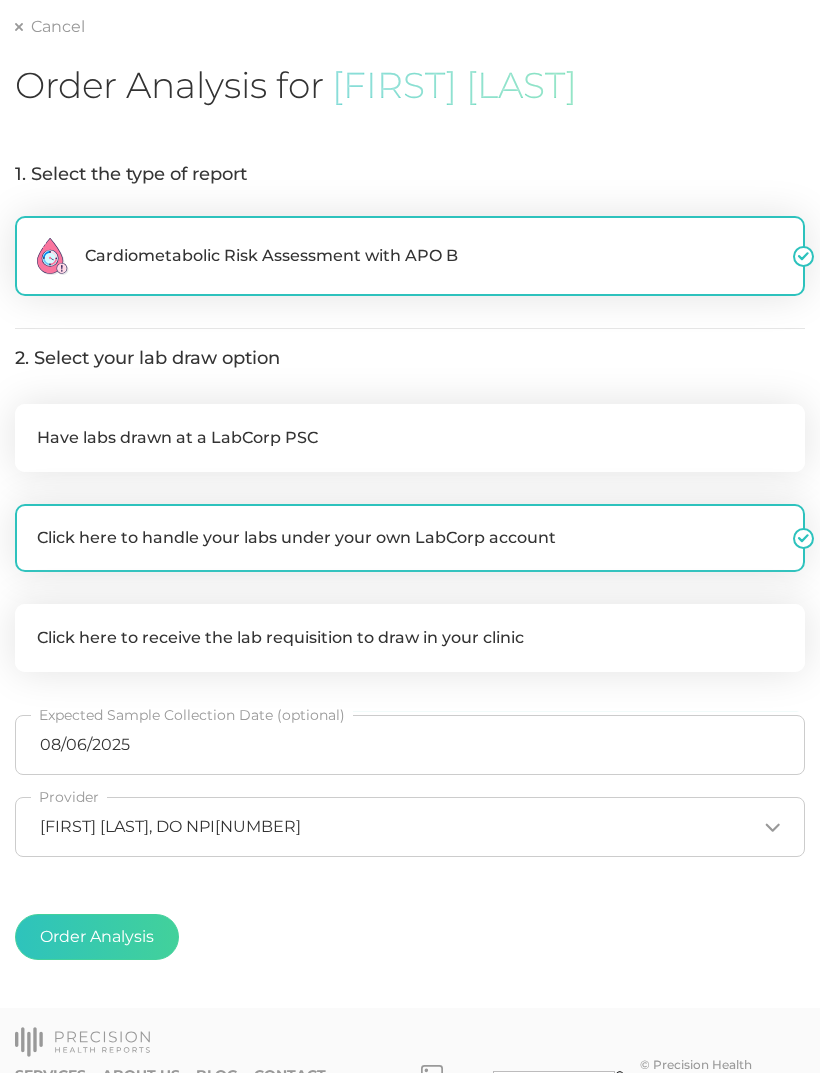 click on "Order Analysis" at bounding box center [97, 937] 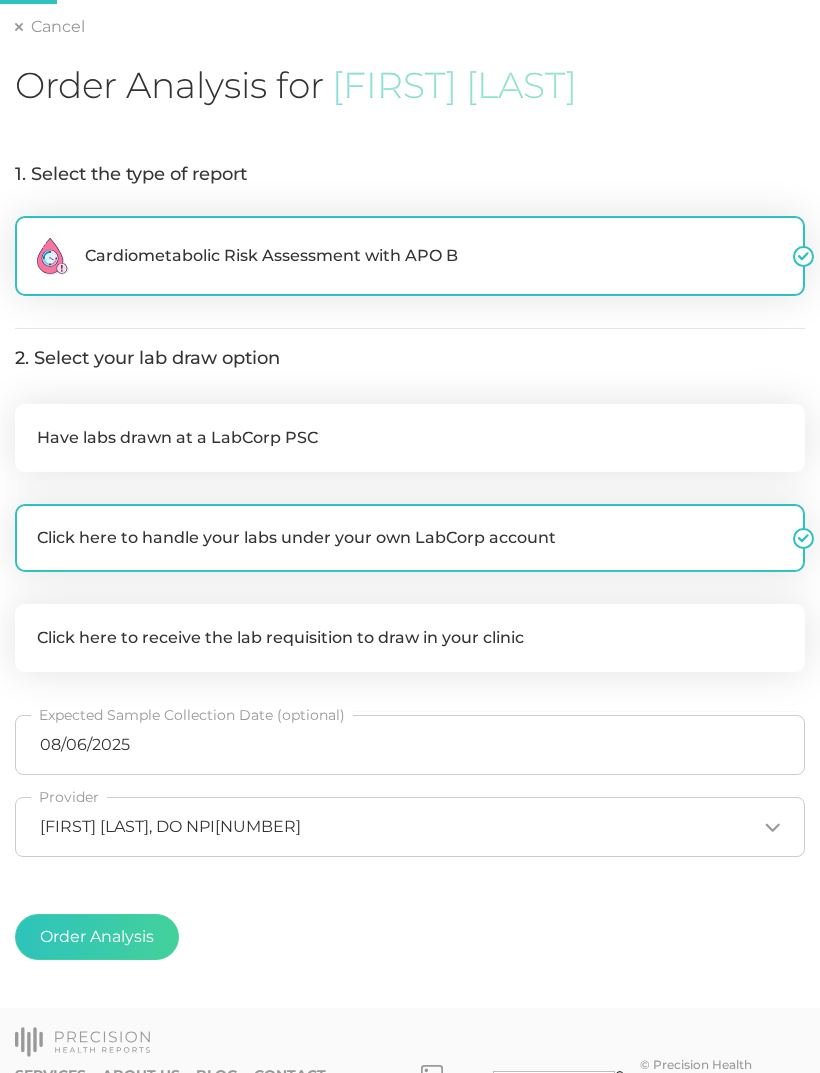 radio on "false" 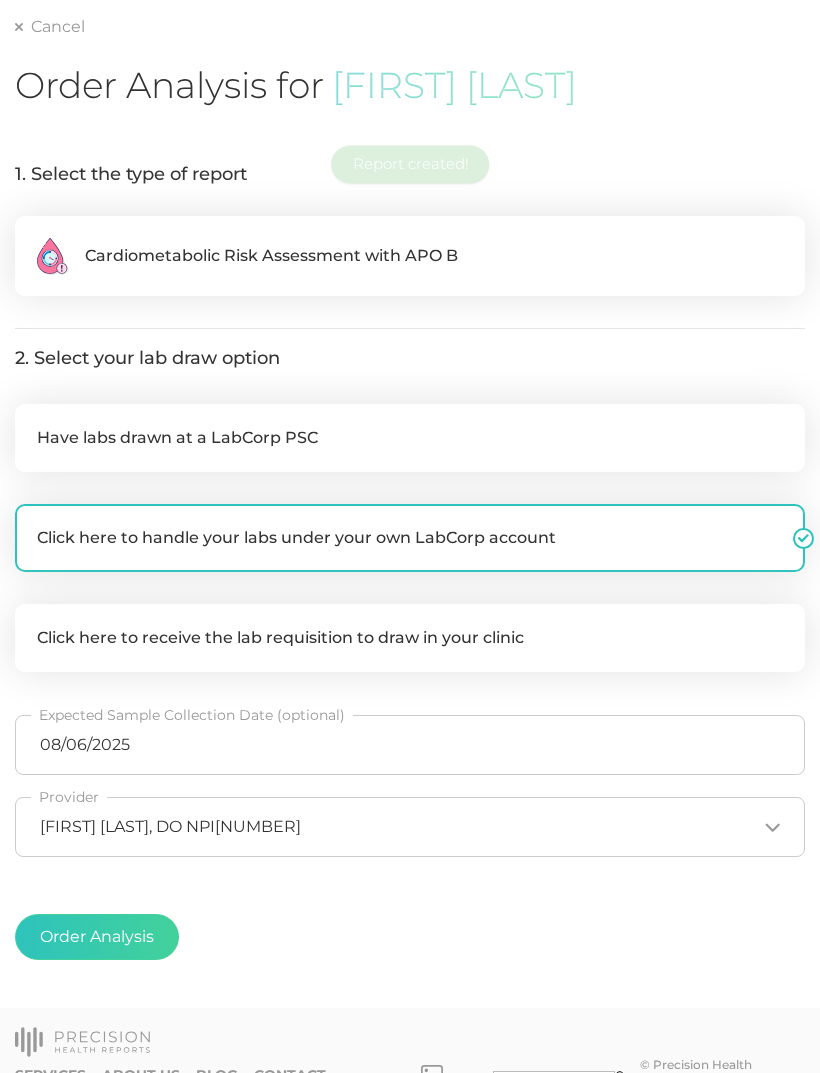 scroll, scrollTop: 0, scrollLeft: 0, axis: both 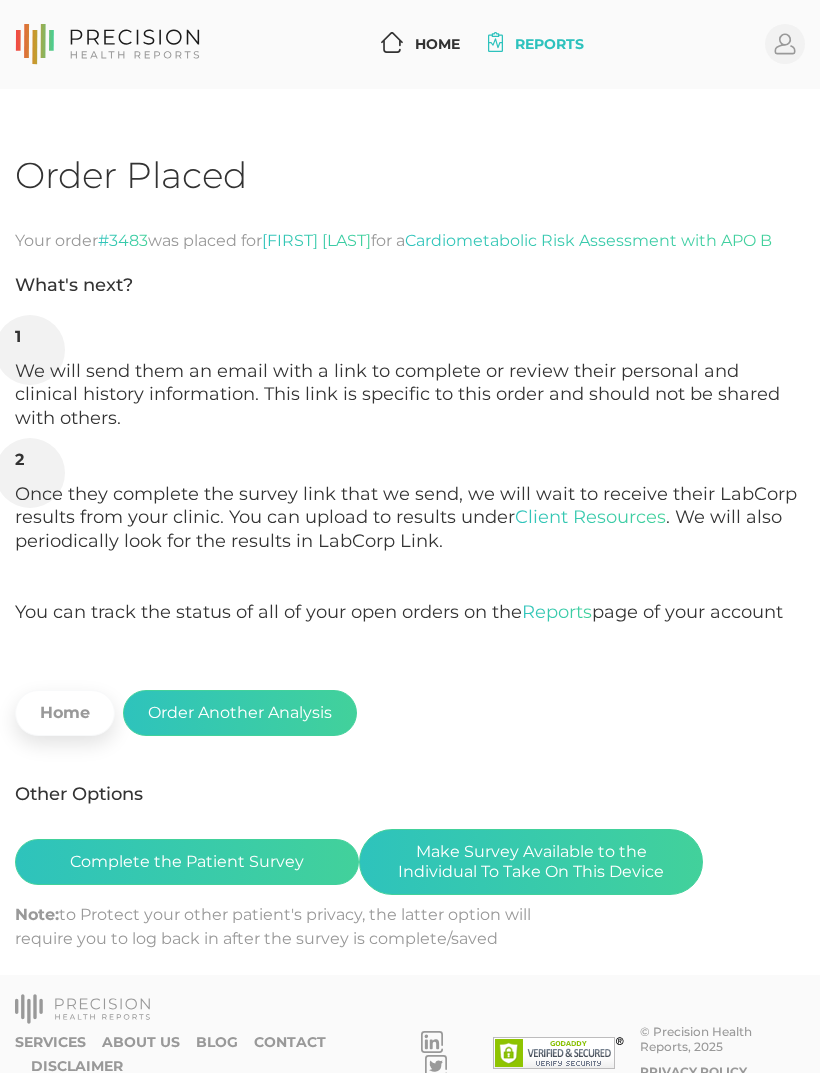click on "Make Survey Available to the Individual To Take On This Device" at bounding box center [531, 862] 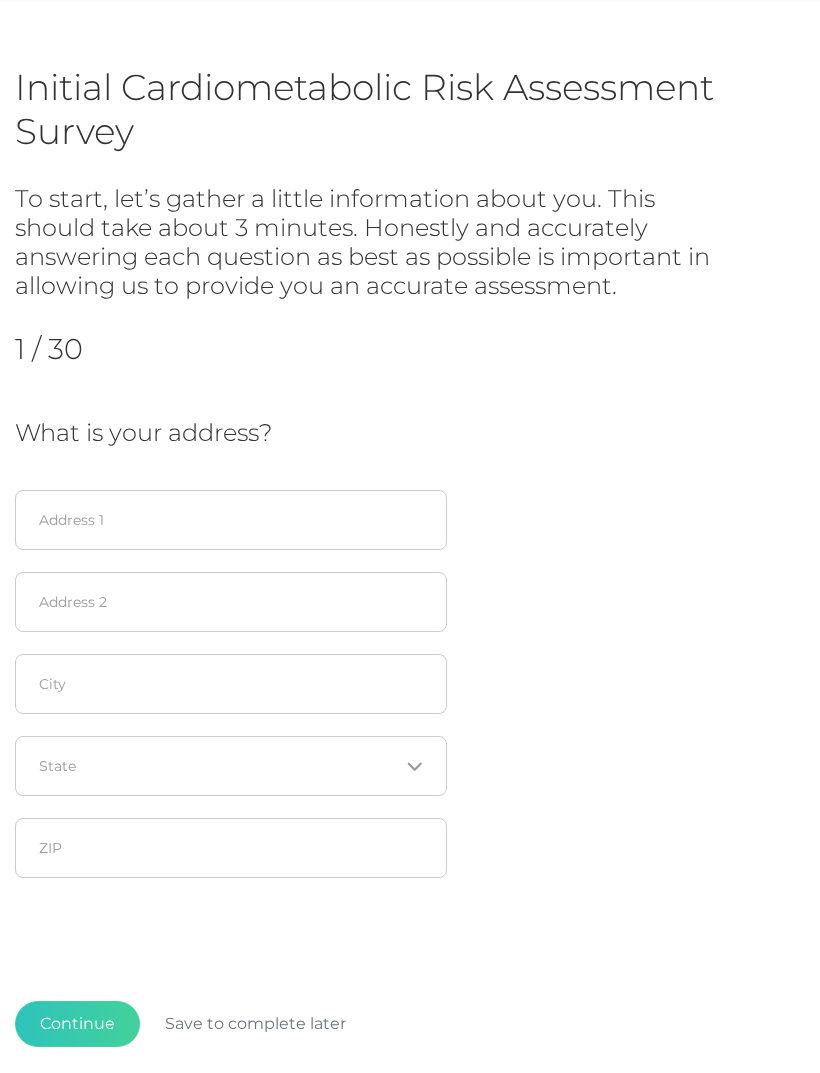 scroll, scrollTop: 90, scrollLeft: 0, axis: vertical 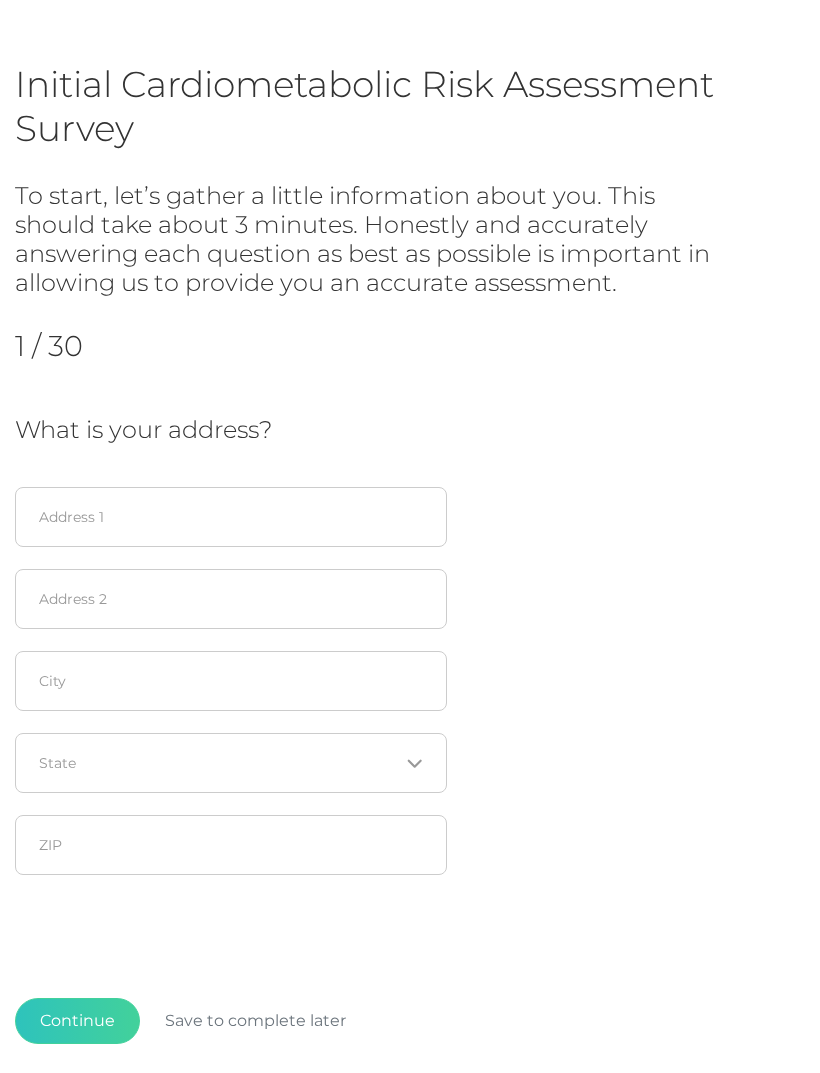 click on "Address 1 Address 2 City State [ZIP]" at bounding box center [410, 652] 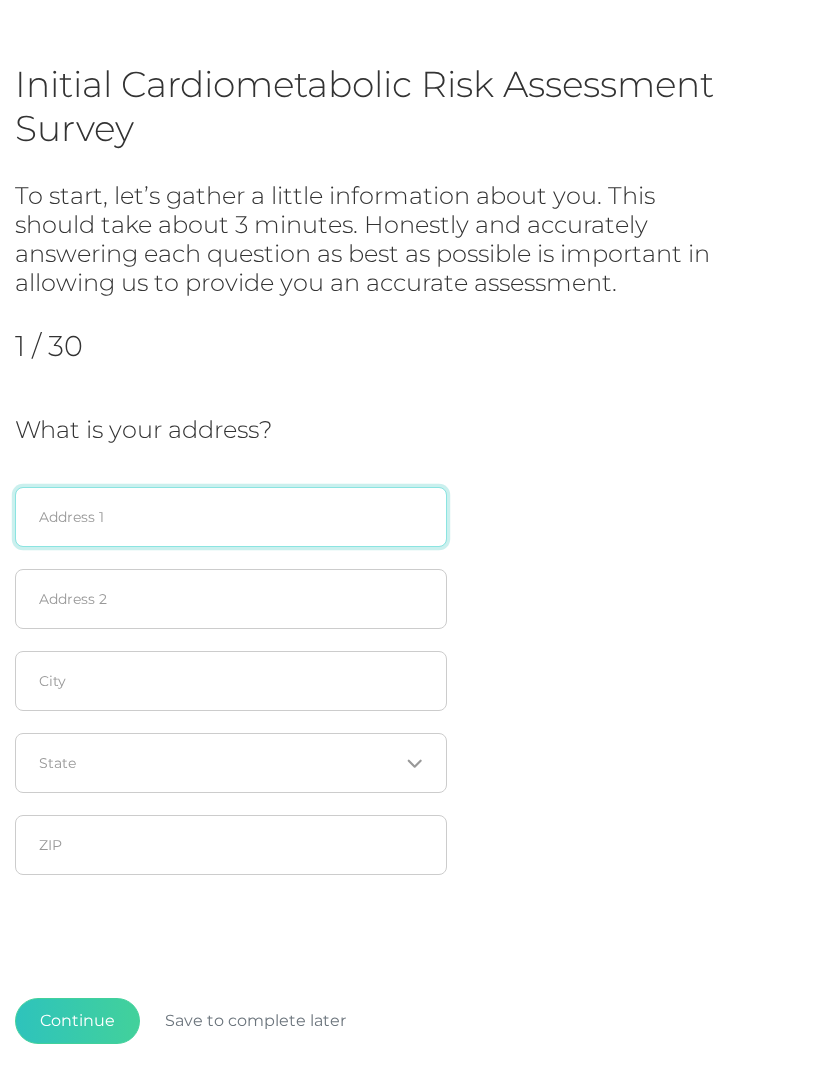 click at bounding box center (231, 517) 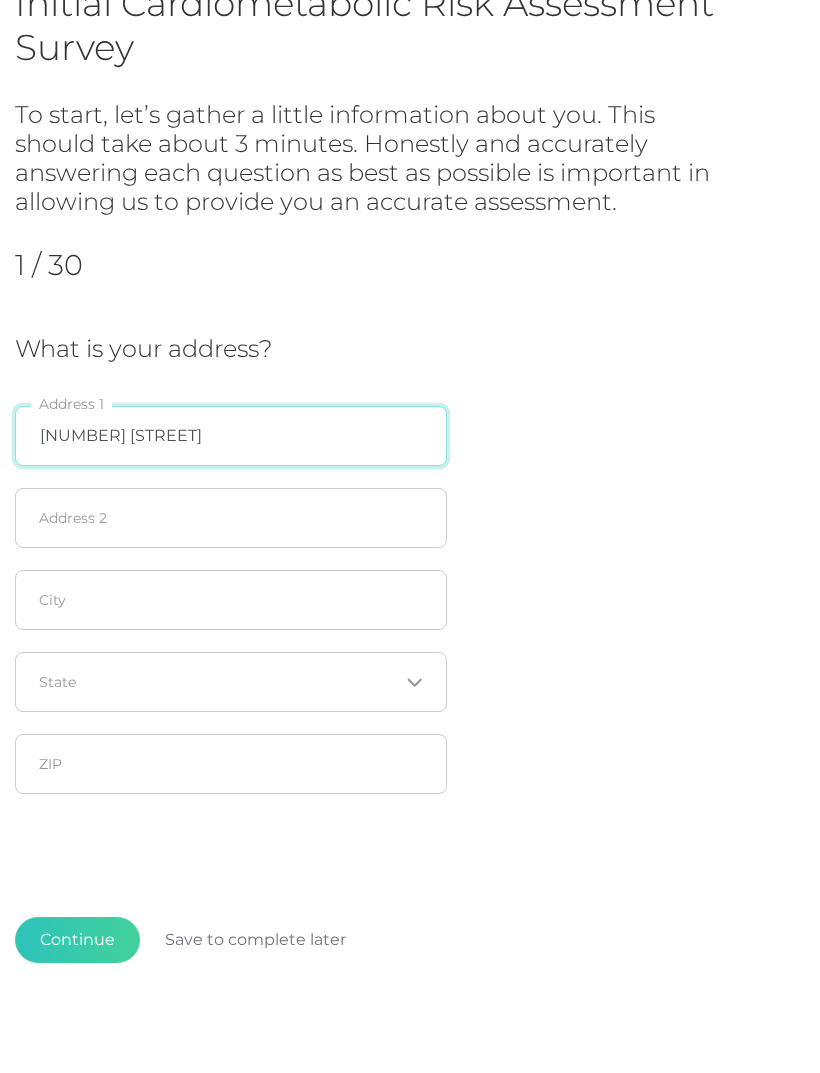 type on "[NUMBER] [STREET]" 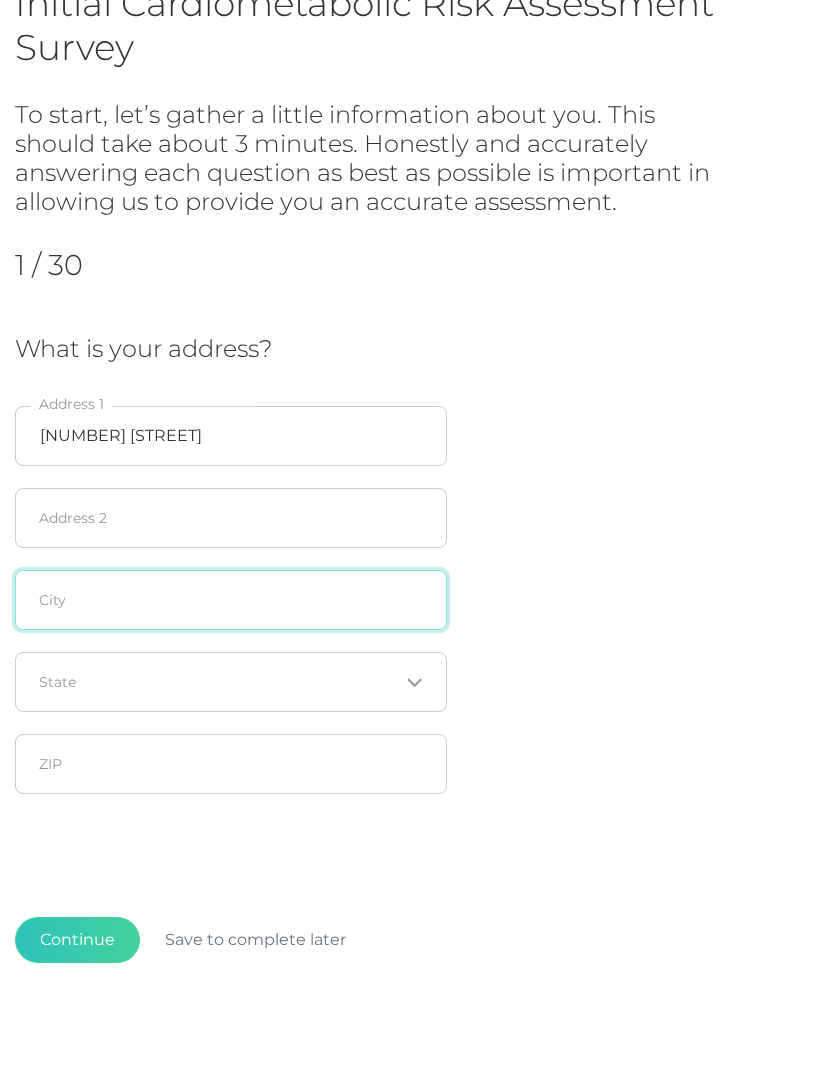 click at bounding box center [231, 682] 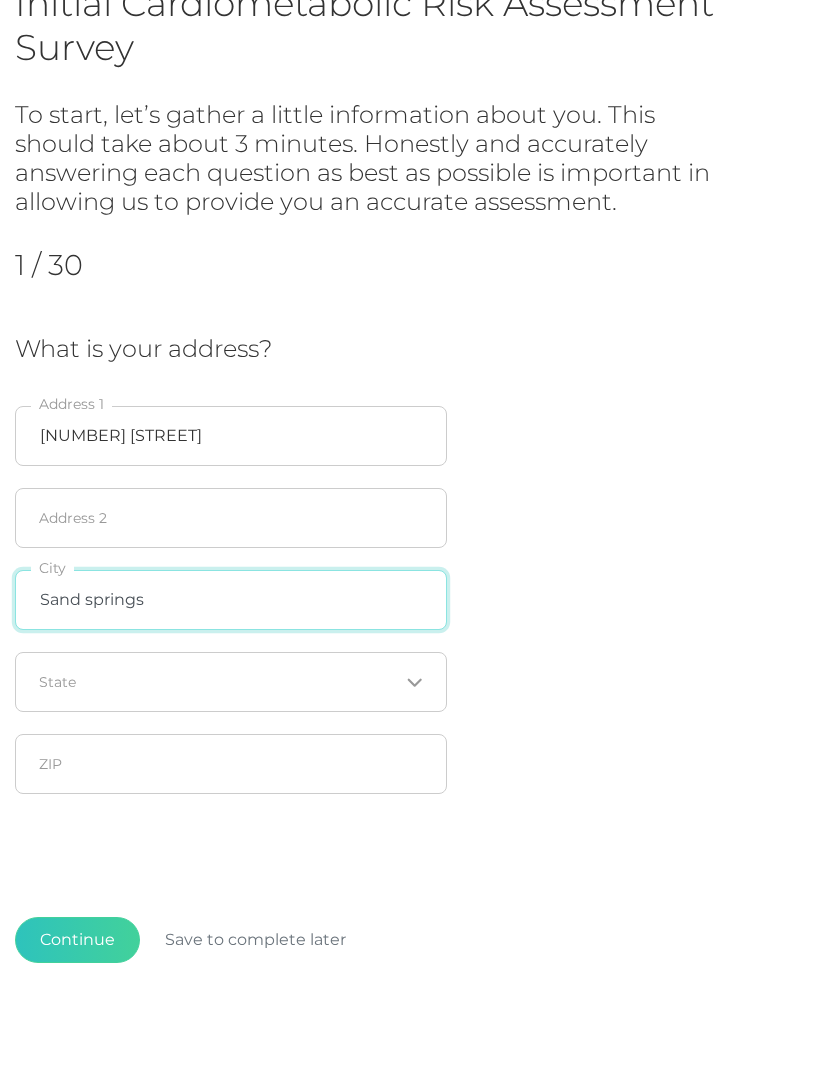type on "Sand springs" 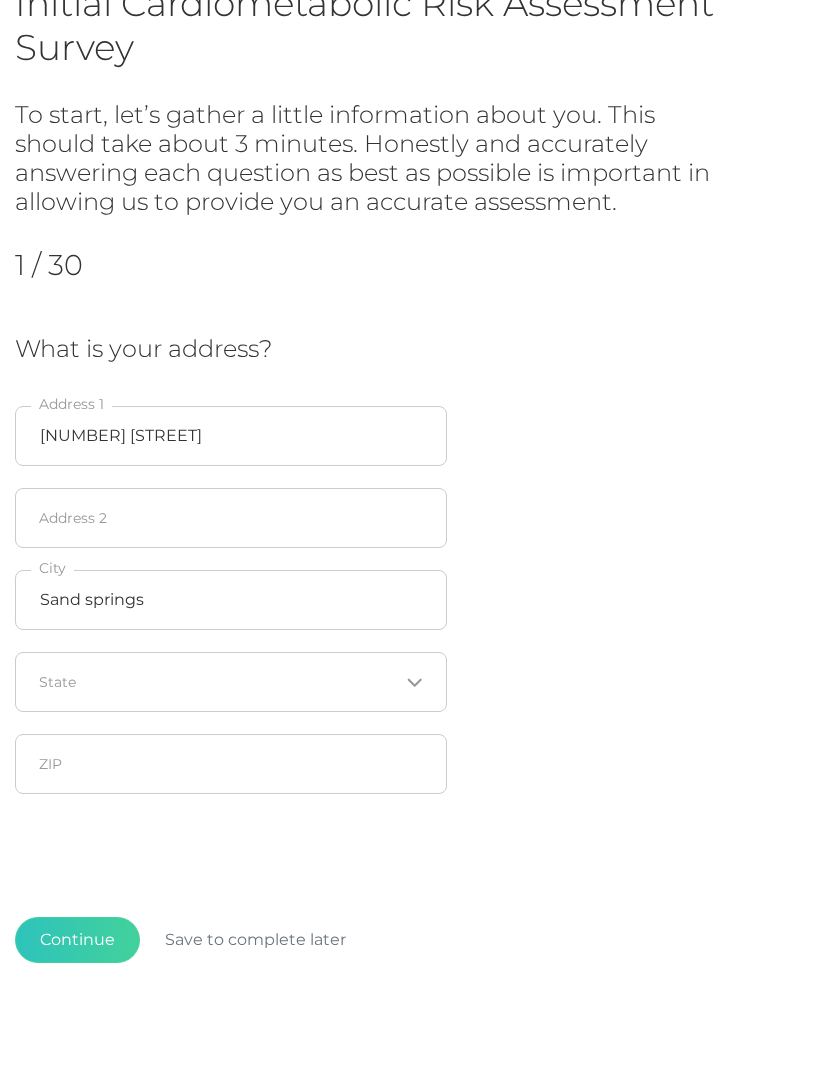 click at bounding box center [219, 764] 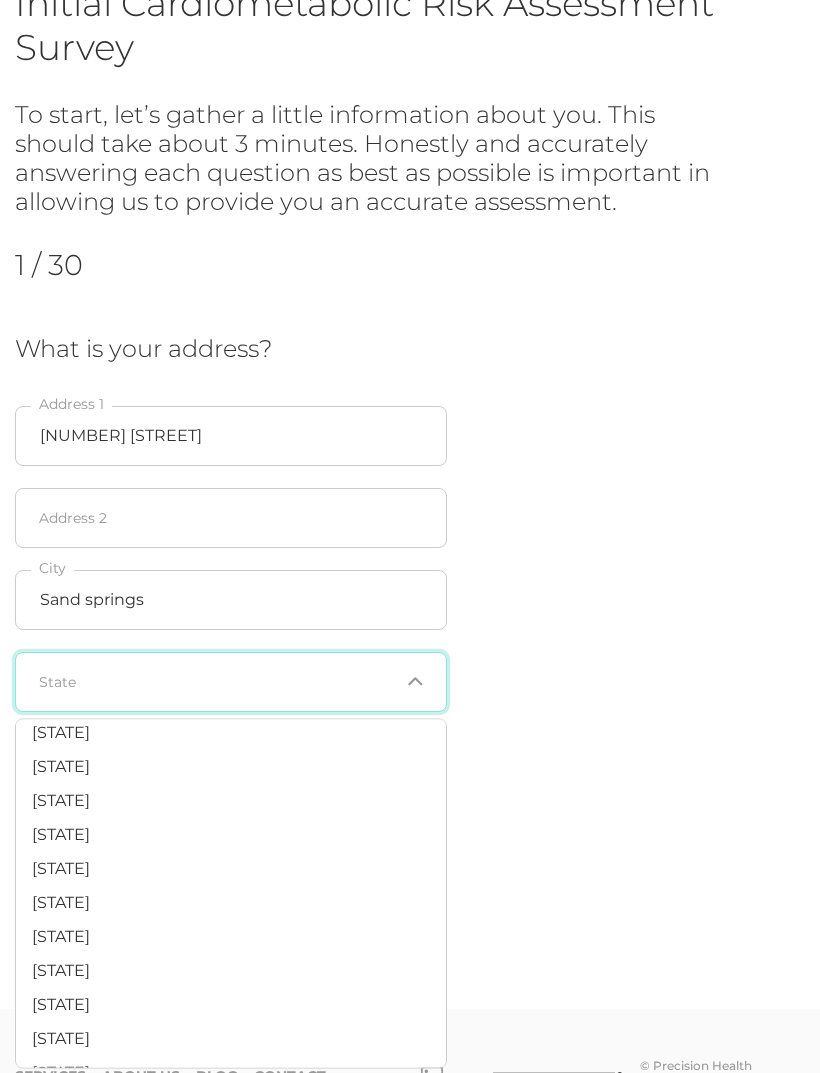 scroll, scrollTop: 1220, scrollLeft: 0, axis: vertical 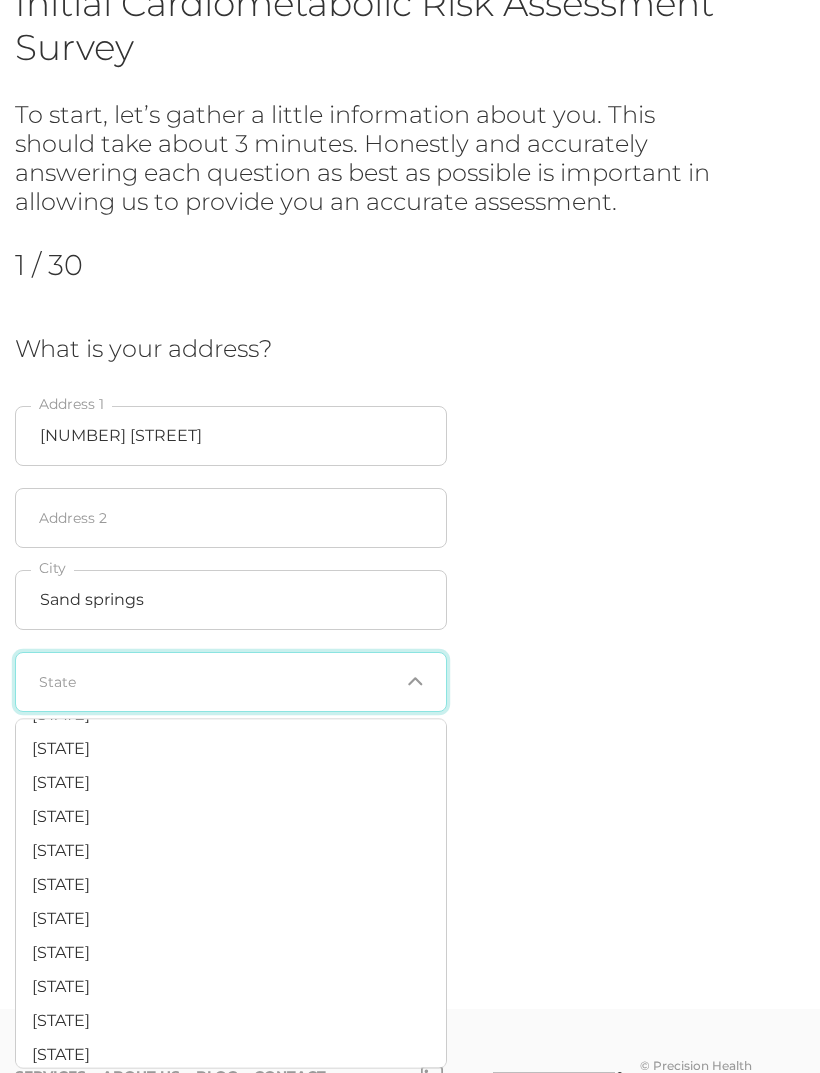 click on "[STATE]" at bounding box center [231, 920] 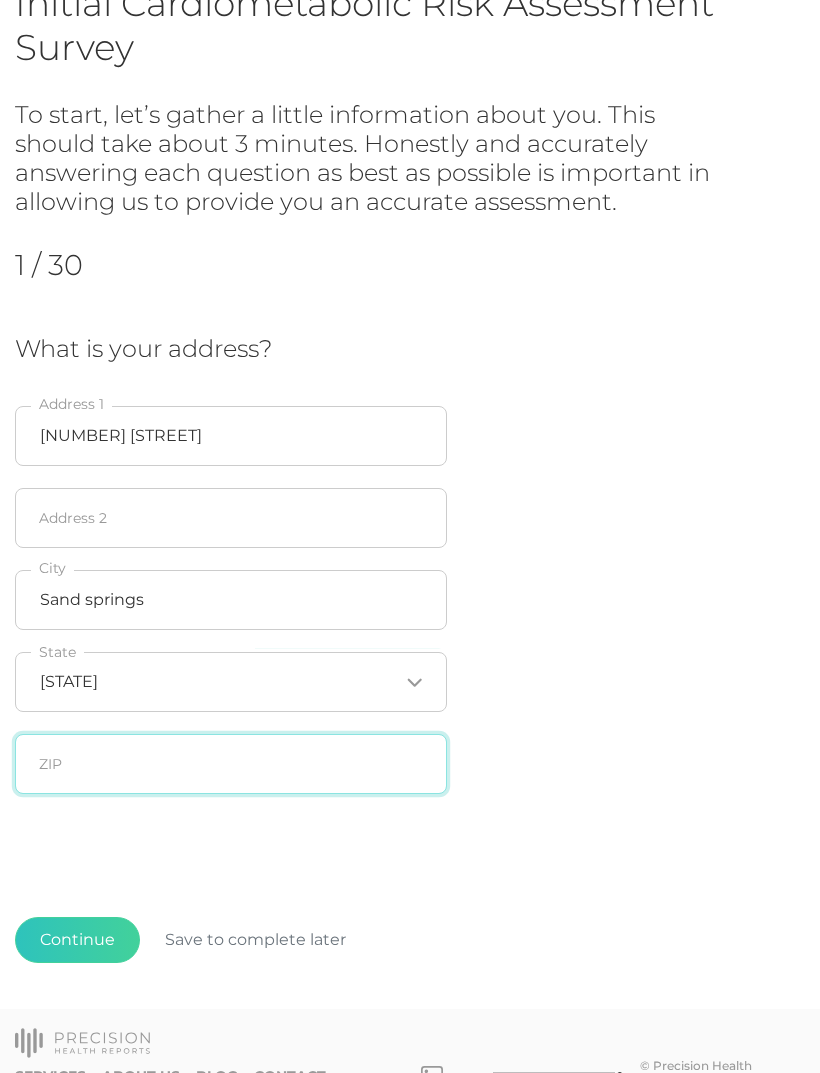 click at bounding box center (231, 764) 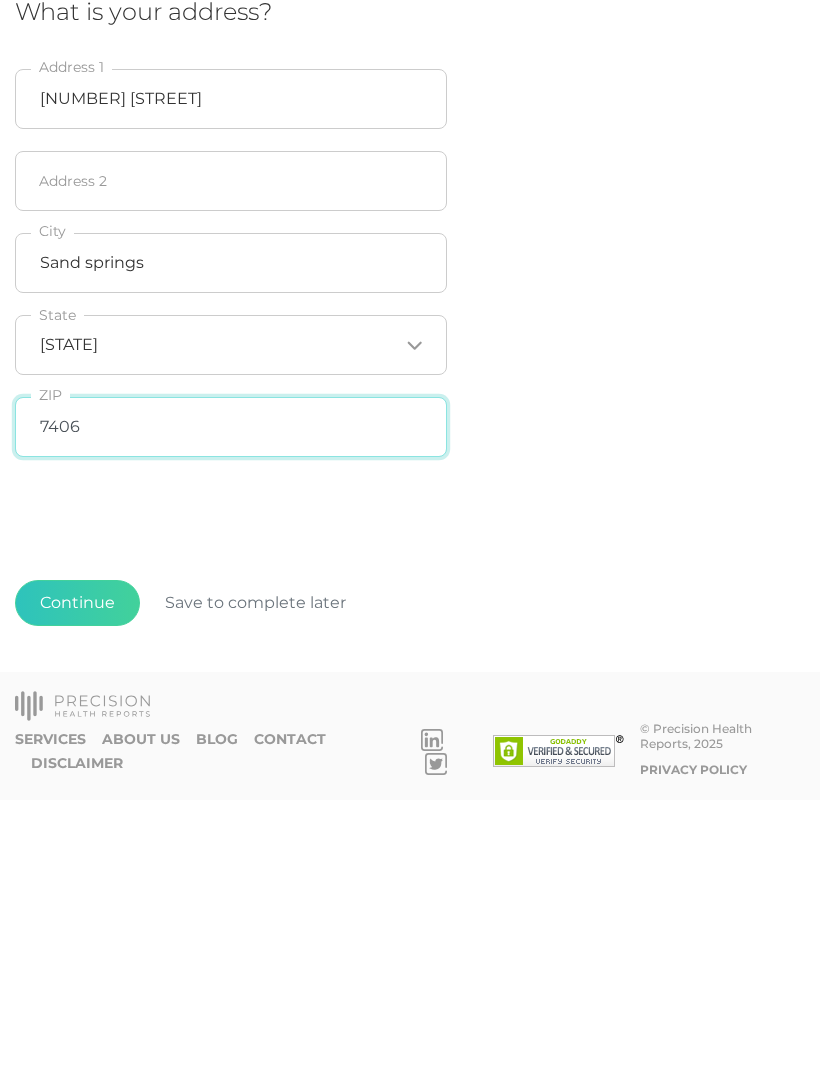 type on "[ZIP]" 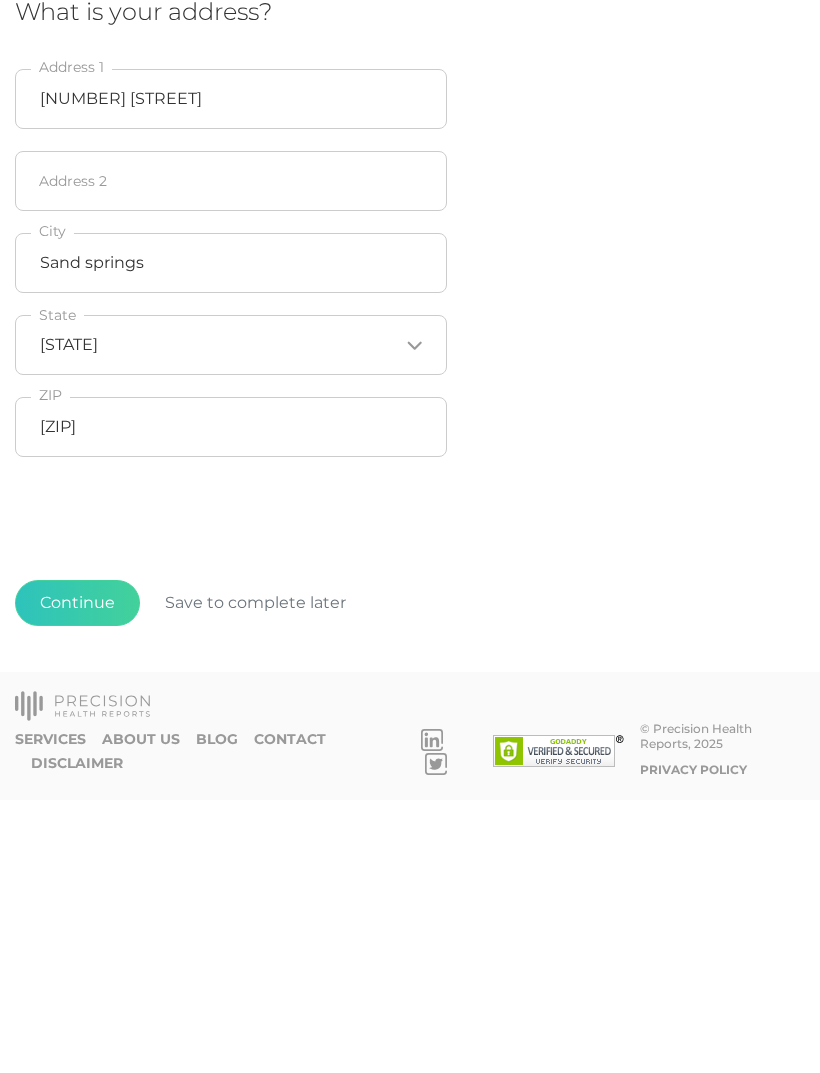 click on "Continue" at bounding box center (77, 876) 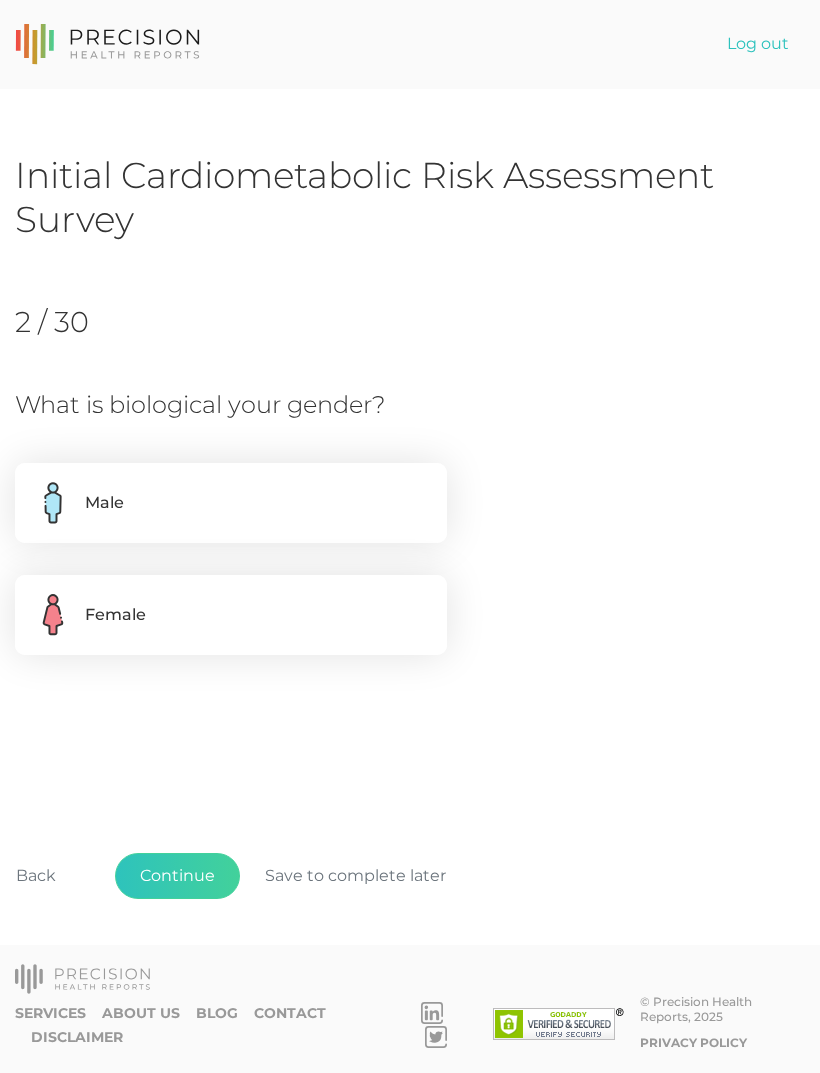 click on "Female" at bounding box center (231, 615) 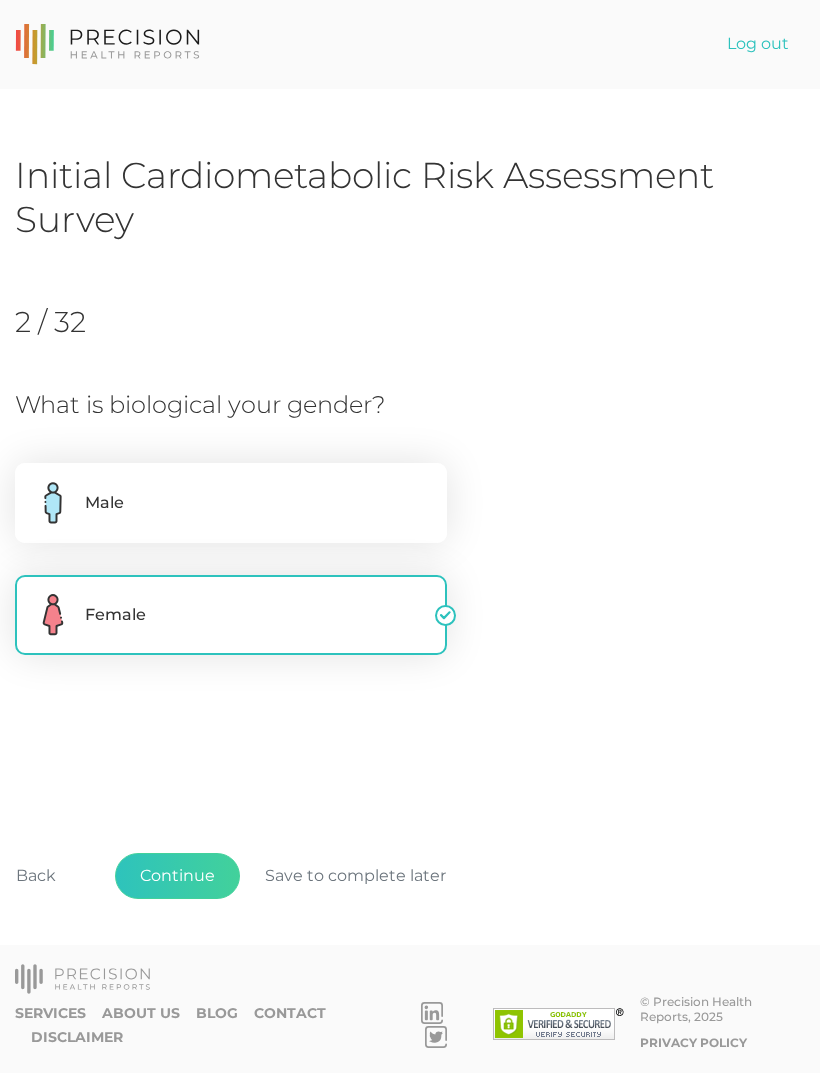 click on "Continue" at bounding box center [177, 876] 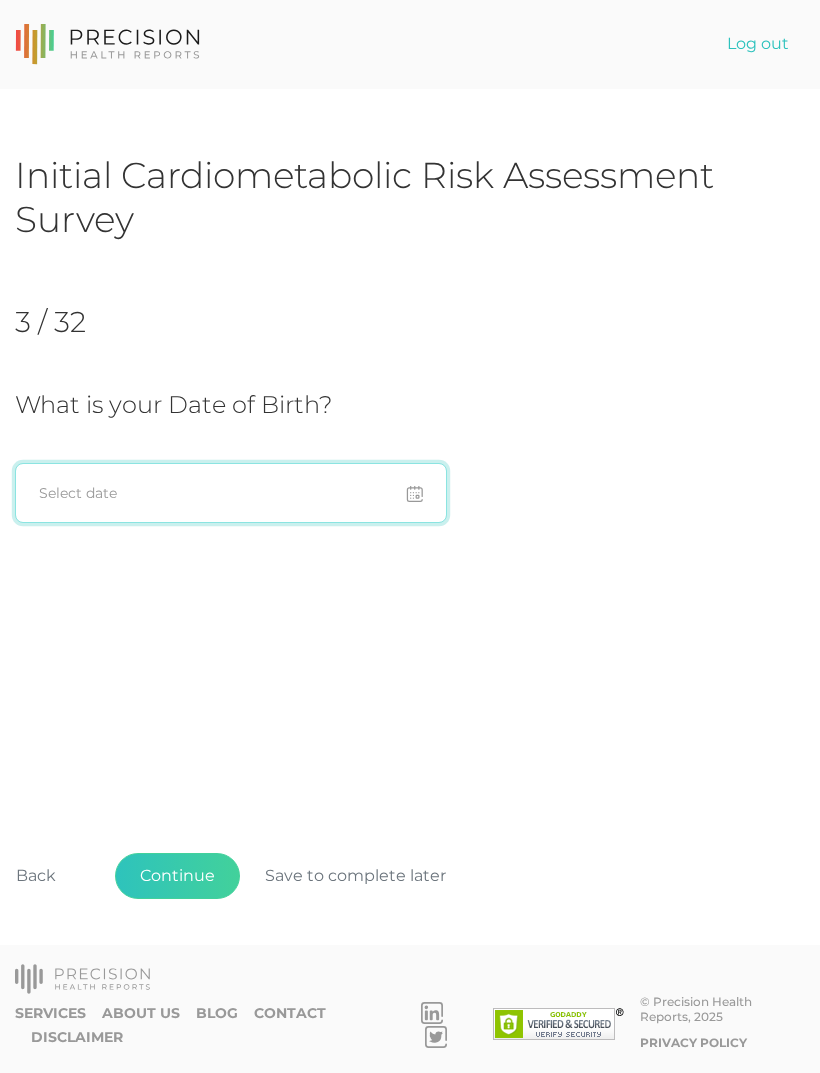 click at bounding box center [231, 493] 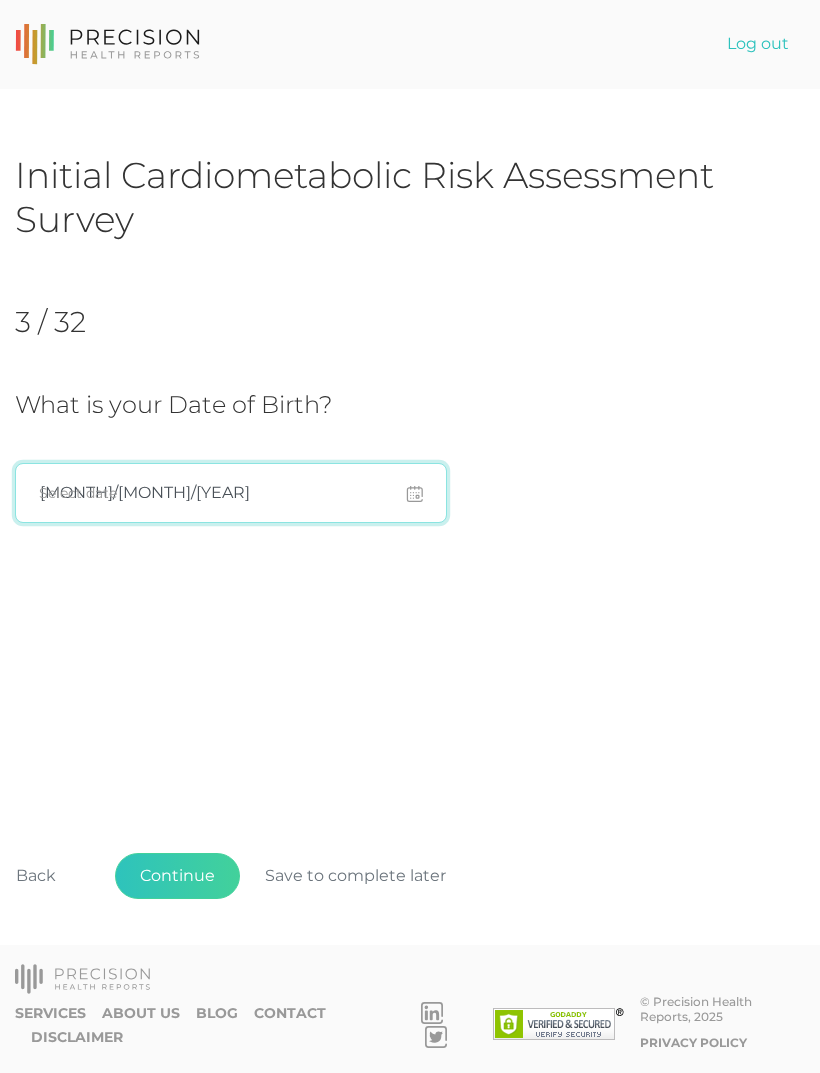 type on "09/27/1972" 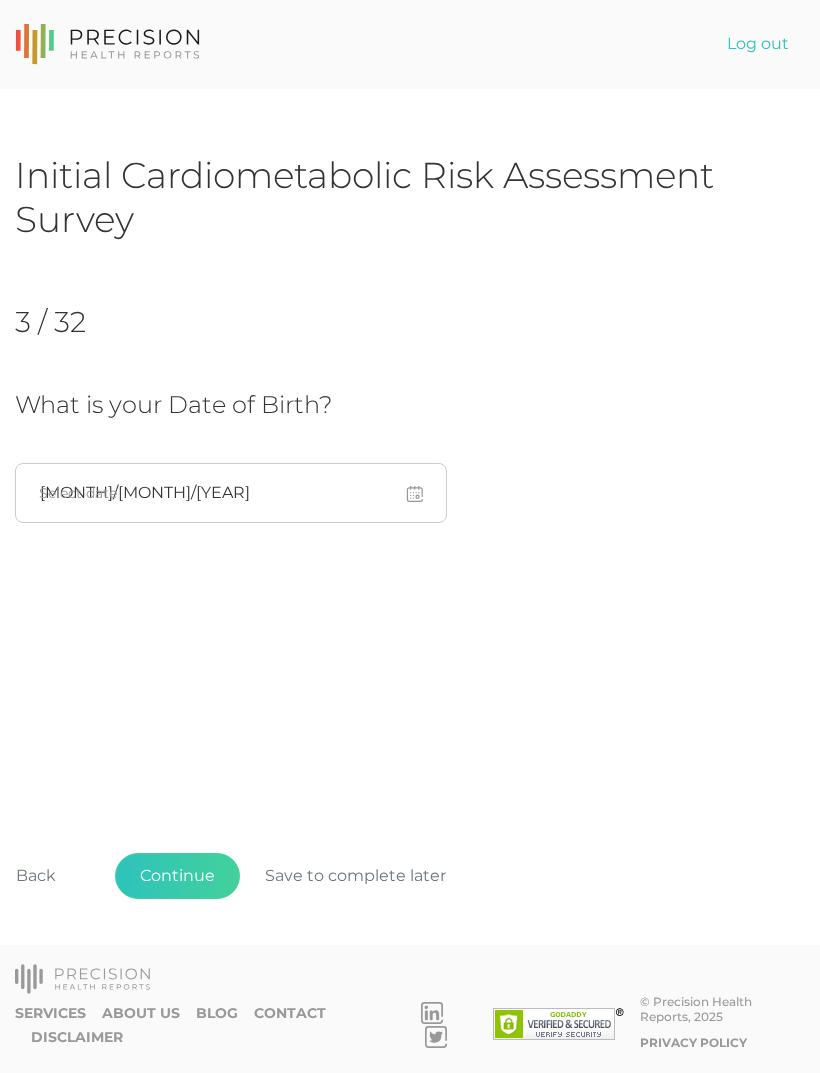 click on "Initial Cardiometabolic Risk Assessment Survey 3 / 32 What is your Date of Birth? 09/27/1972 Select date
Back Continue Save to complete later" at bounding box center (410, 557) 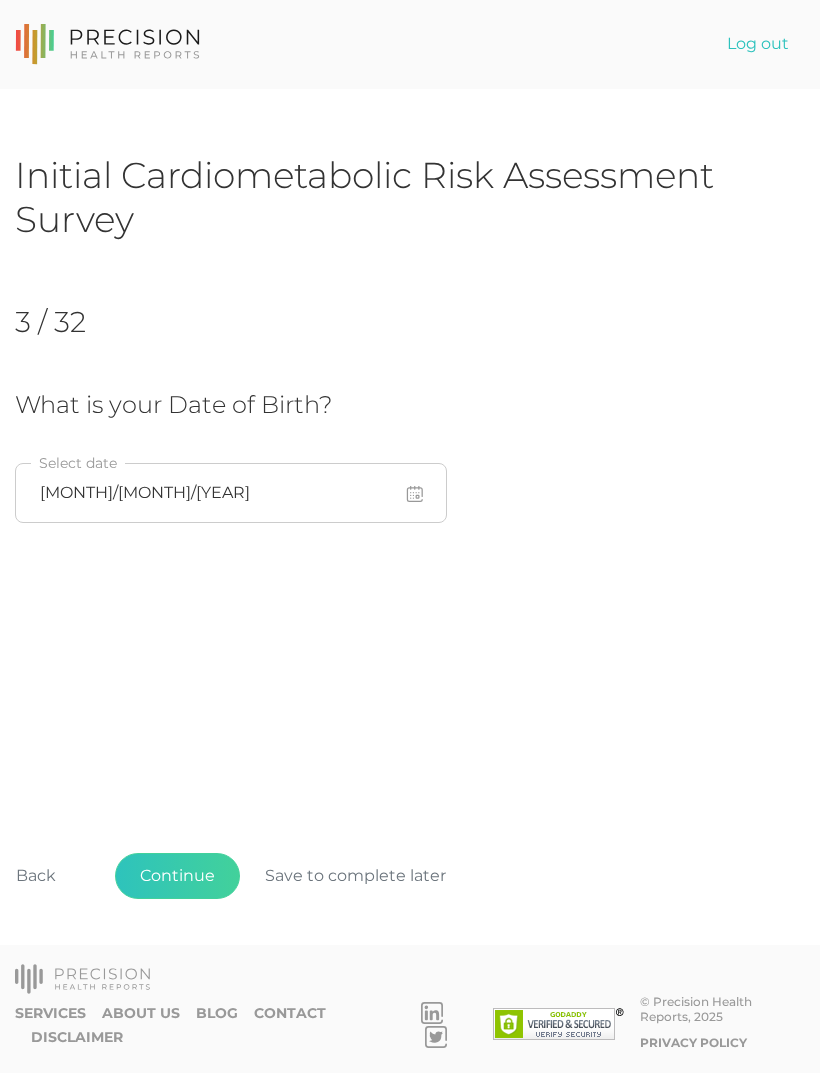 click on "Continue" at bounding box center (177, 876) 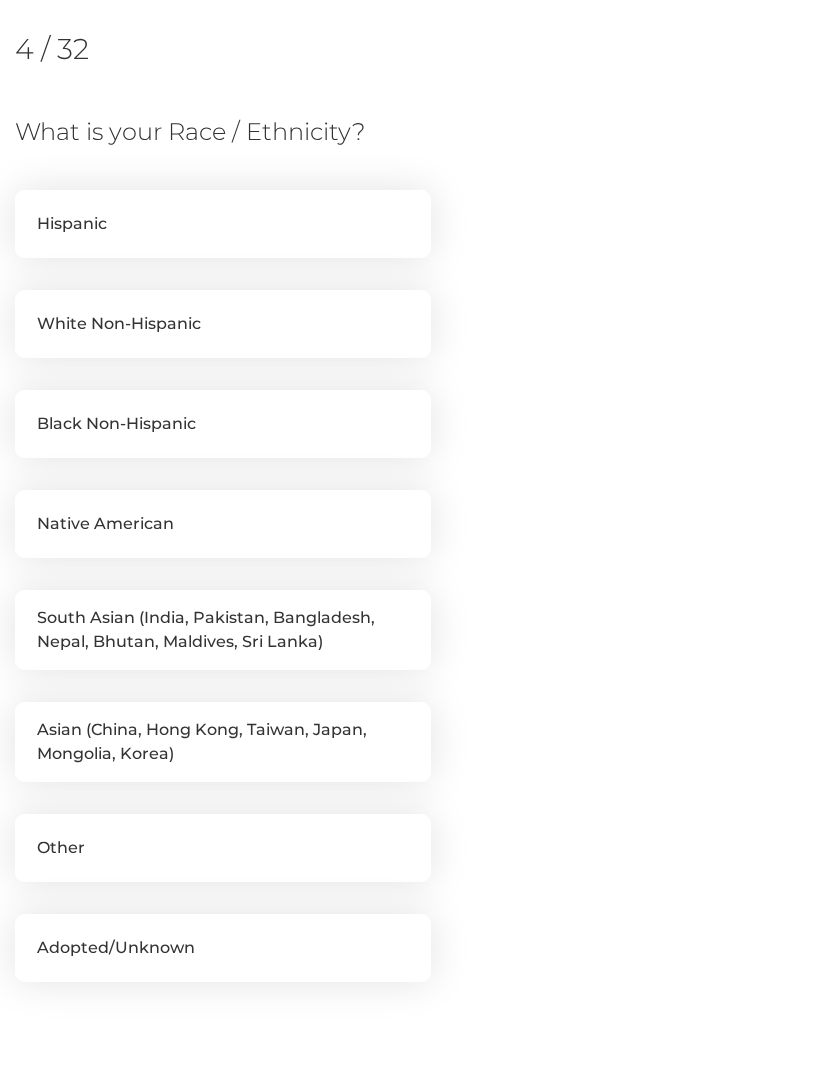 scroll, scrollTop: 278, scrollLeft: 0, axis: vertical 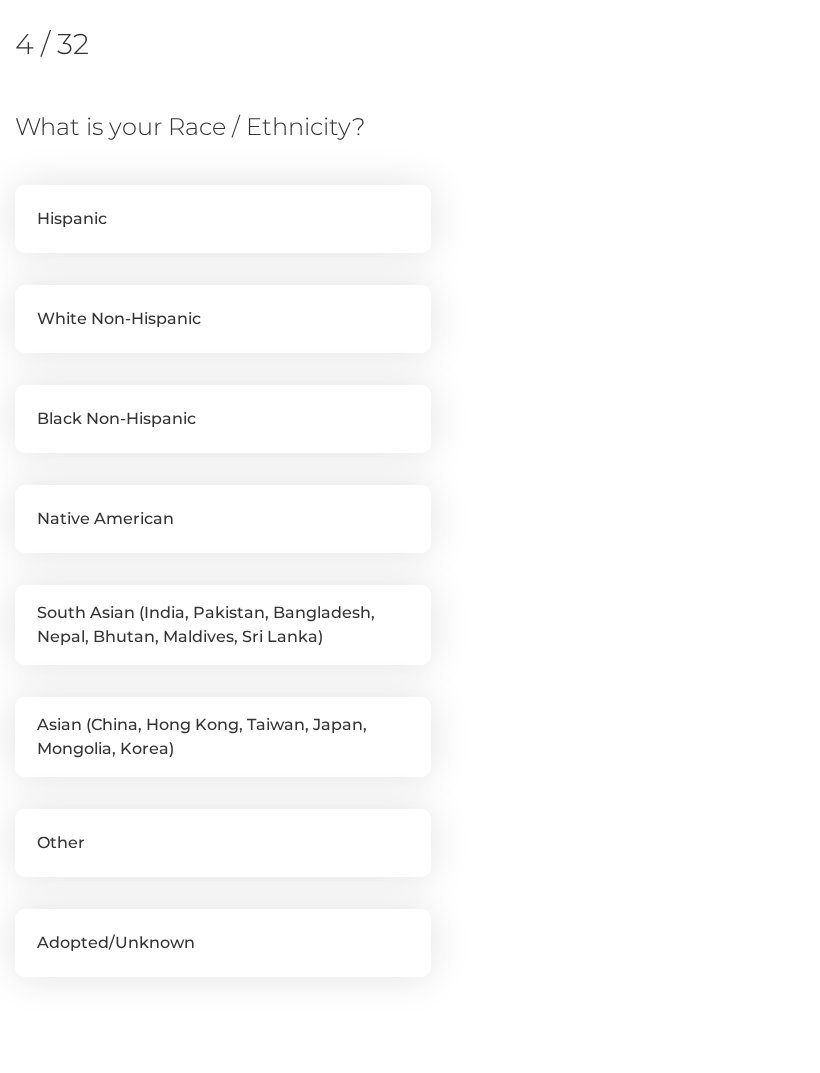 click on "White Non-Hispanic" at bounding box center [223, 319] 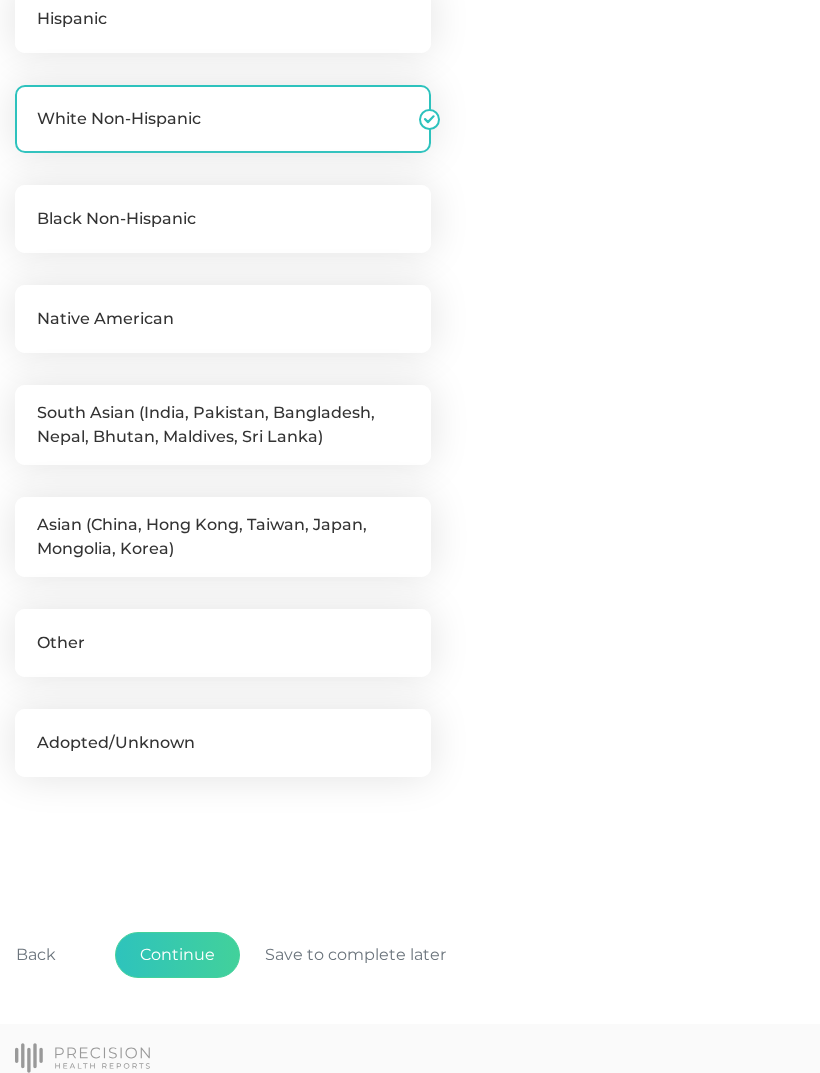 scroll, scrollTop: 491, scrollLeft: 0, axis: vertical 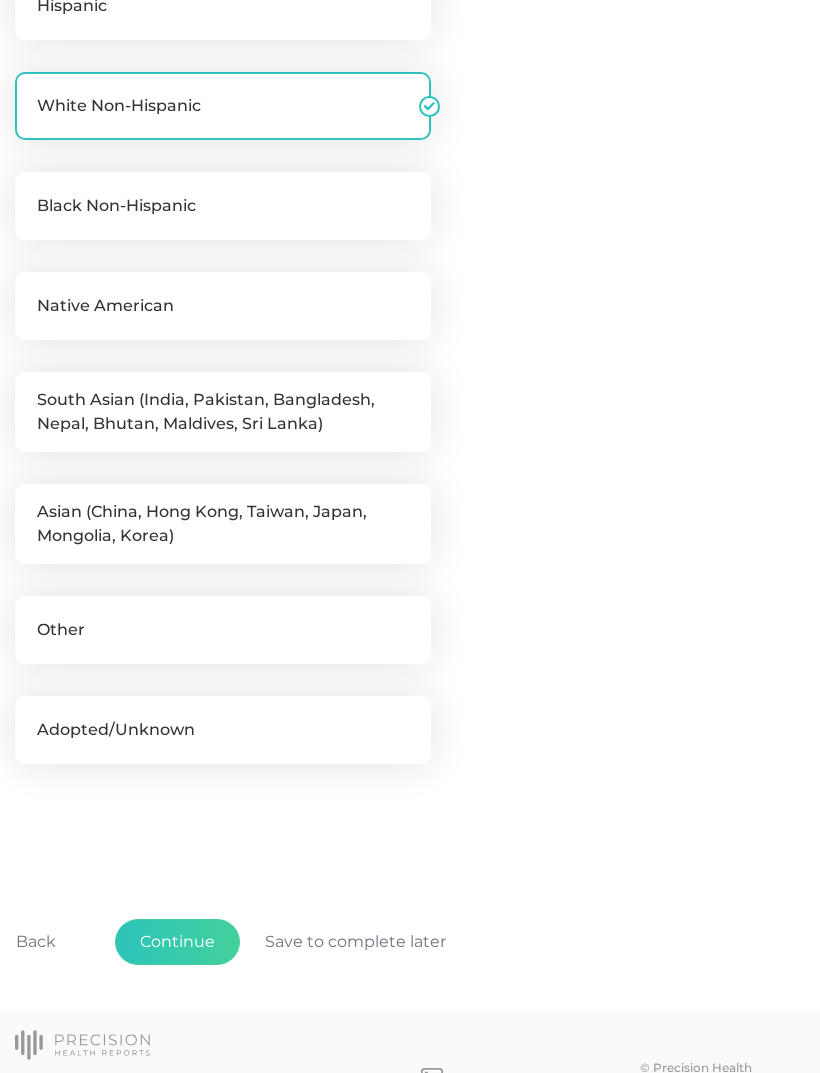 click on "Continue" at bounding box center [177, 942] 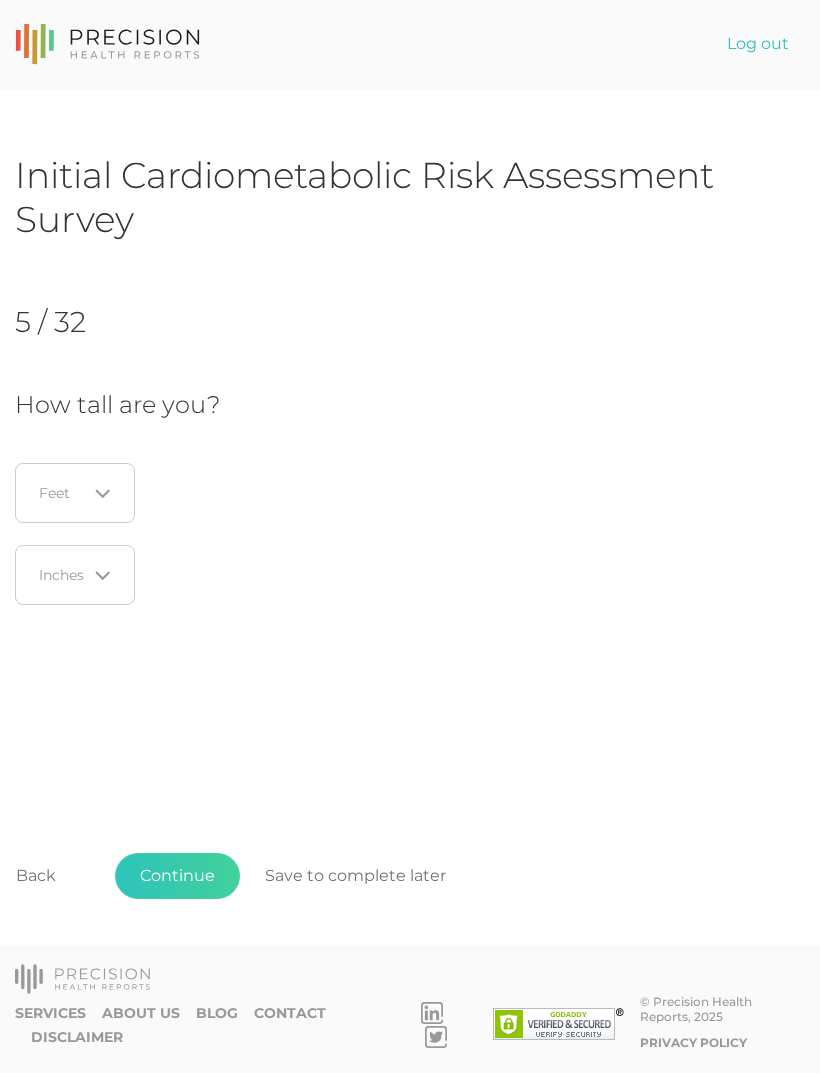 click 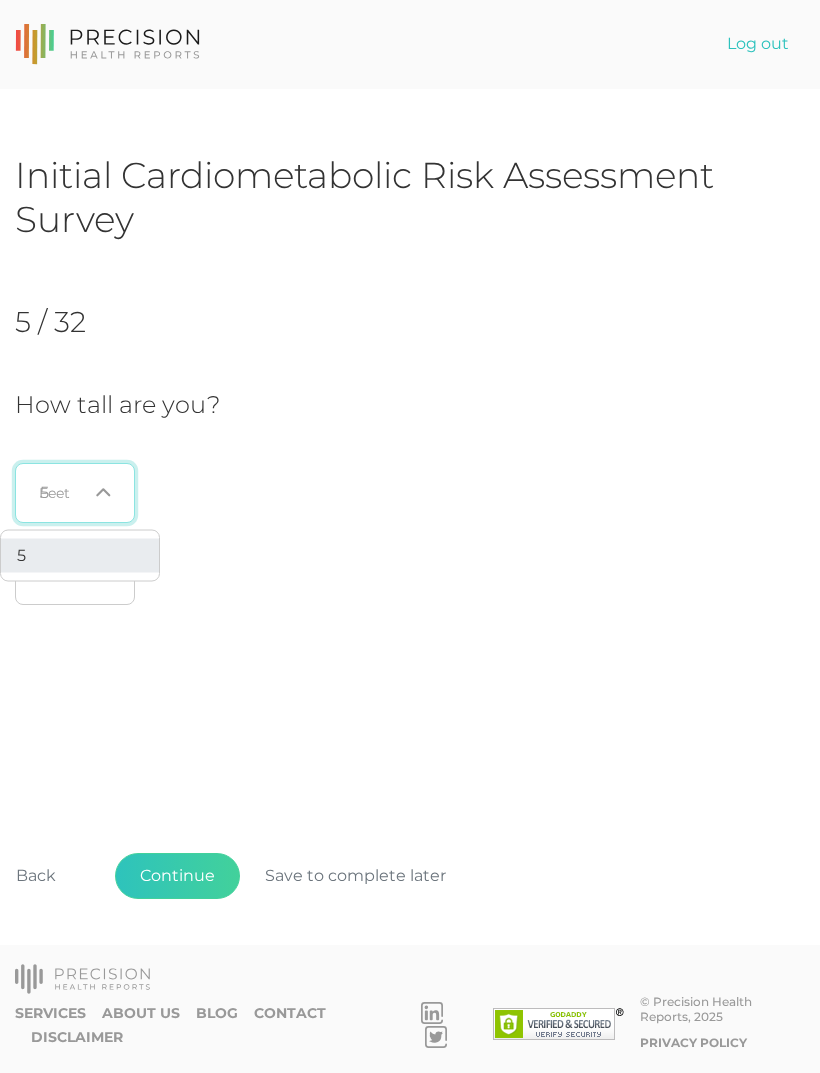 type on "5" 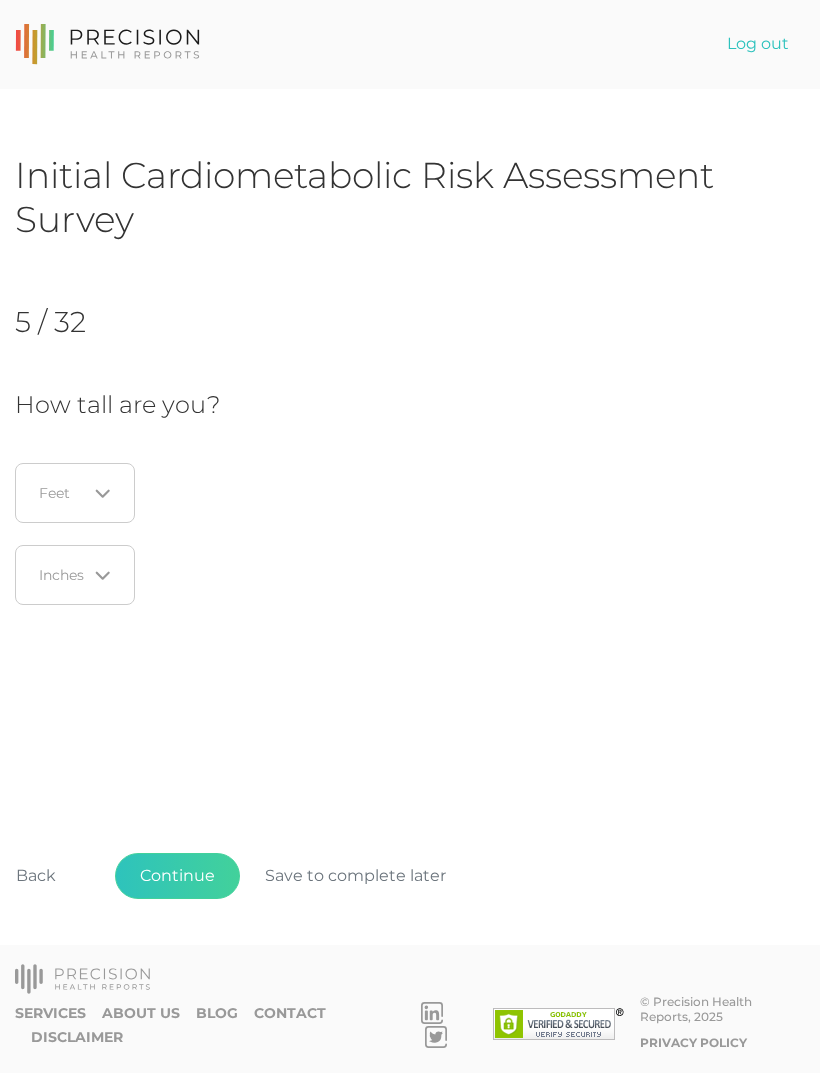 click 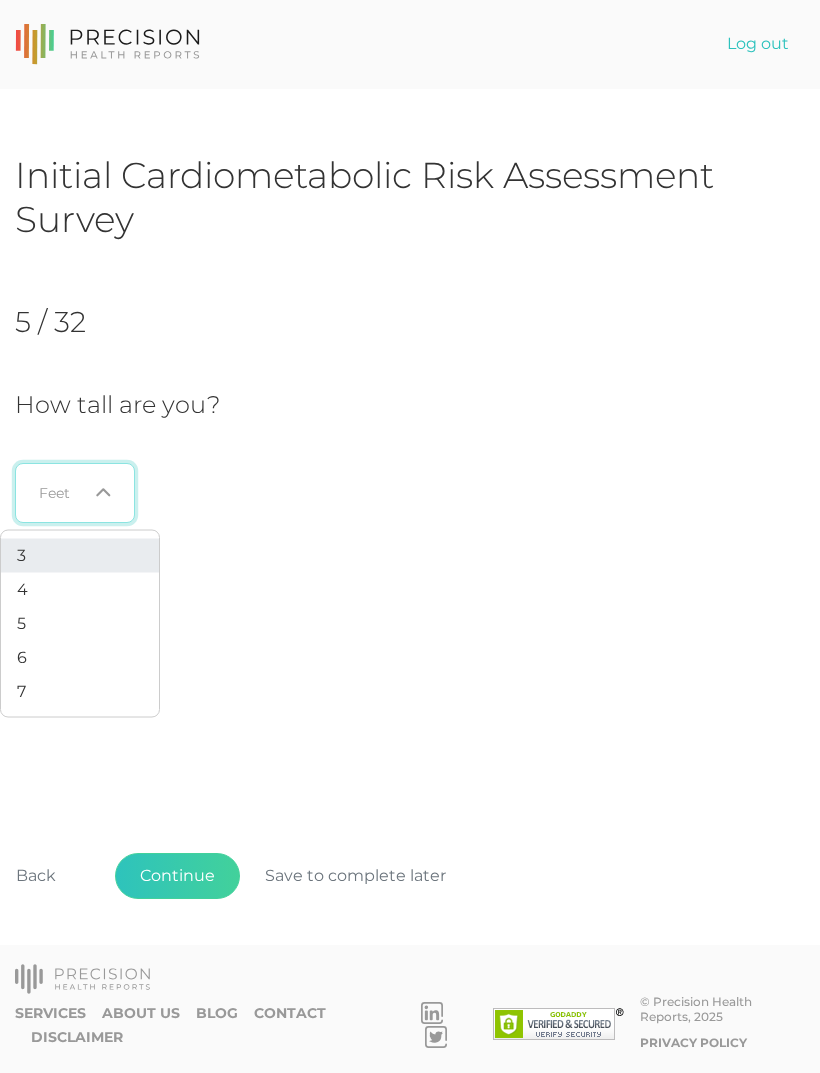 type on "5" 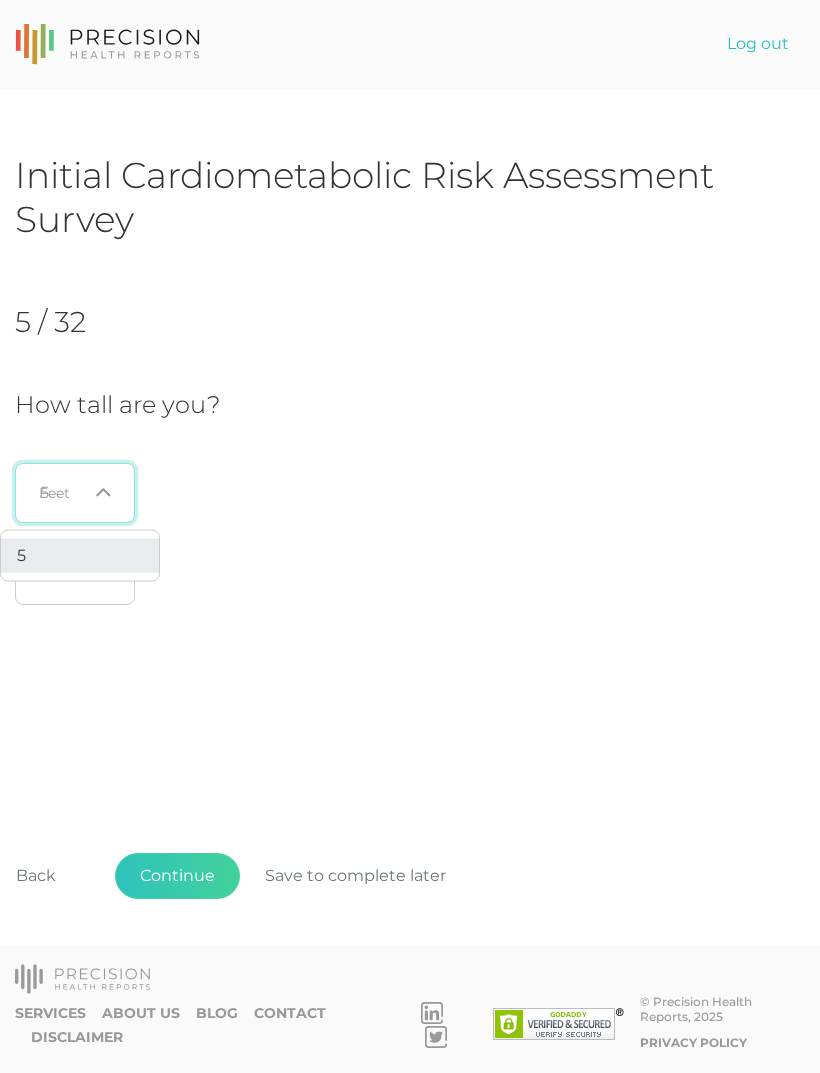 click on "5" at bounding box center (80, 556) 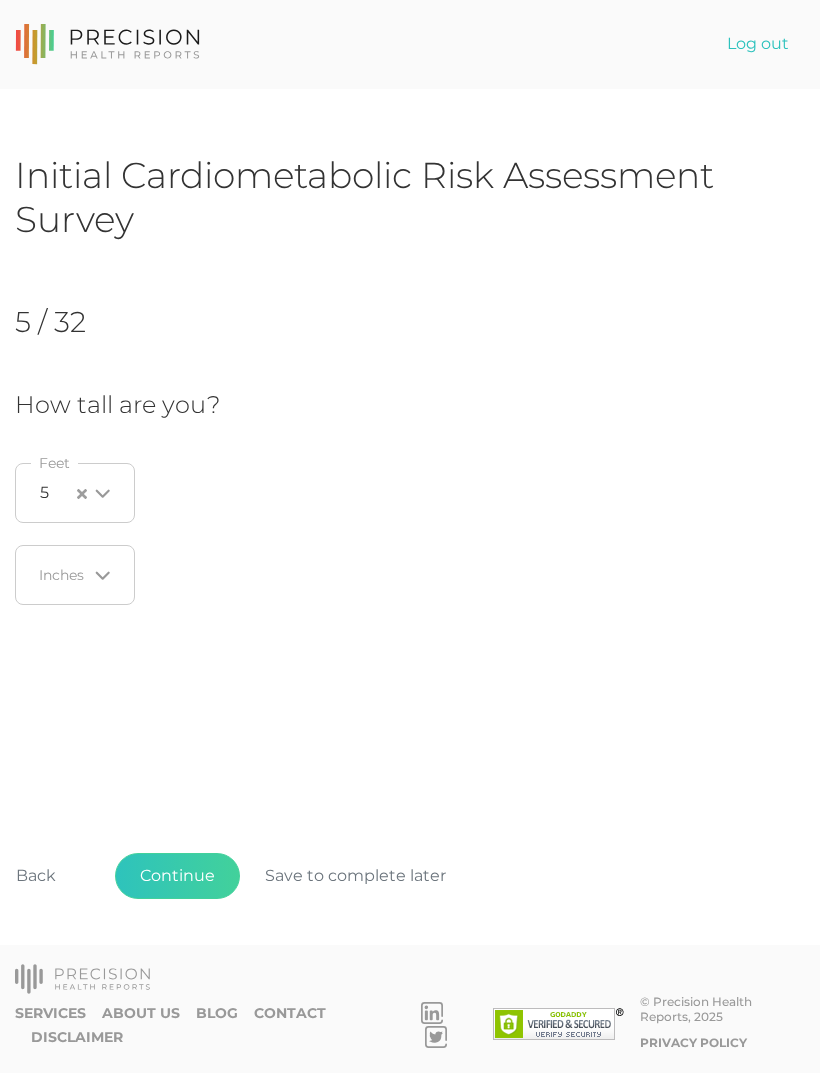 click at bounding box center [63, 575] 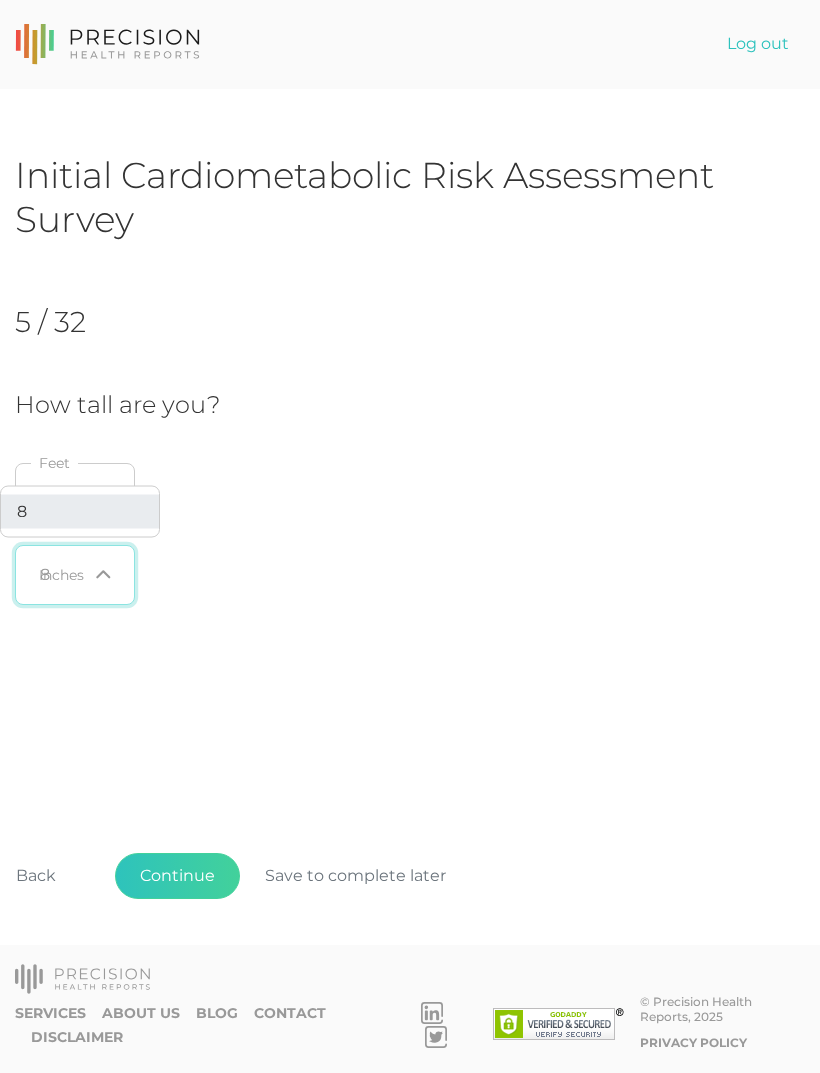 type on "8" 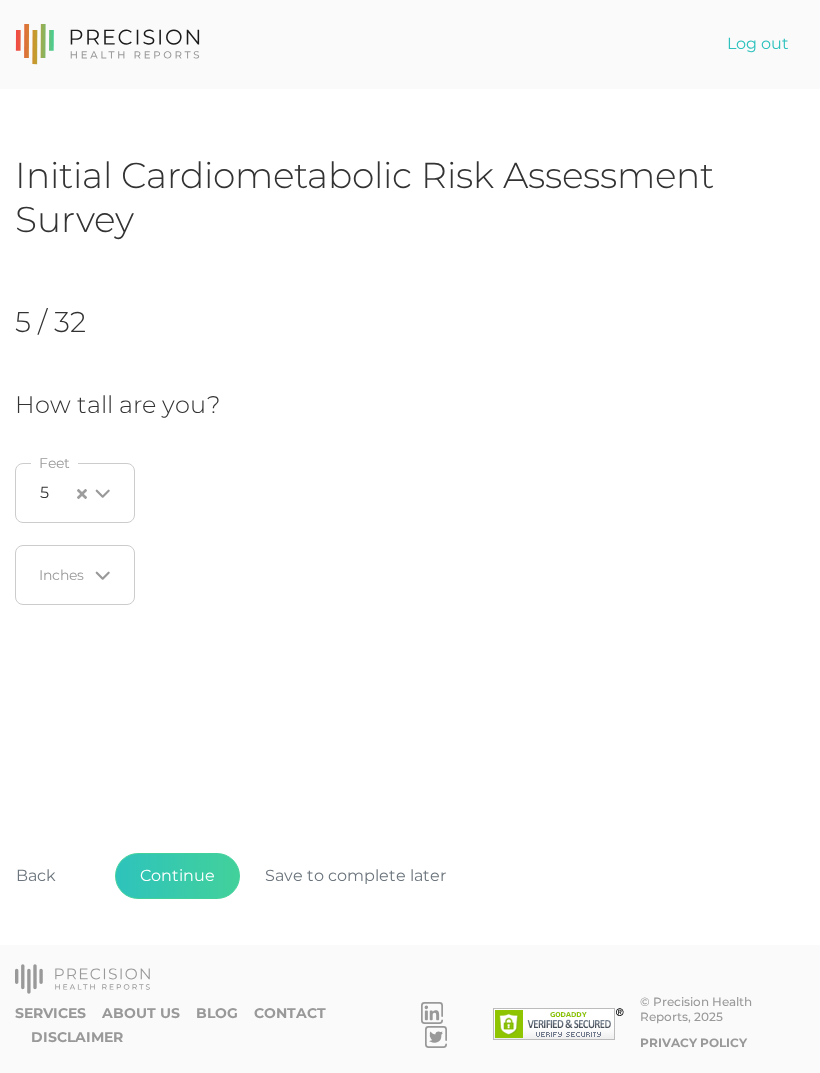 click at bounding box center [63, 575] 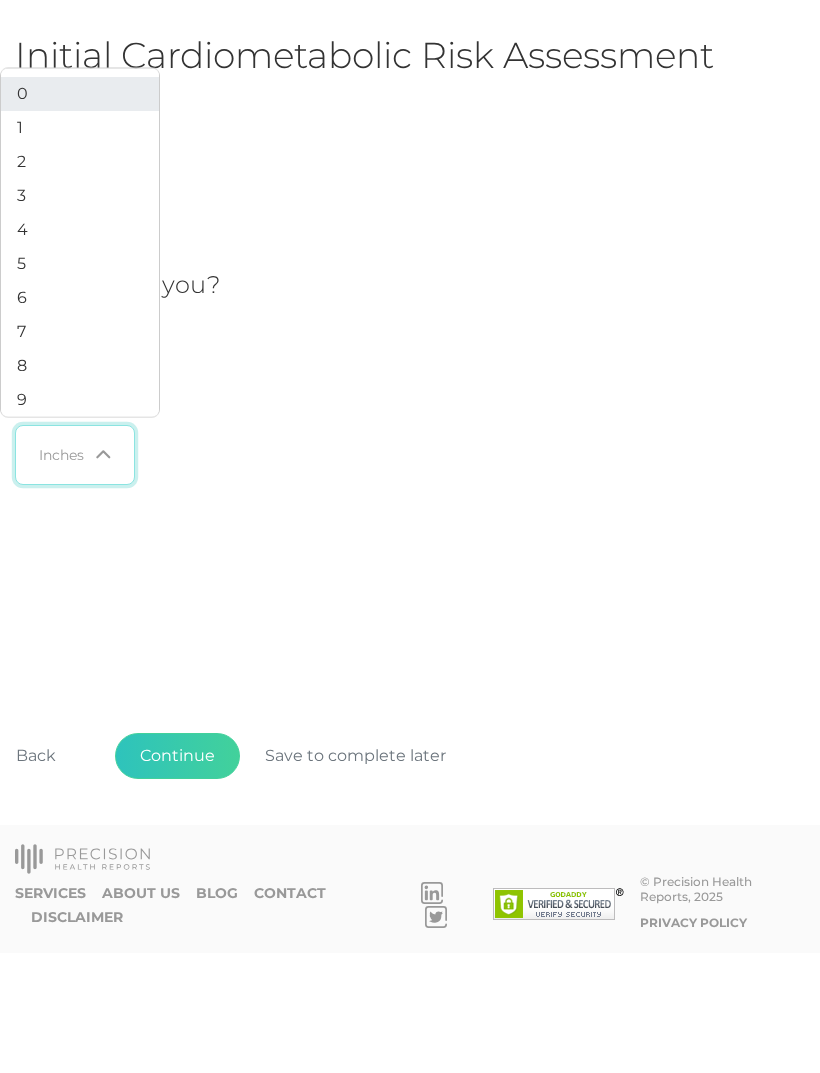 click 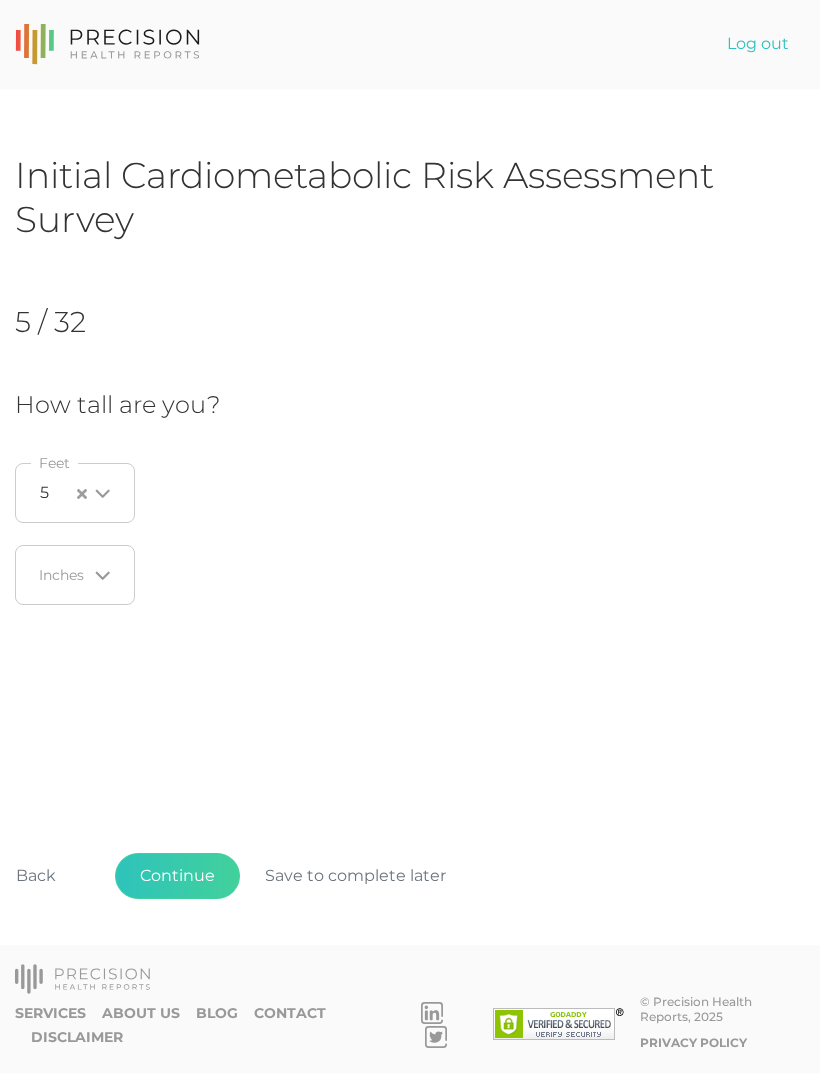 click on "5
Loading...     Feet" at bounding box center [216, 493] 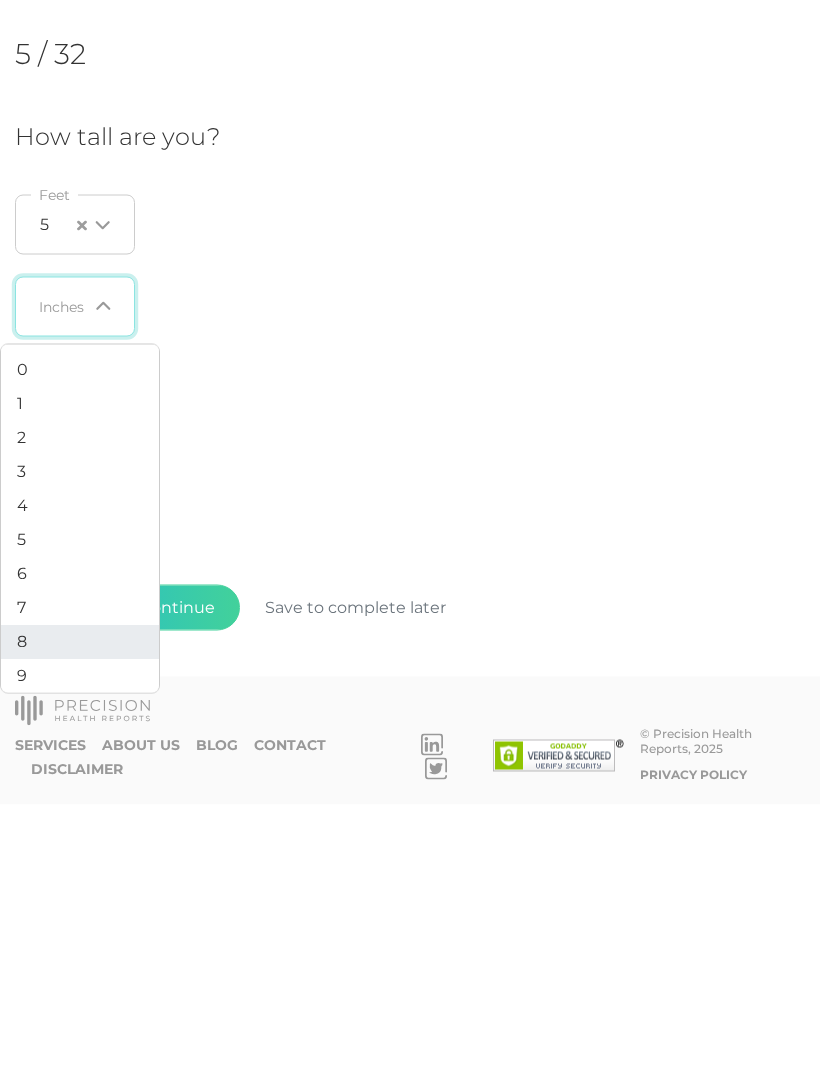 click on "8" at bounding box center [80, 910] 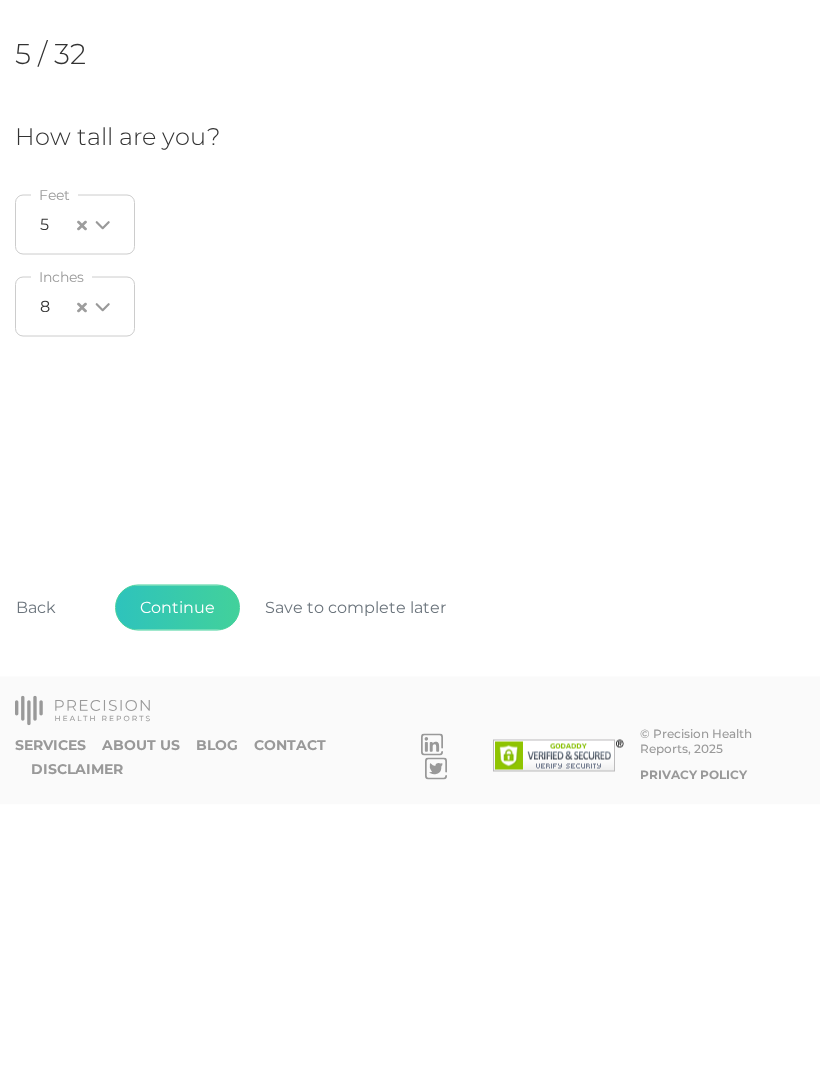 click on "Continue" at bounding box center (177, 876) 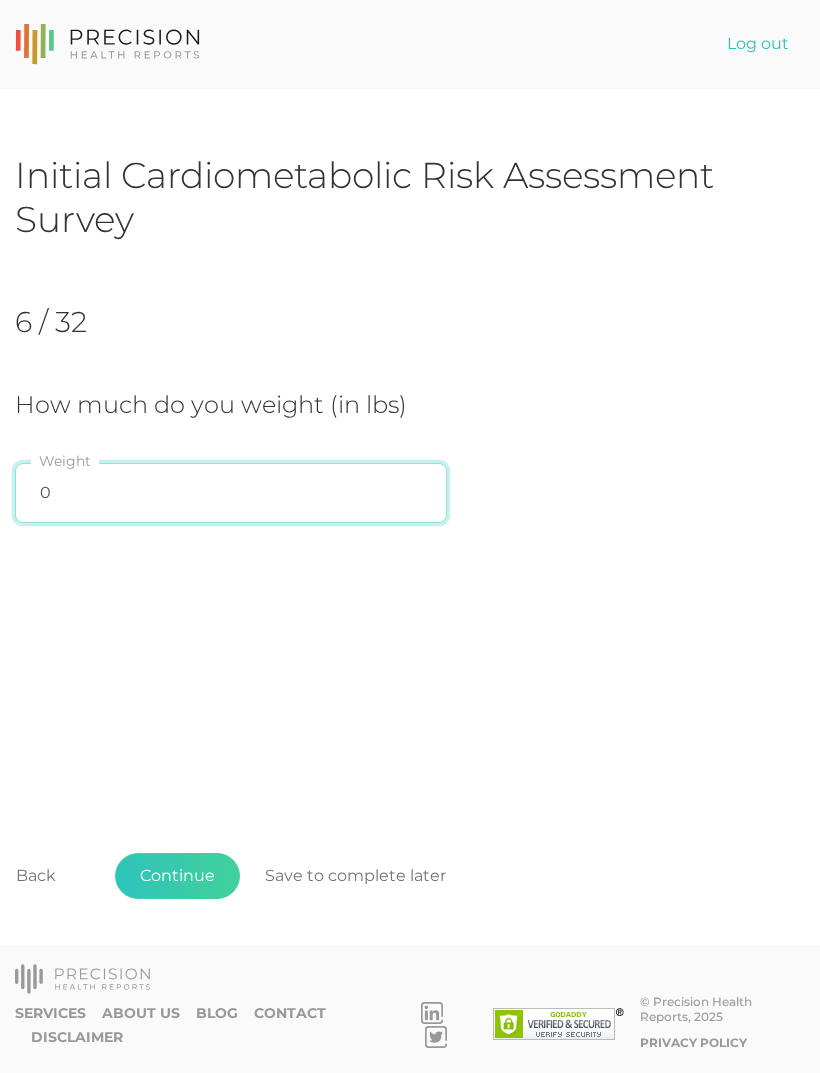 click on "0" at bounding box center [231, 493] 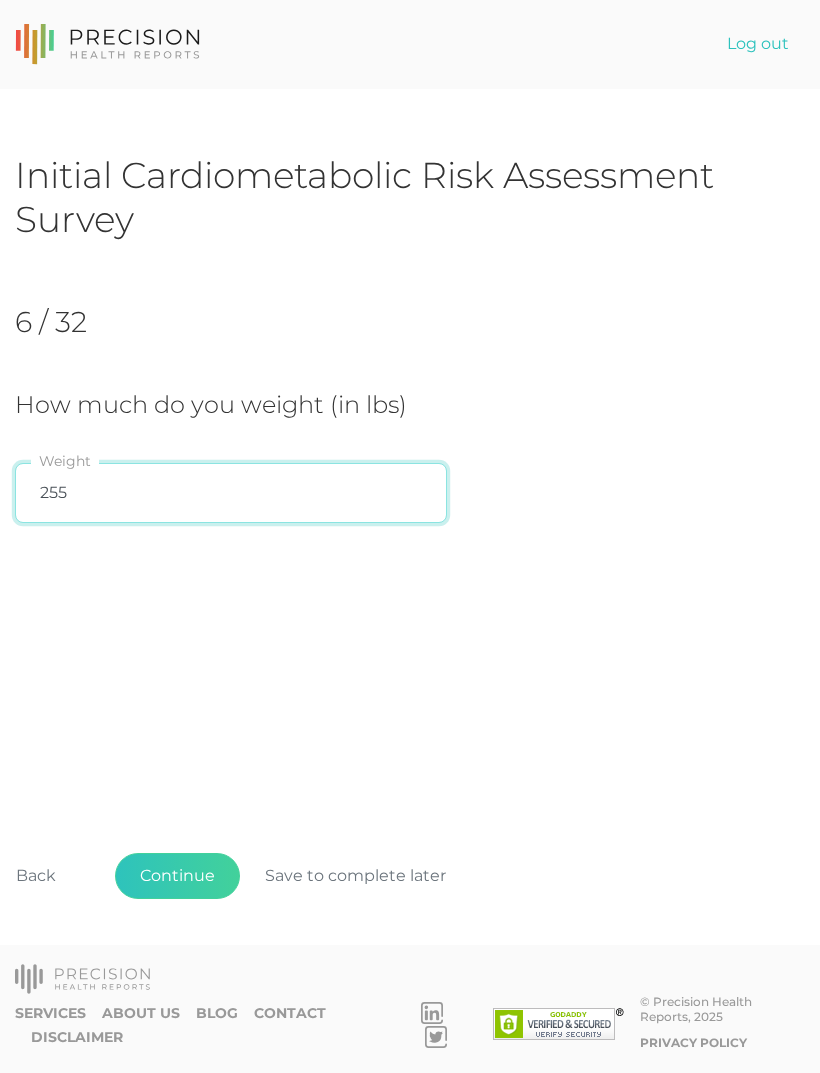 type on "255" 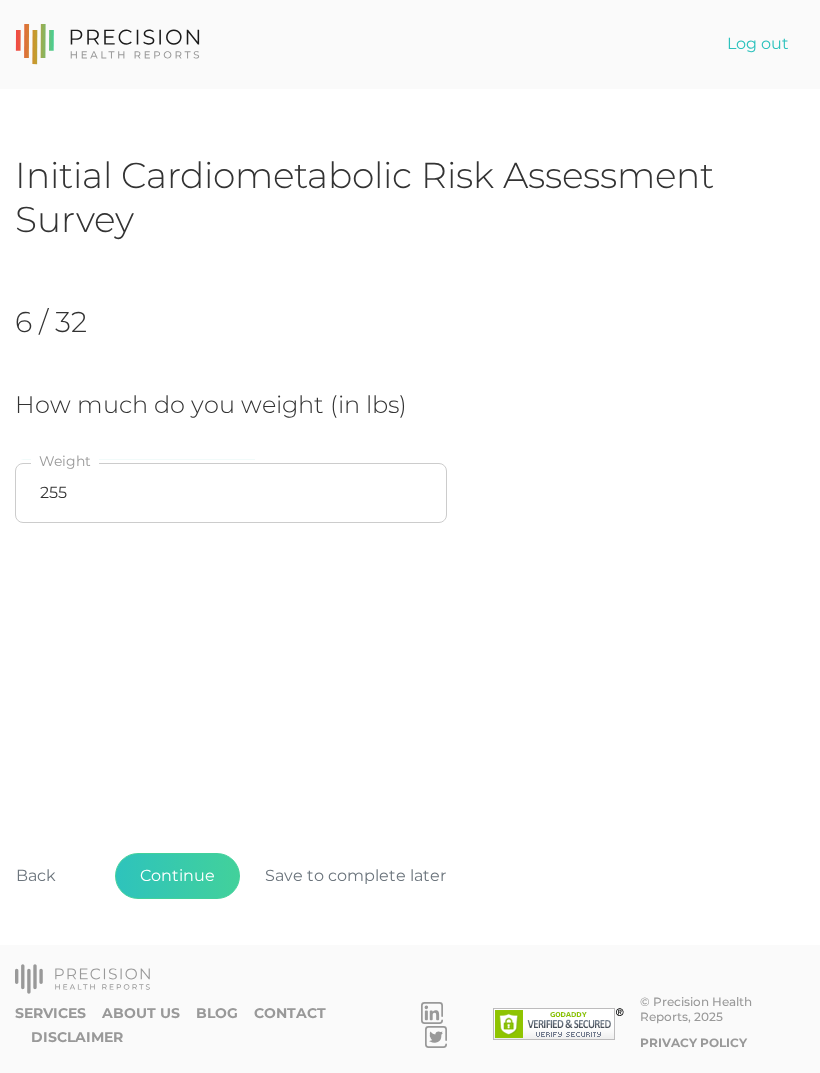 click on "Initial Cardiometabolic Risk Assessment Survey 6 / 32 How much do you weight (in lbs) 255 Weight Back Continue Save to complete later" at bounding box center [410, 557] 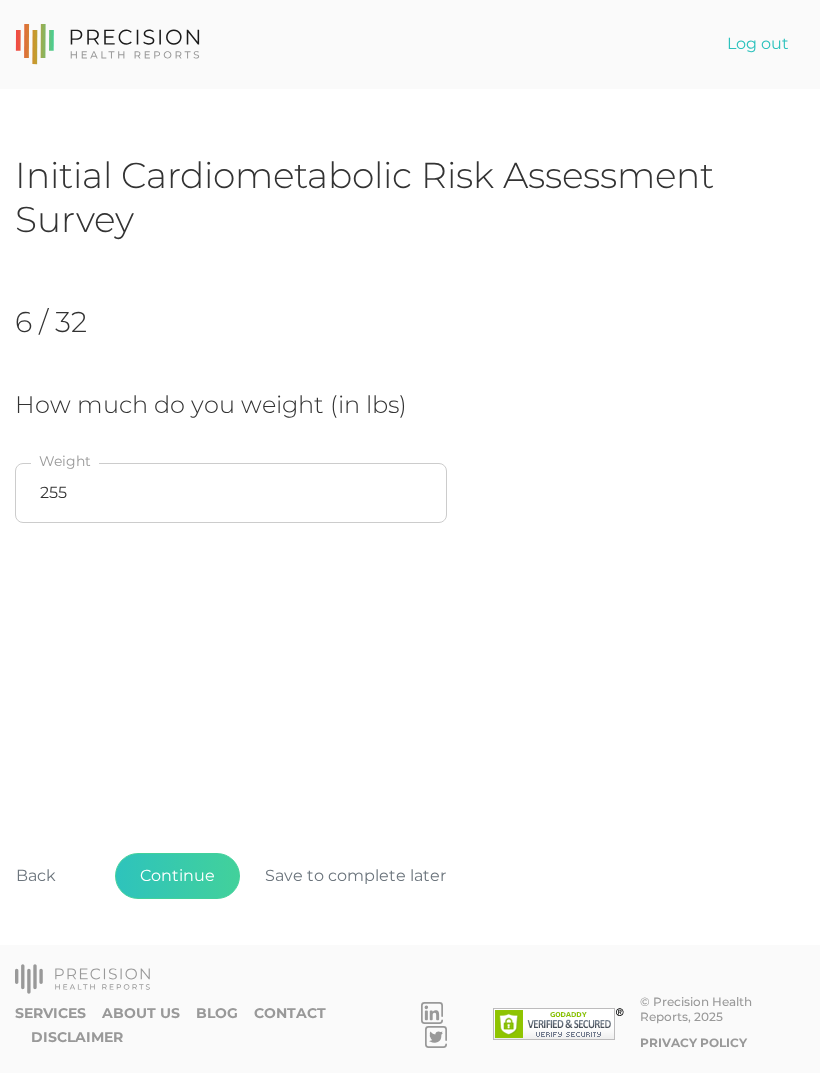 click on "Continue" at bounding box center (177, 876) 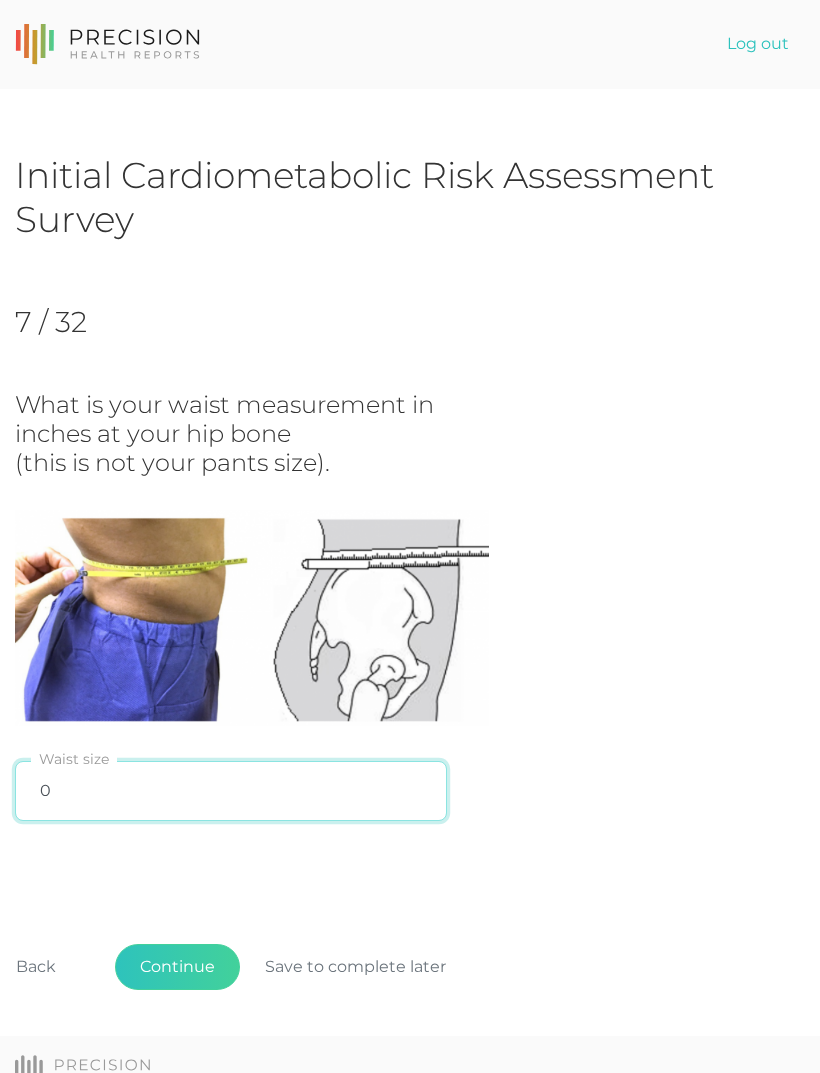 click on "0" at bounding box center (231, 791) 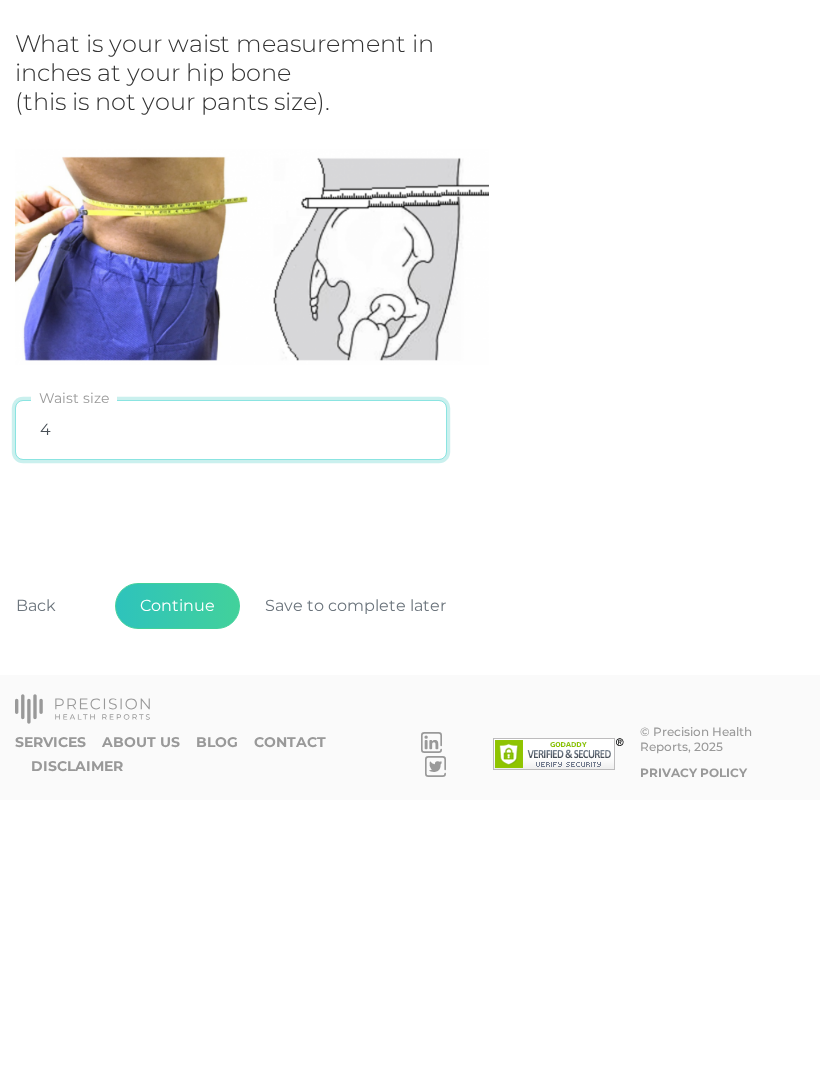 type on "44" 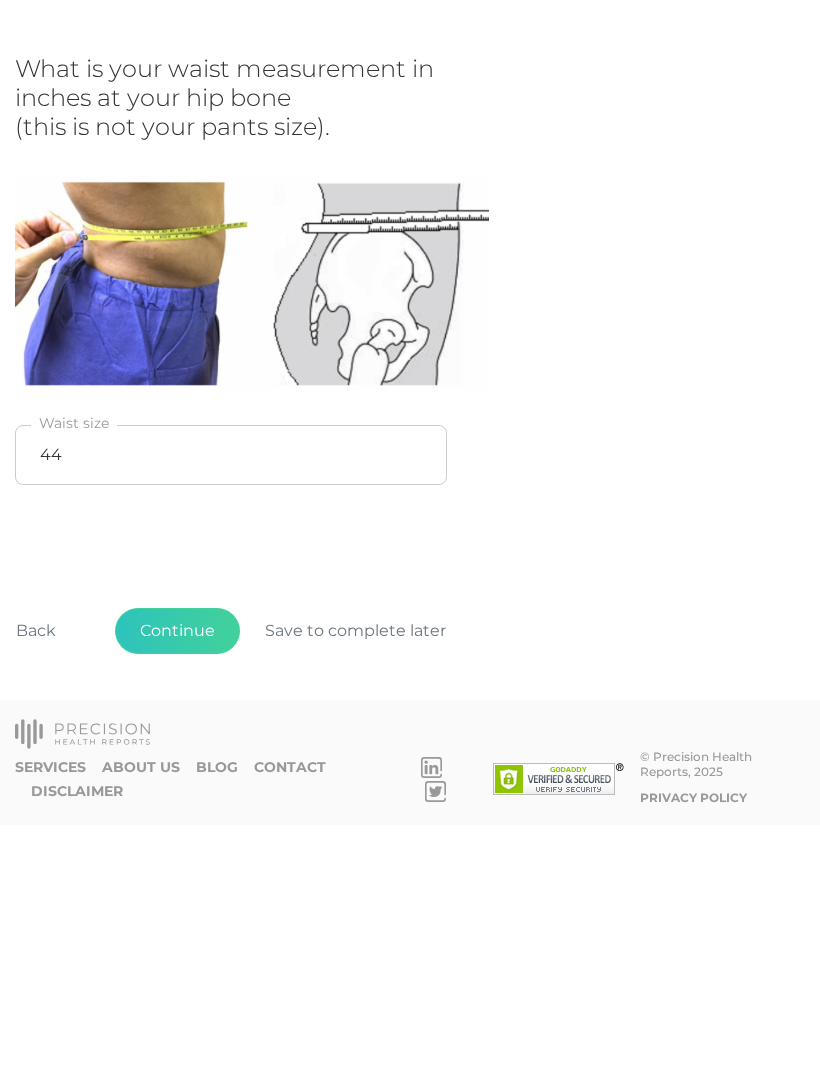 click on "Continue" at bounding box center [177, 879] 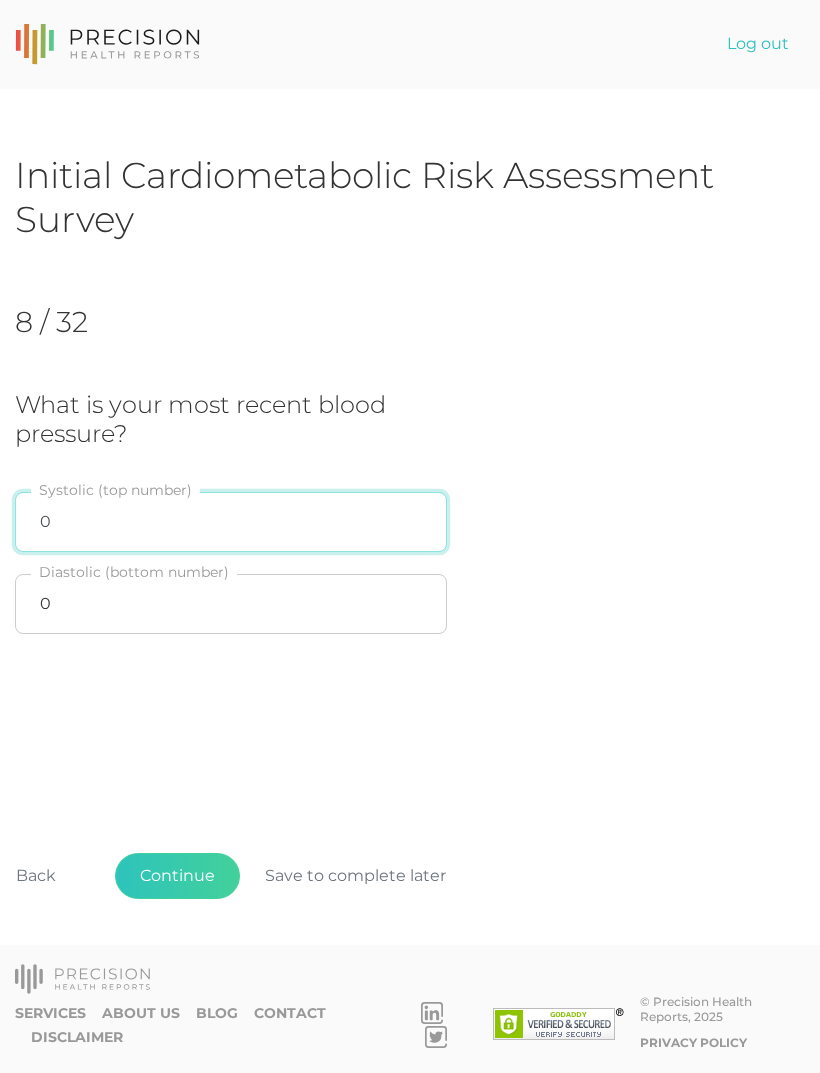 click on "0" at bounding box center [231, 522] 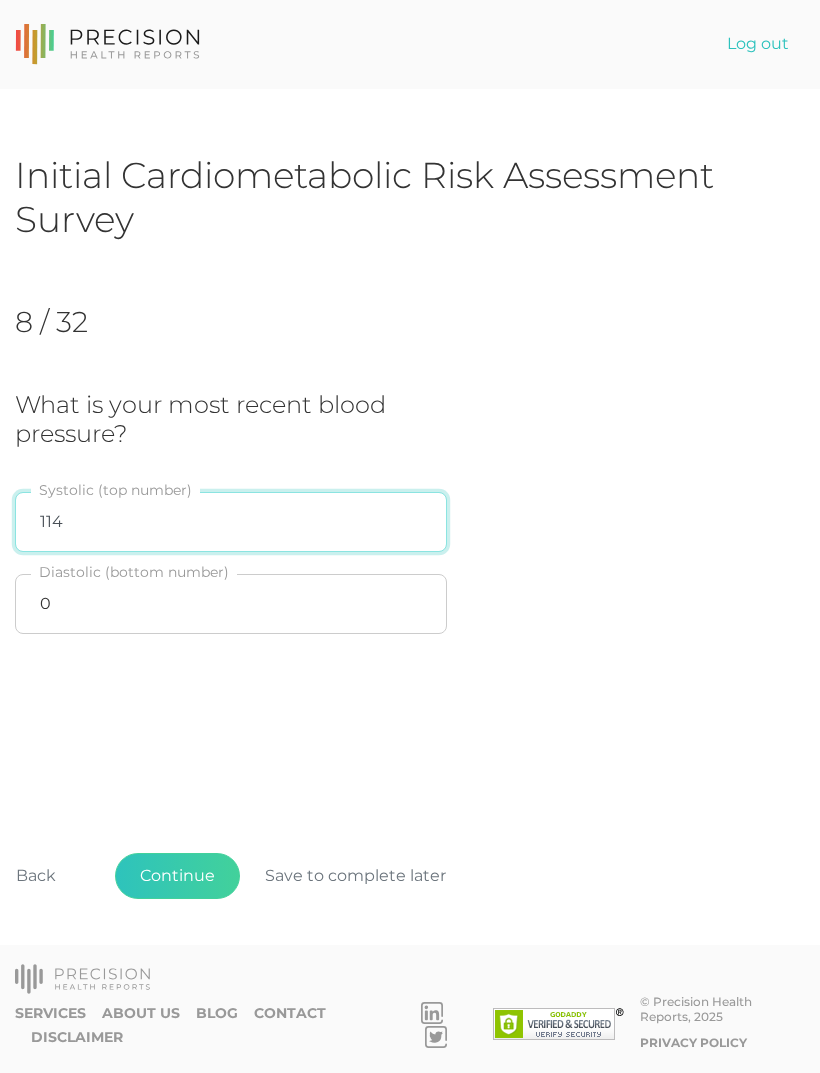 type on "114" 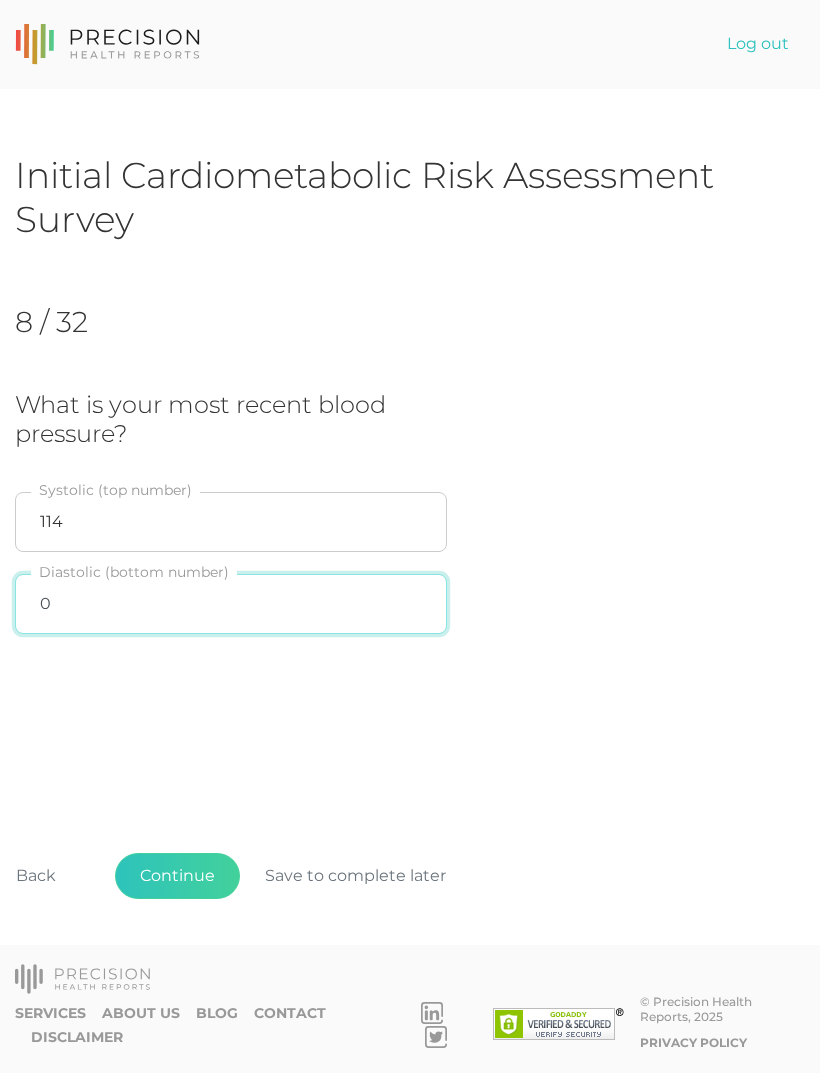 click on "0" at bounding box center (231, 604) 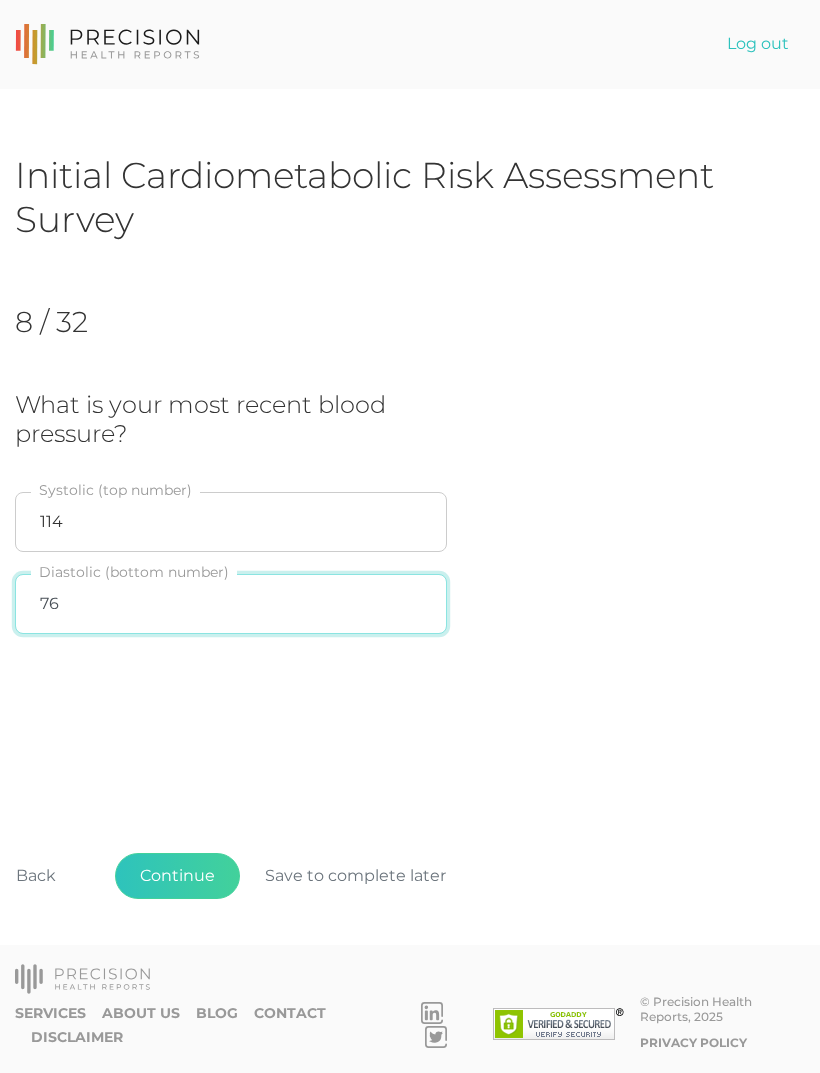 type on "76" 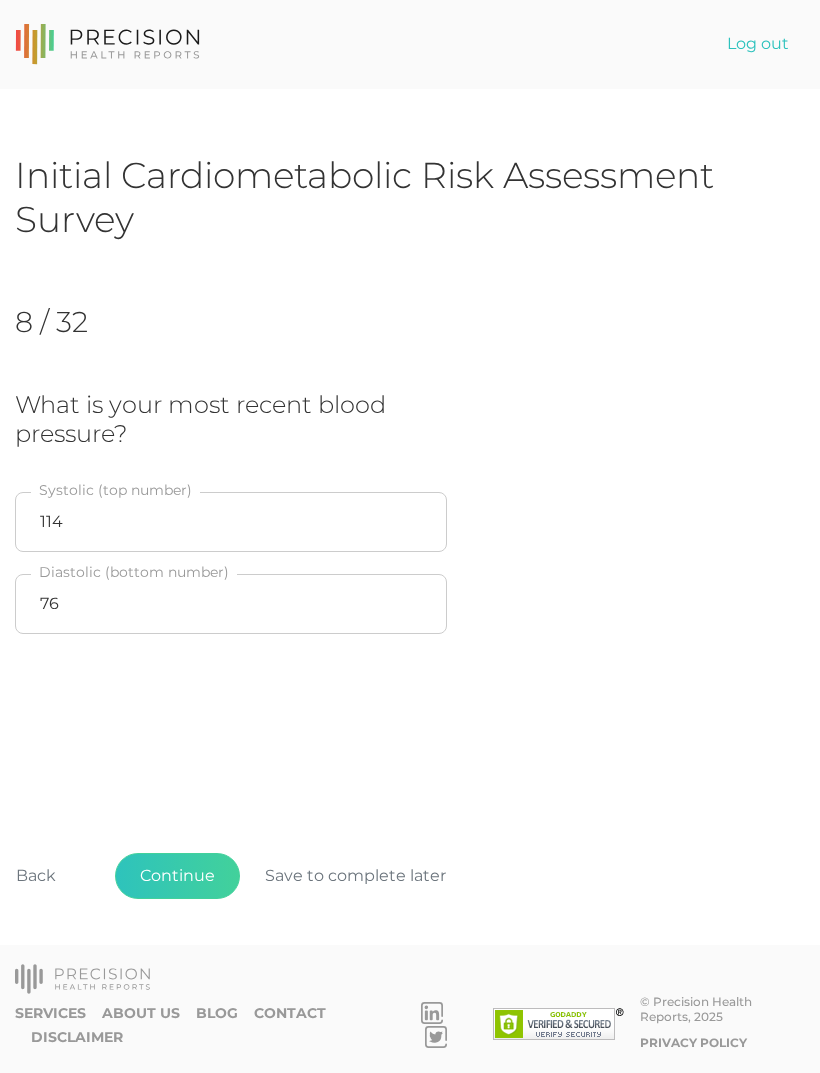 click on "Initial Cardiometabolic Risk Assessment Survey 8 / 32 What is your most recent blood pressure? 114 Systolic (top number) 76 Diastolic (bottom number) Back Continue Save to complete later" at bounding box center [410, 557] 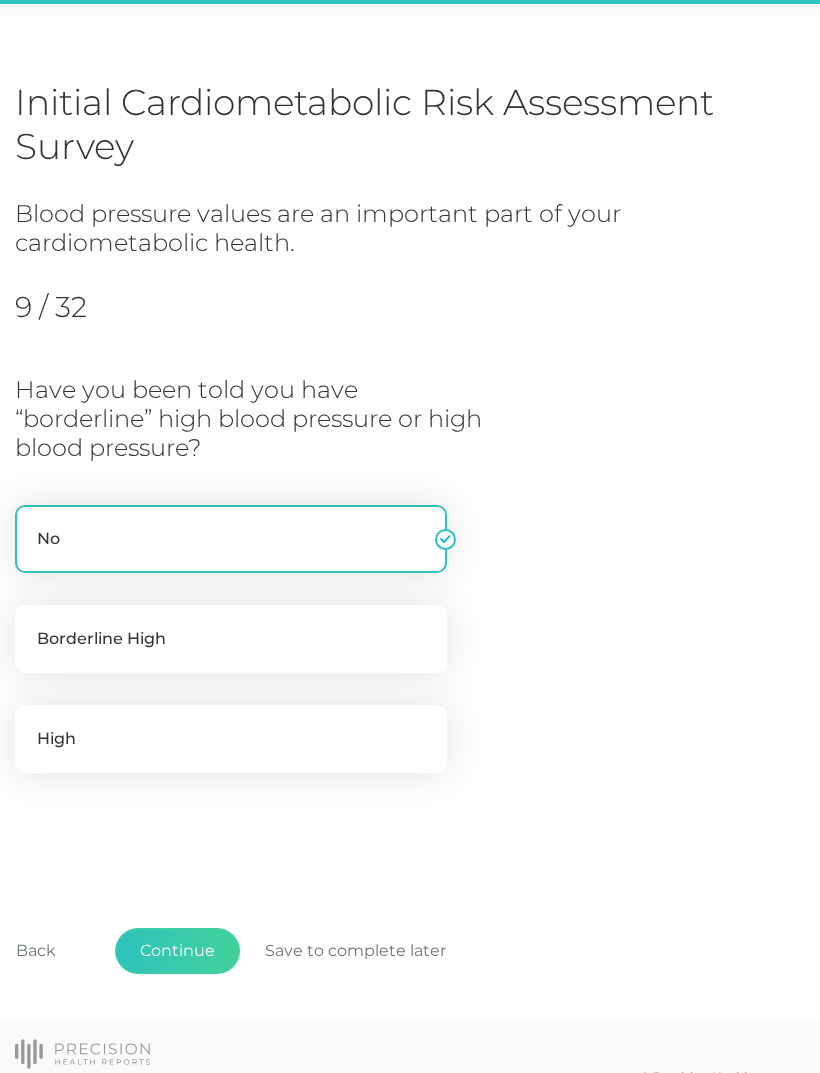 scroll, scrollTop: 79, scrollLeft: 0, axis: vertical 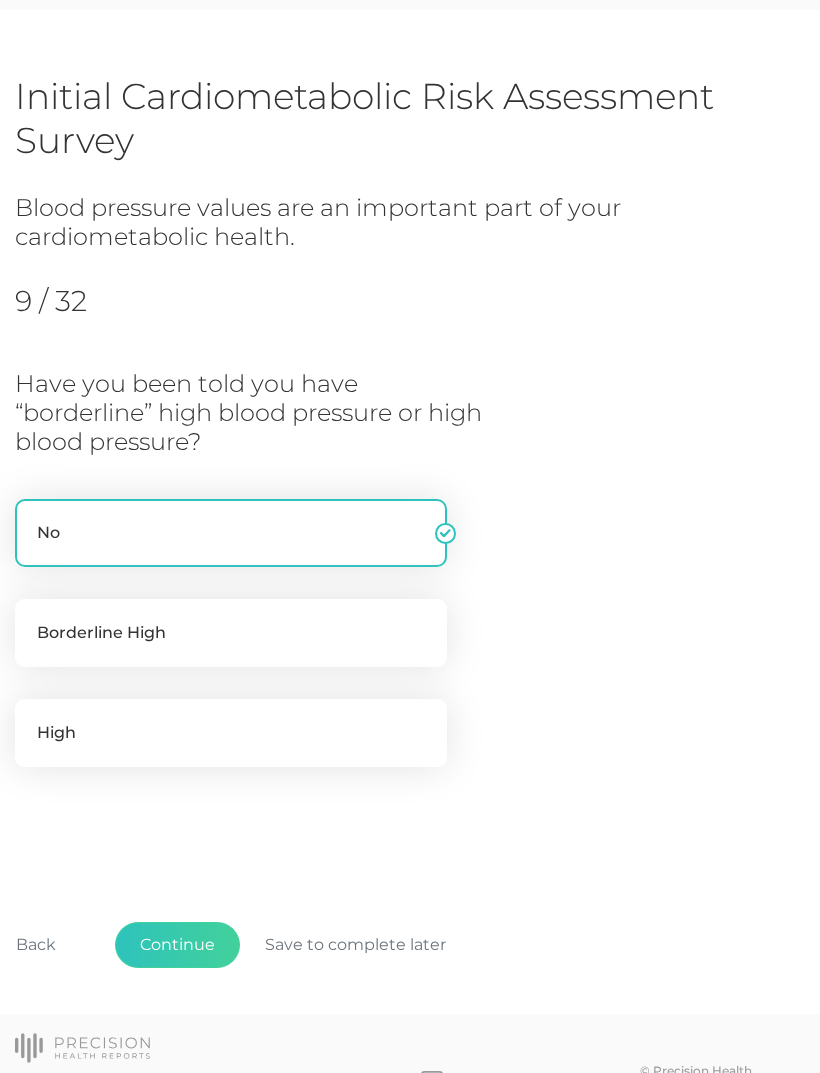 click on "Have you been told you have “borderline” high blood pressure or high blood pressure? No Borderline High High" at bounding box center (410, 590) 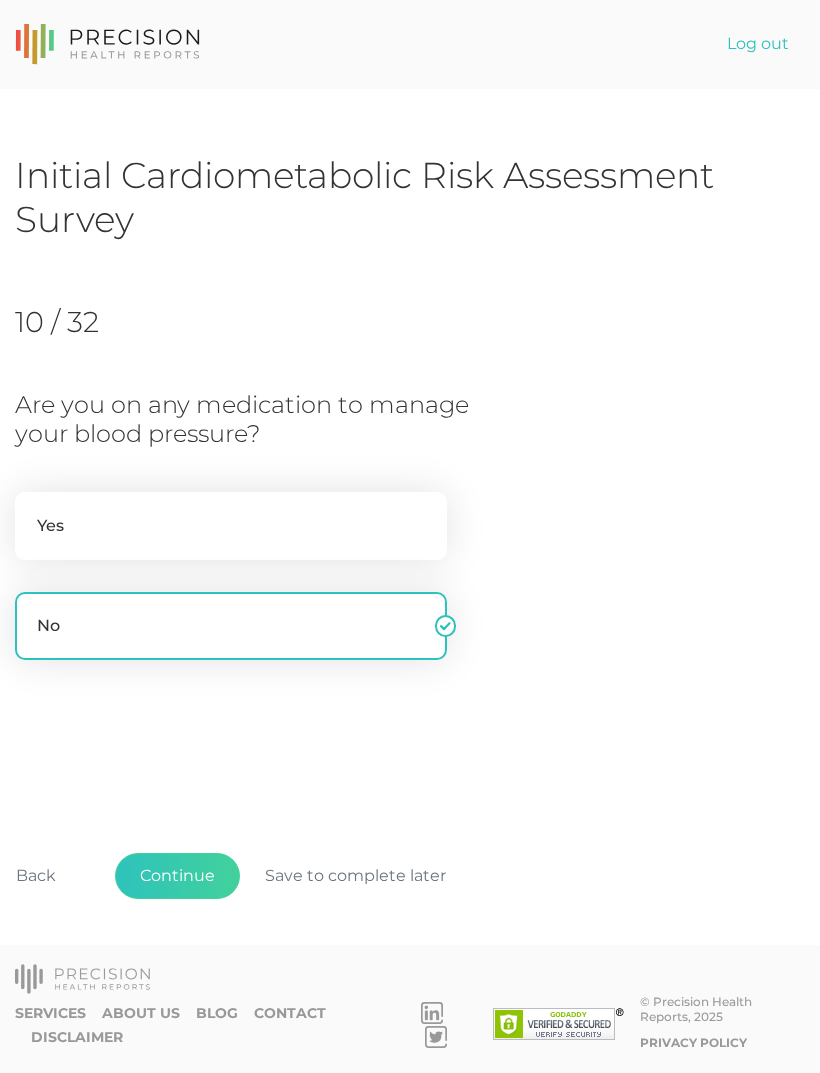 click on "Continue" at bounding box center [177, 876] 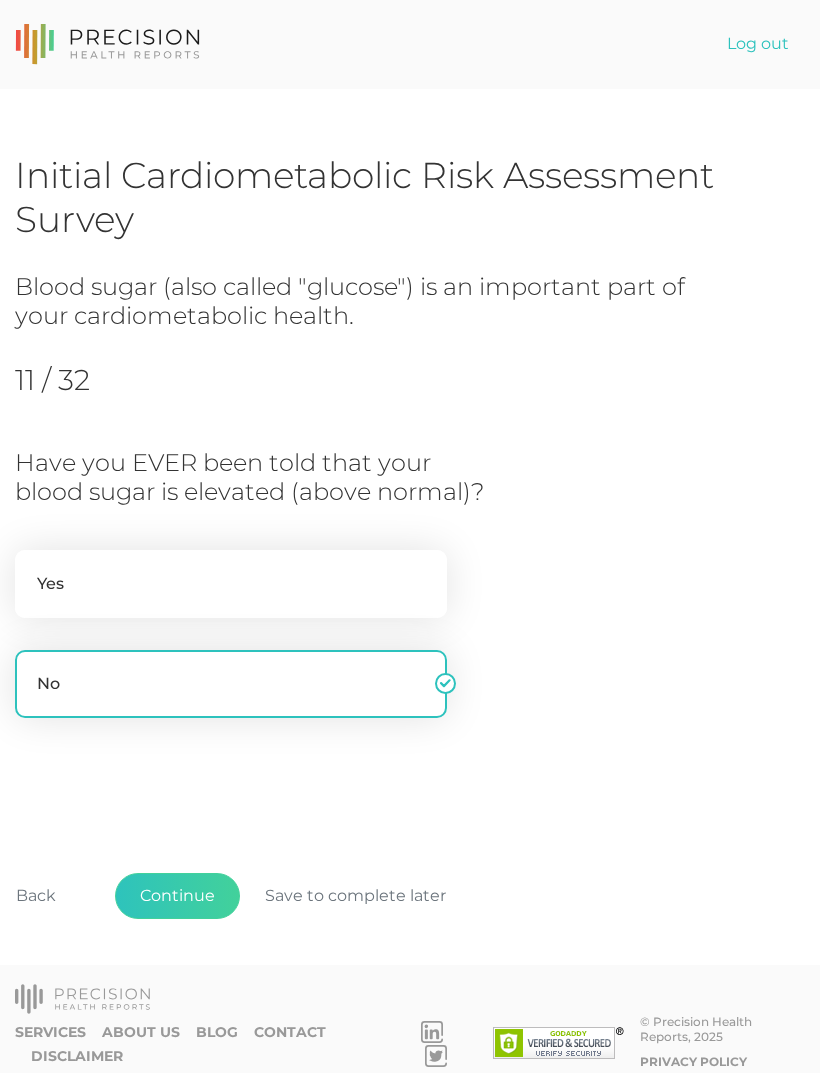 click on "Continue" at bounding box center [177, 896] 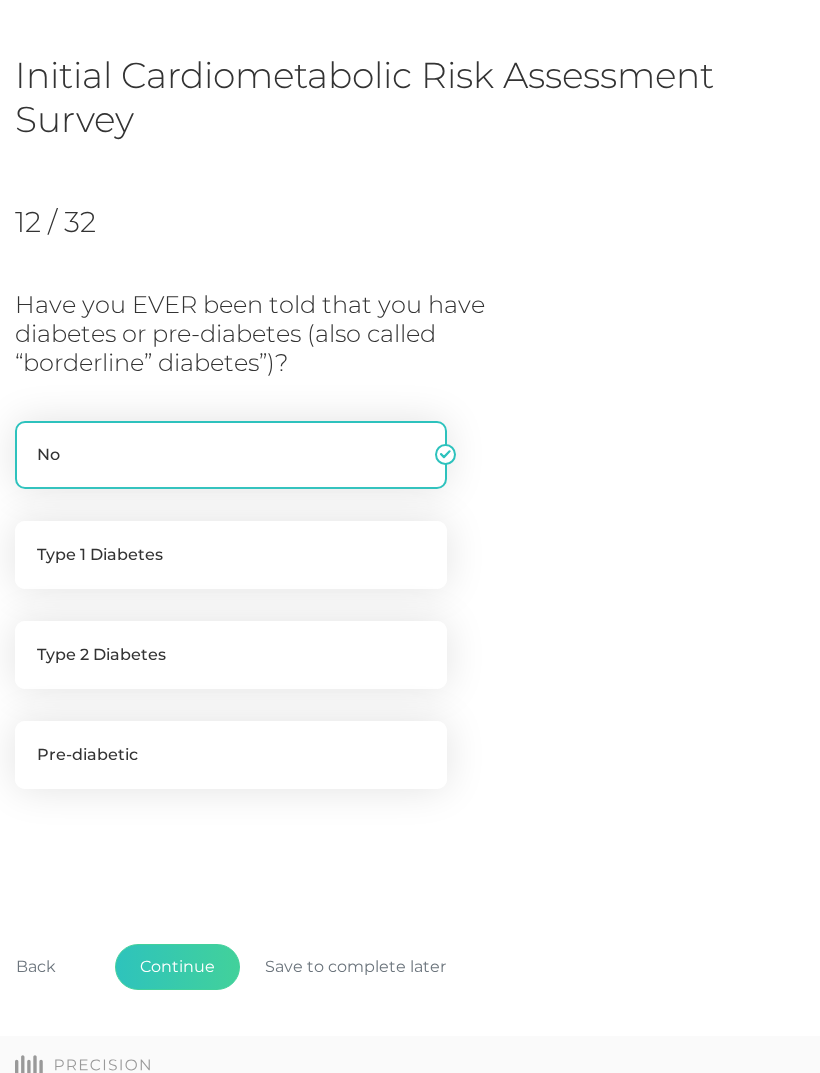 scroll, scrollTop: 123, scrollLeft: 0, axis: vertical 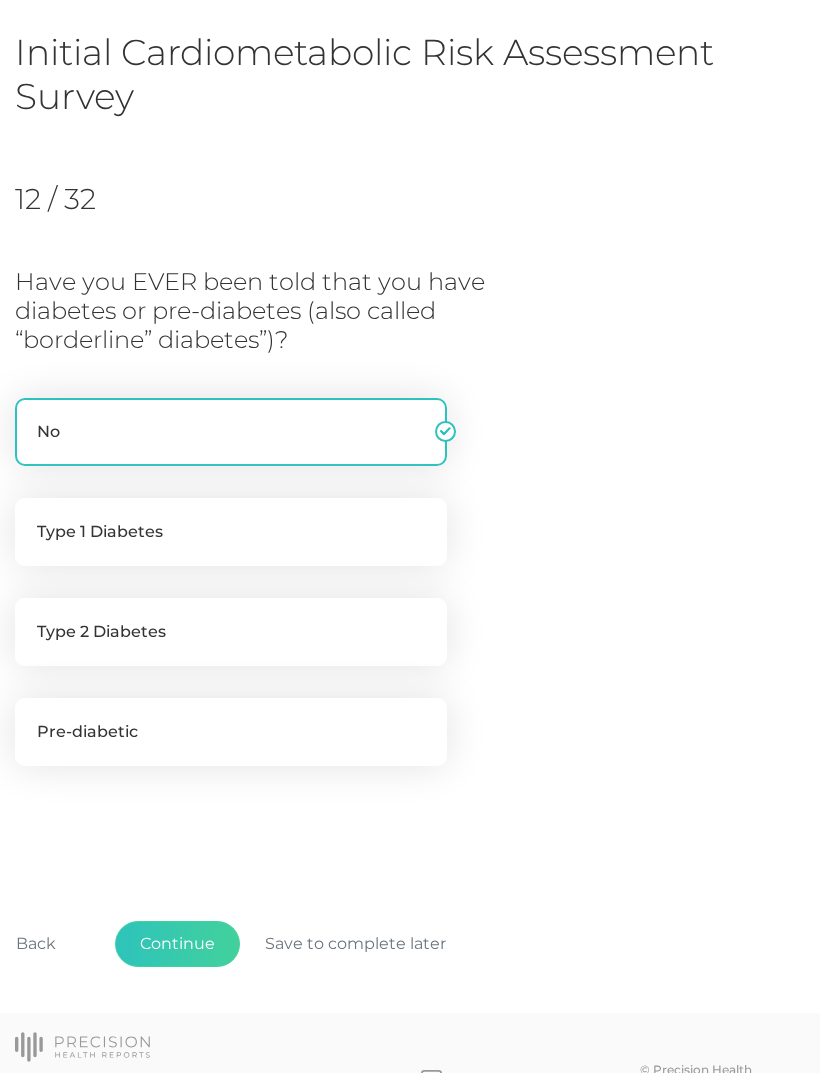 click on "Continue" at bounding box center [177, 944] 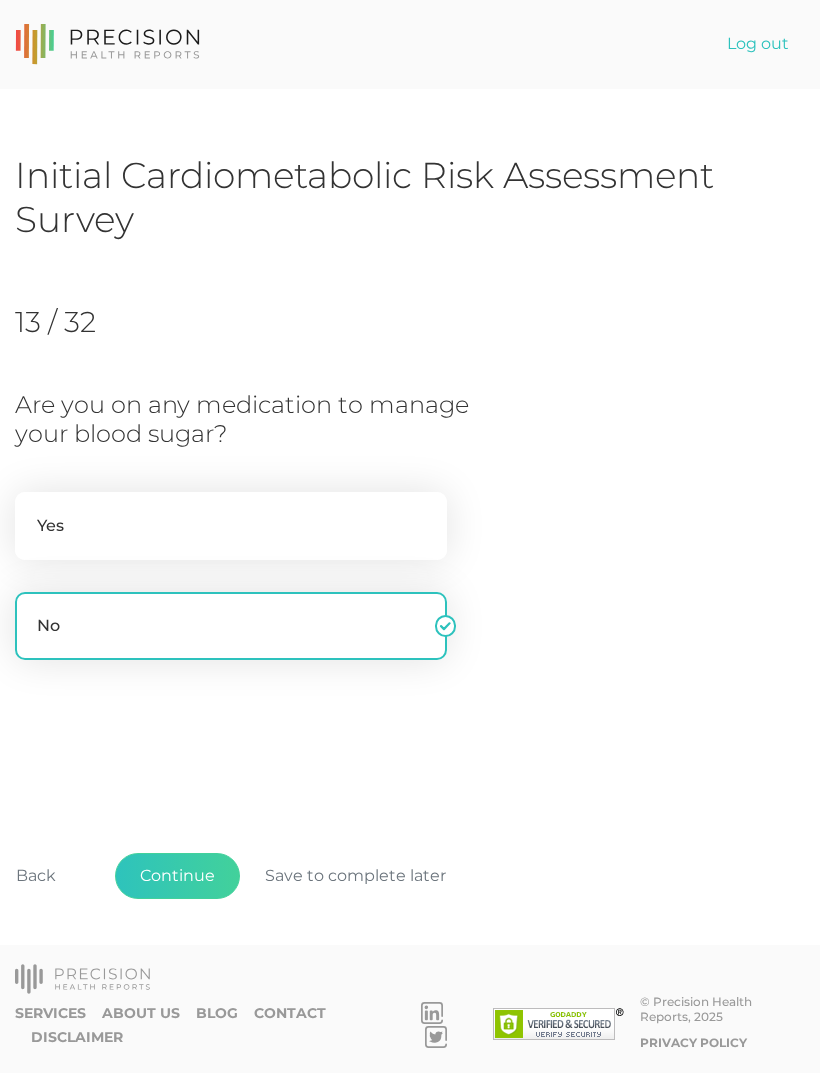 click on "Continue" at bounding box center (177, 876) 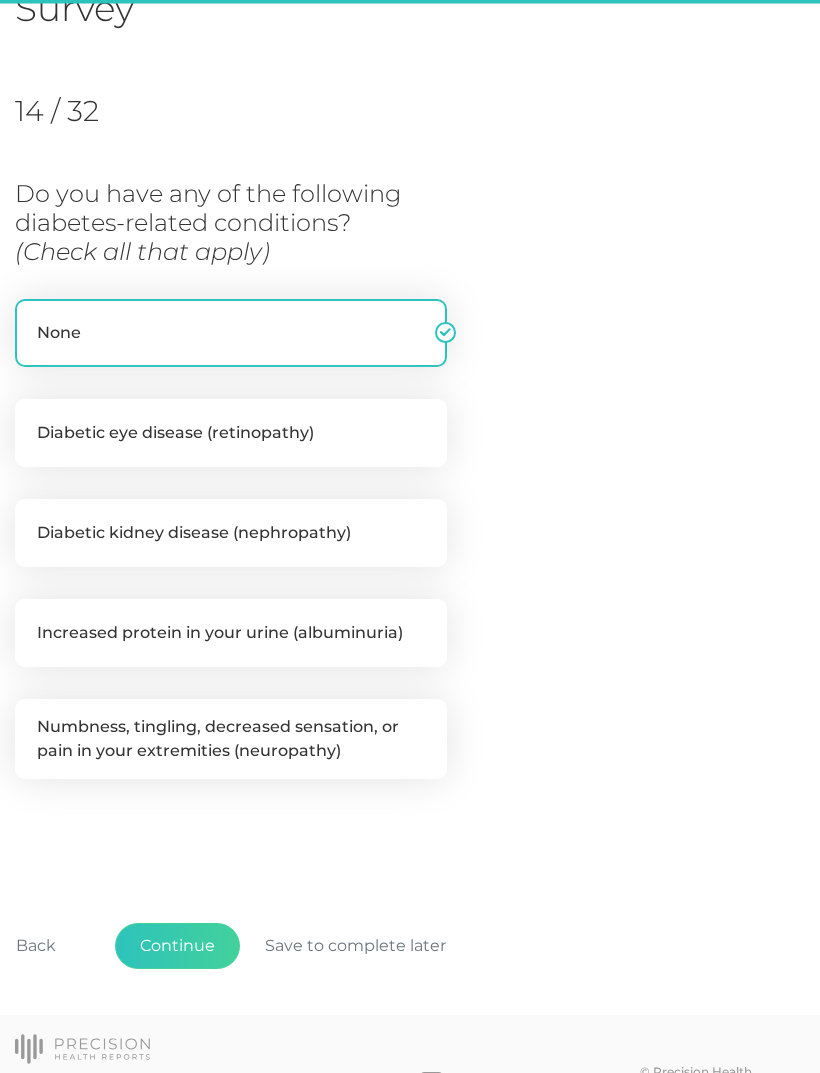 scroll, scrollTop: 213, scrollLeft: 0, axis: vertical 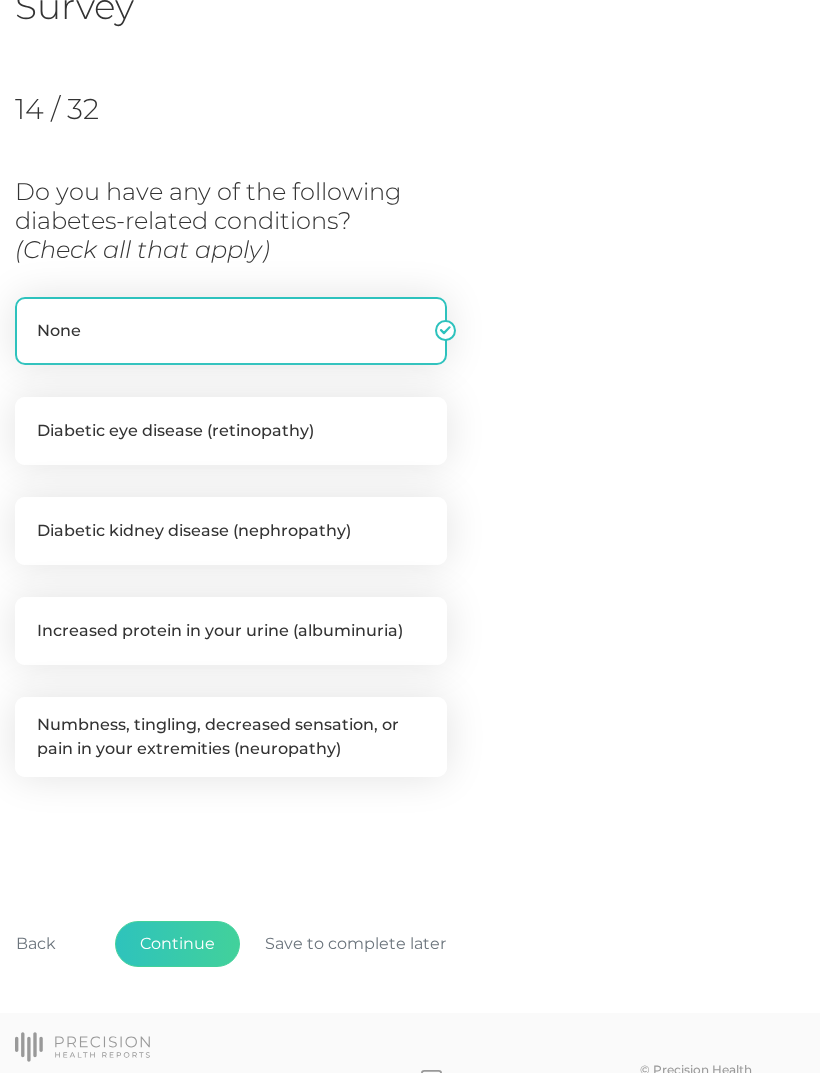 click on "Continue" at bounding box center [177, 944] 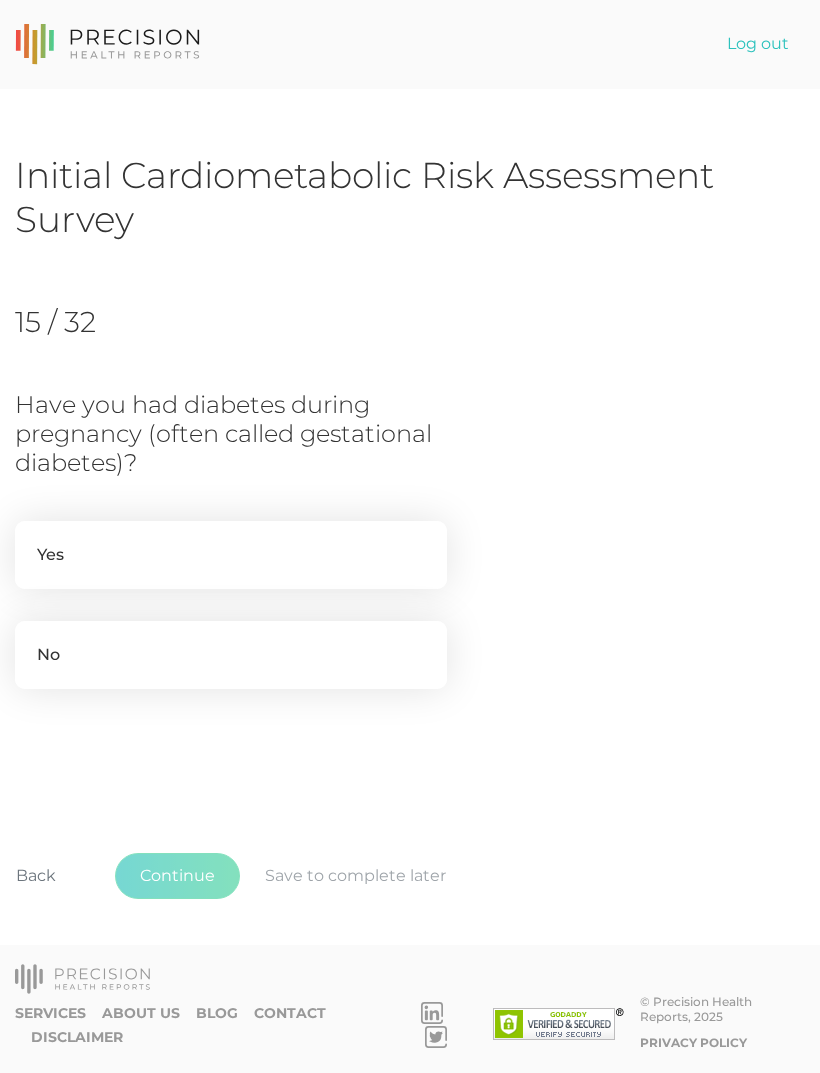 scroll, scrollTop: 0, scrollLeft: 0, axis: both 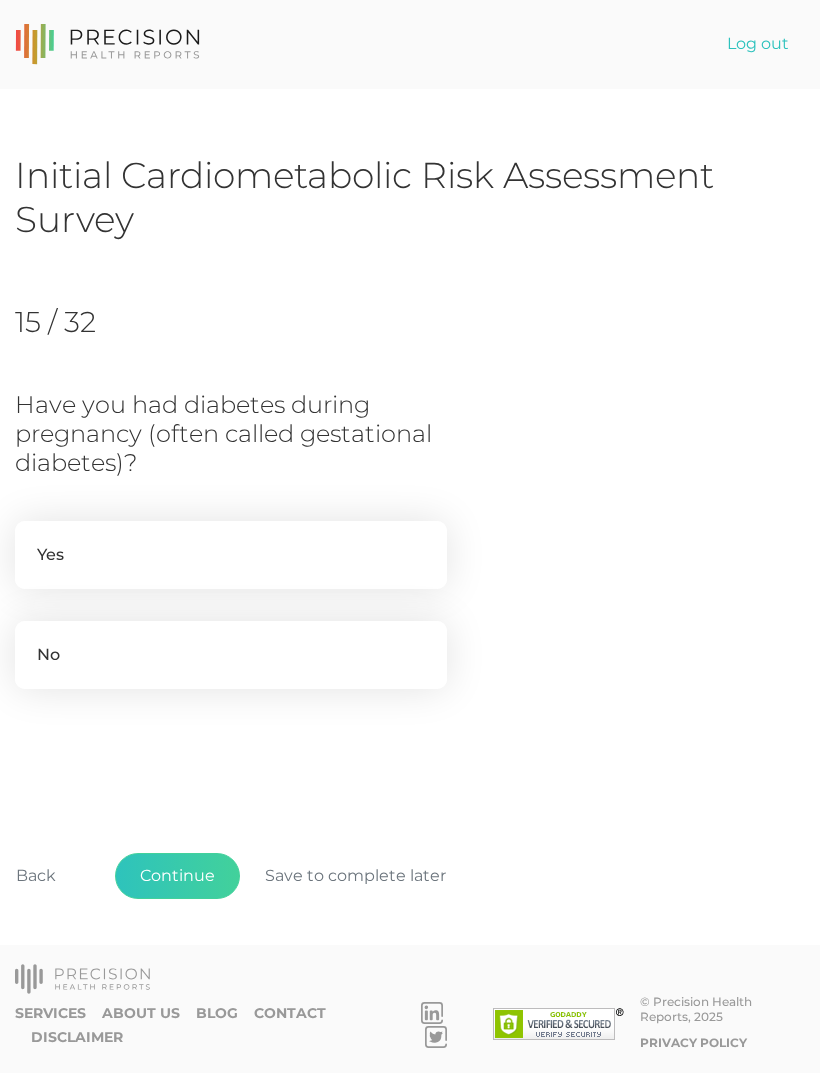 click on "No" at bounding box center (231, 655) 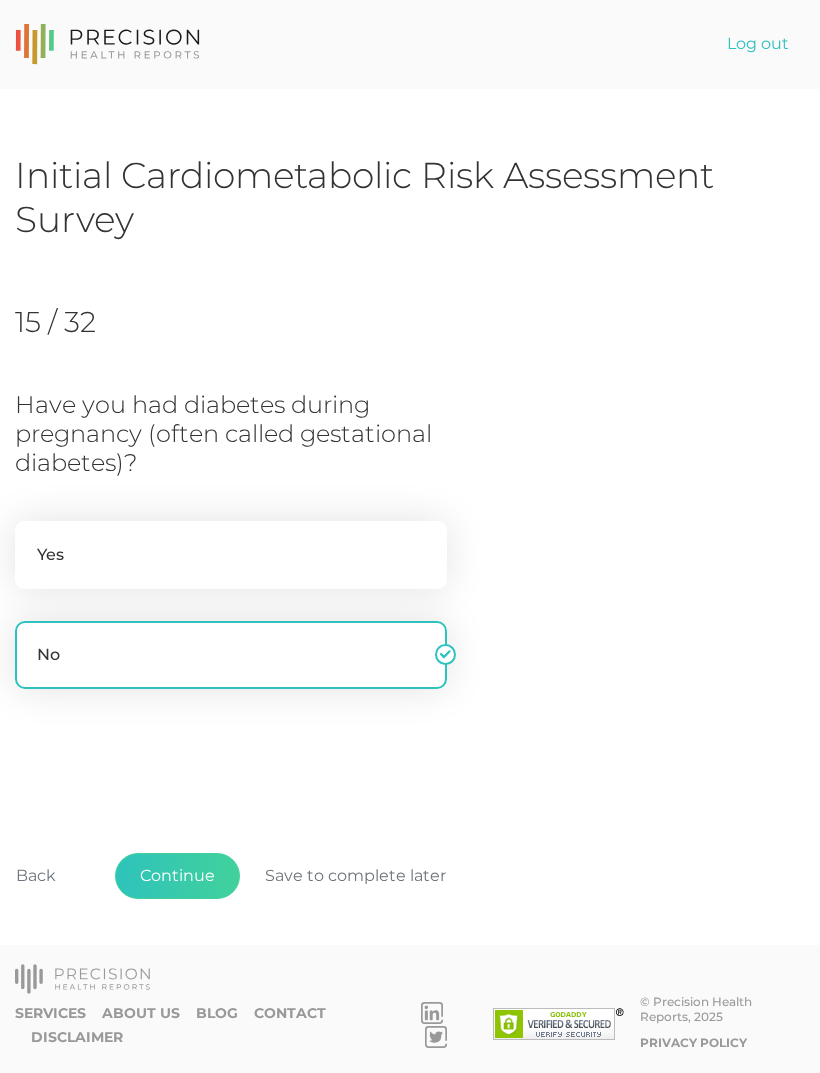 click on "Continue" at bounding box center [177, 876] 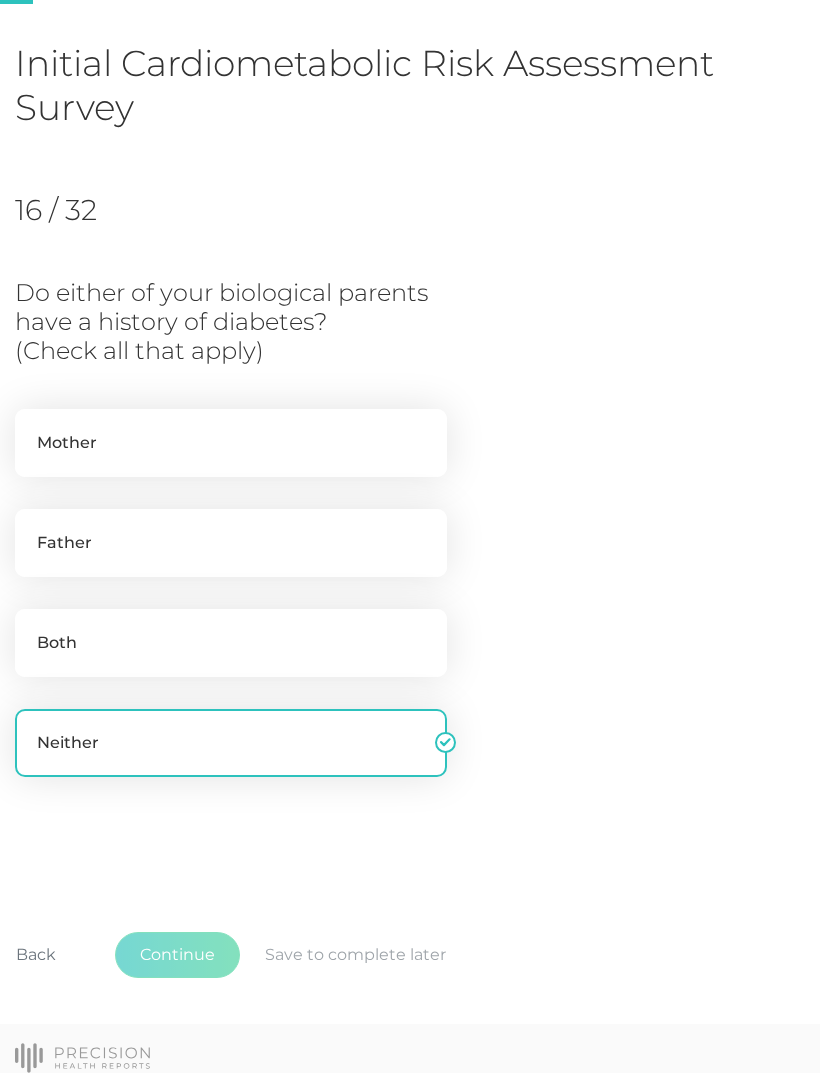 scroll, scrollTop: 123, scrollLeft: 0, axis: vertical 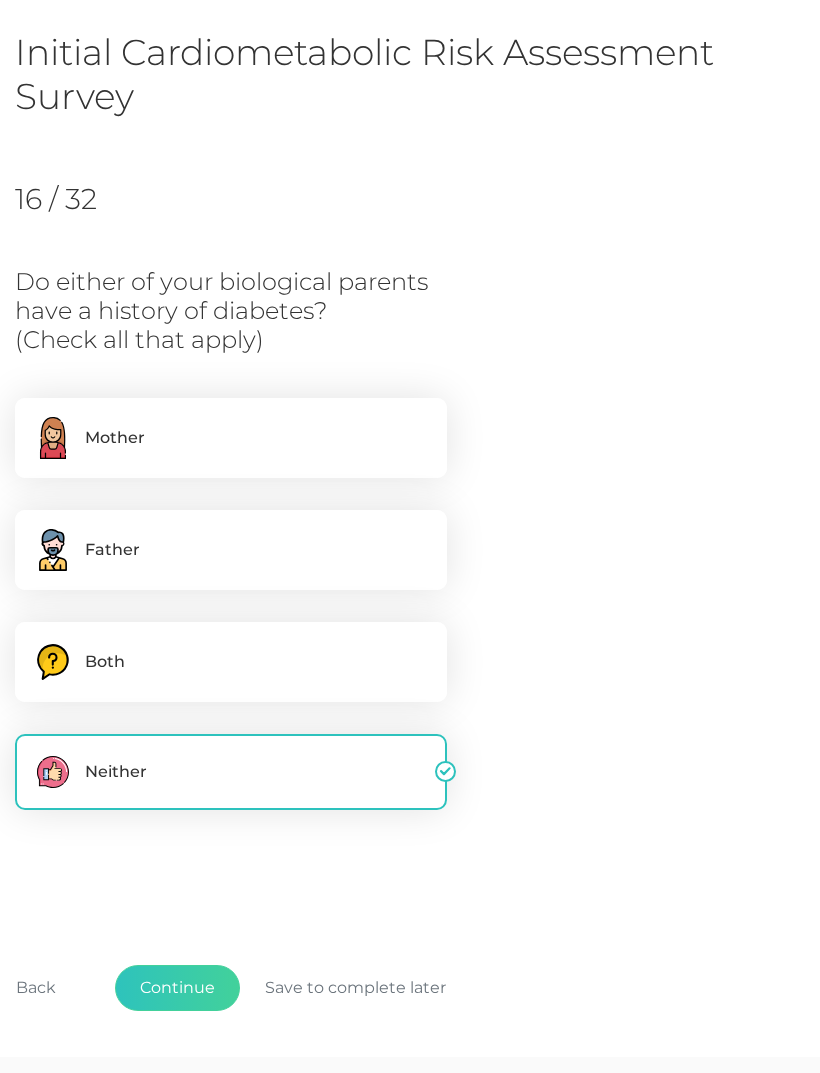 click on "Mother" at bounding box center [231, 438] 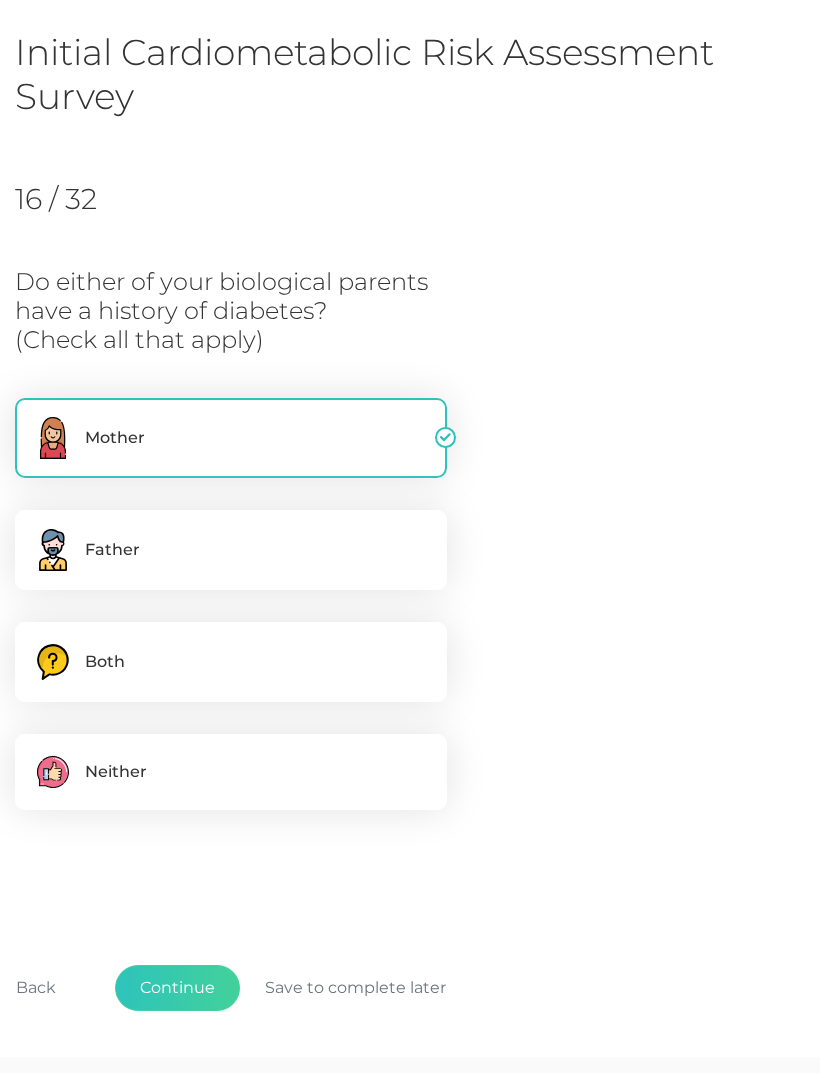 checkbox on "false" 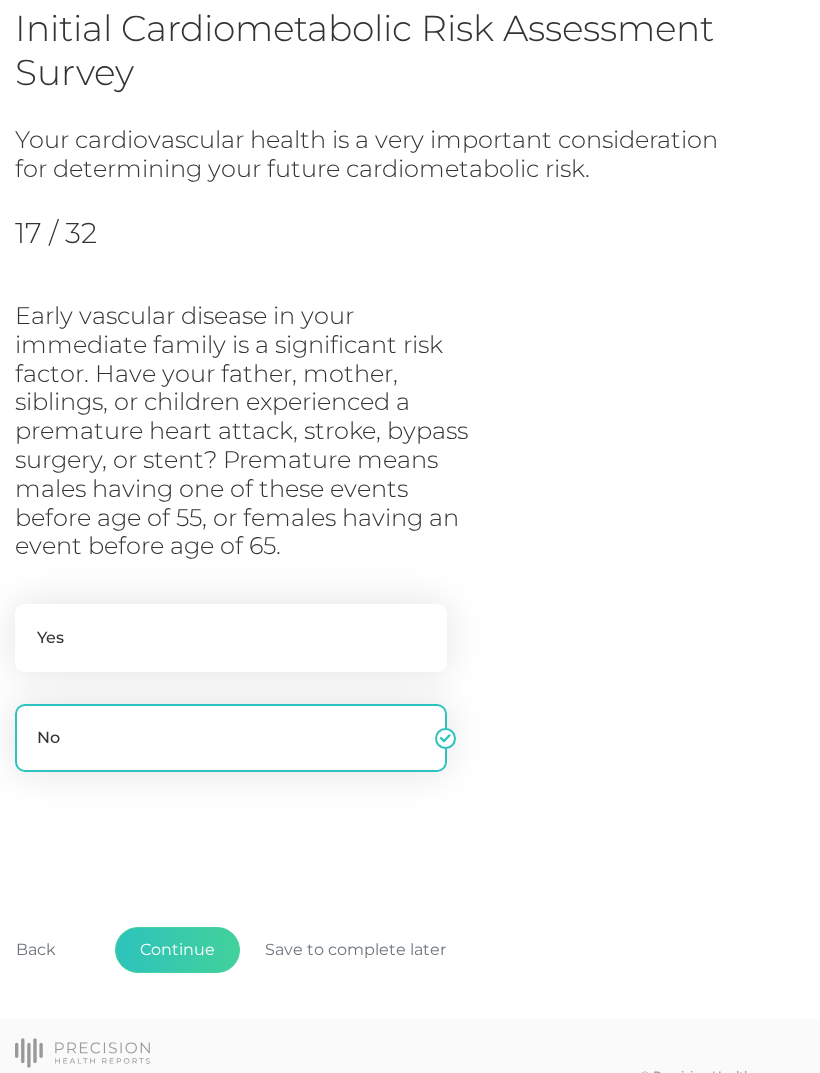 scroll, scrollTop: 147, scrollLeft: 0, axis: vertical 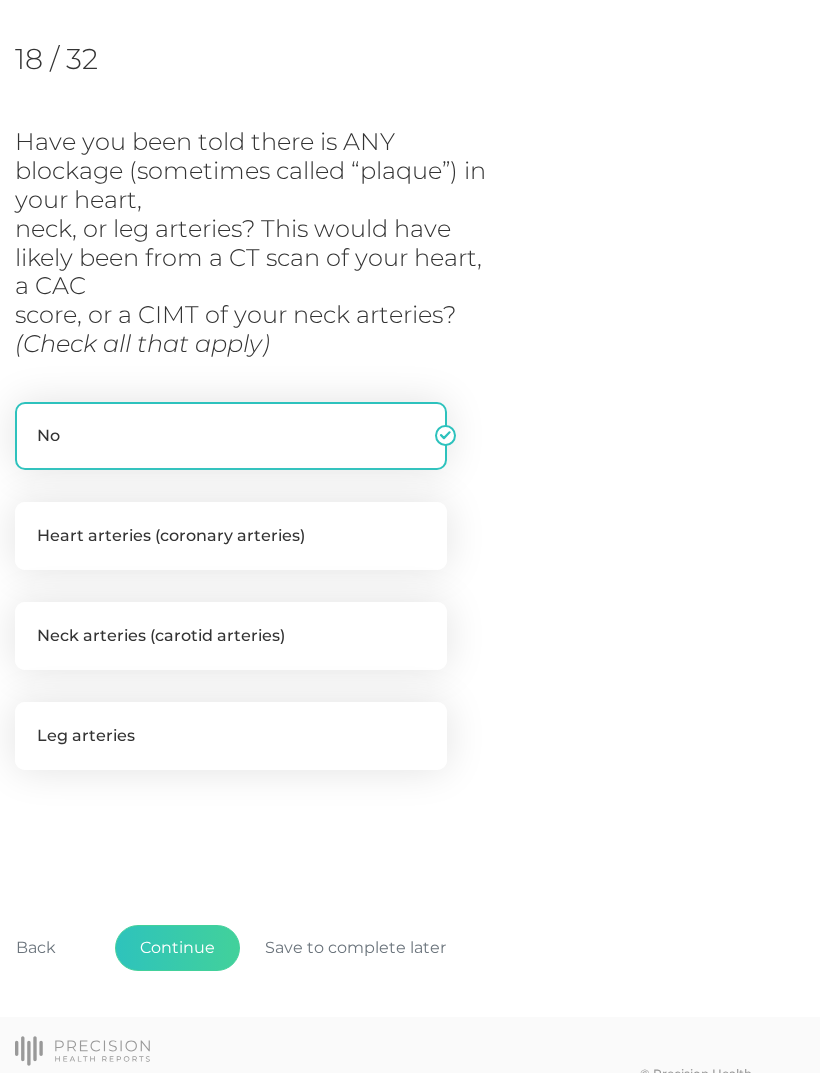 click on "Continue" at bounding box center (177, 948) 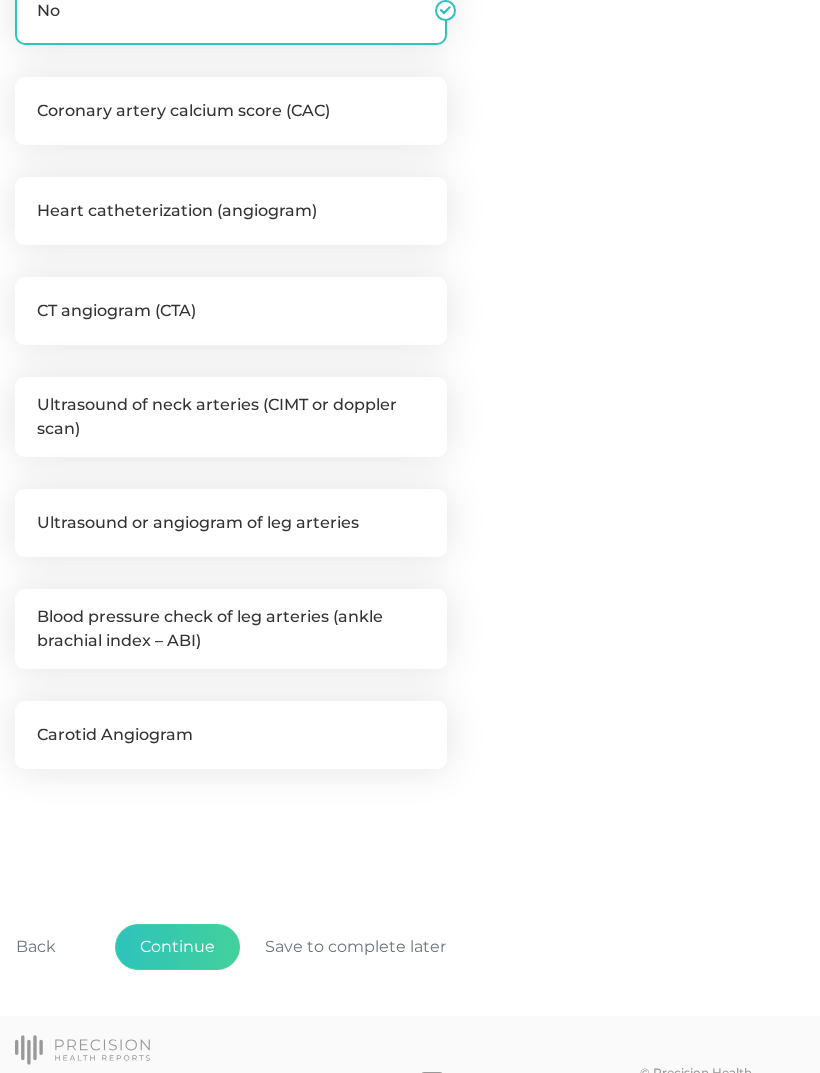 scroll, scrollTop: 575, scrollLeft: 0, axis: vertical 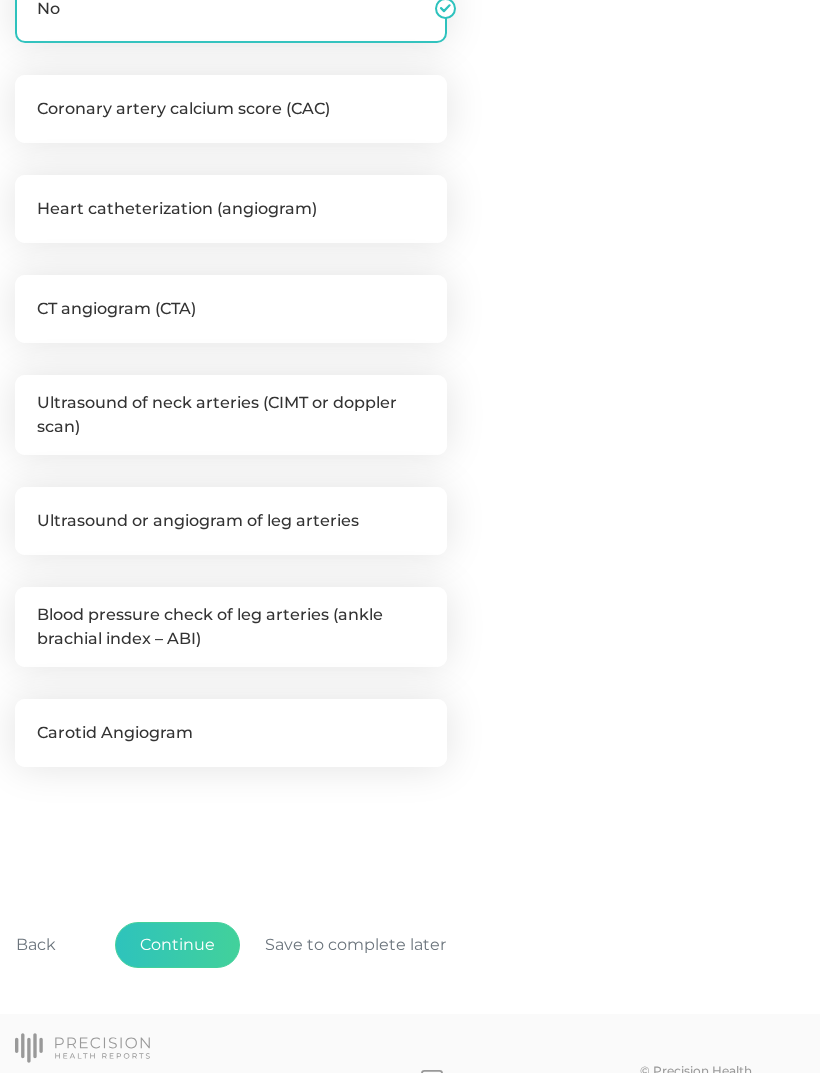 click on "Continue" at bounding box center [177, 945] 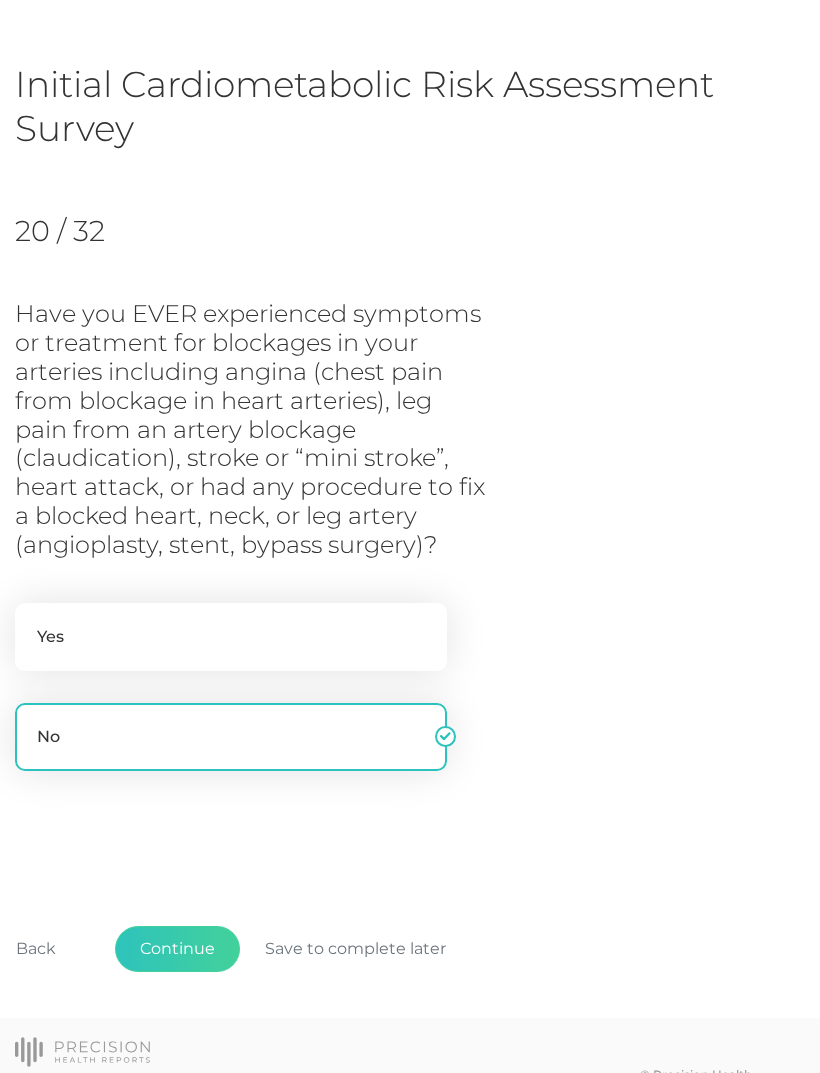 click on "Continue" at bounding box center [177, 949] 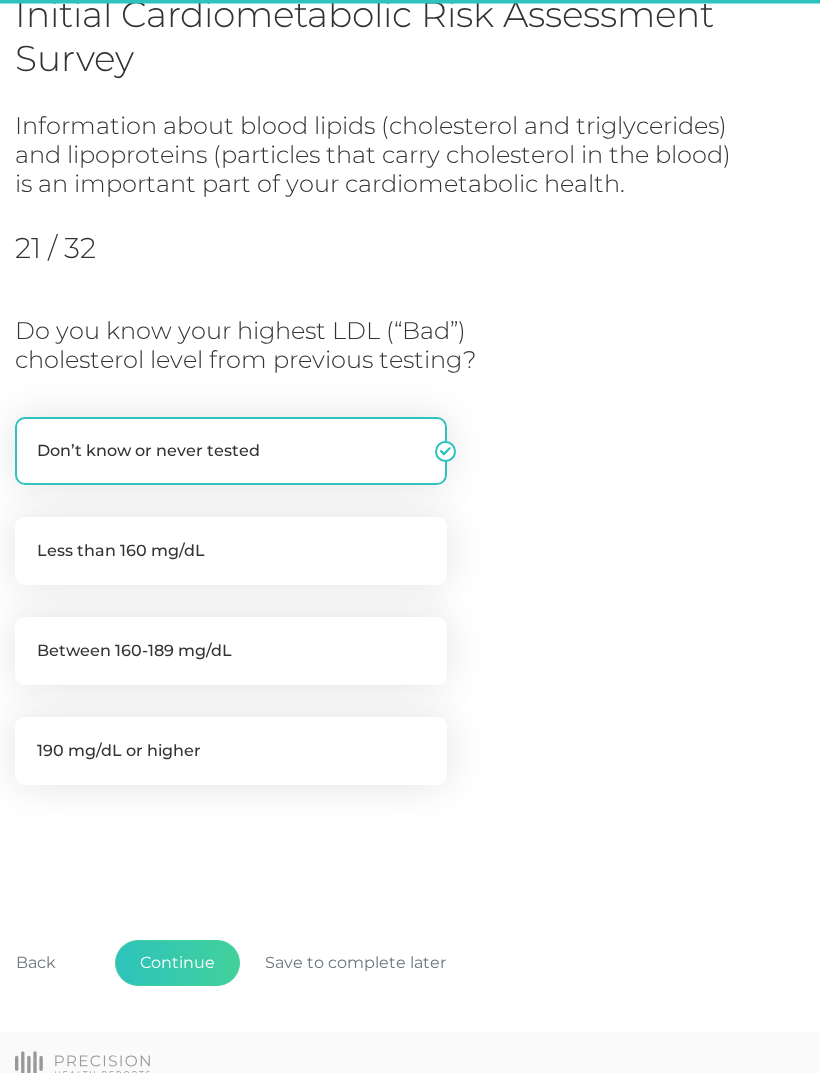 scroll, scrollTop: 179, scrollLeft: 0, axis: vertical 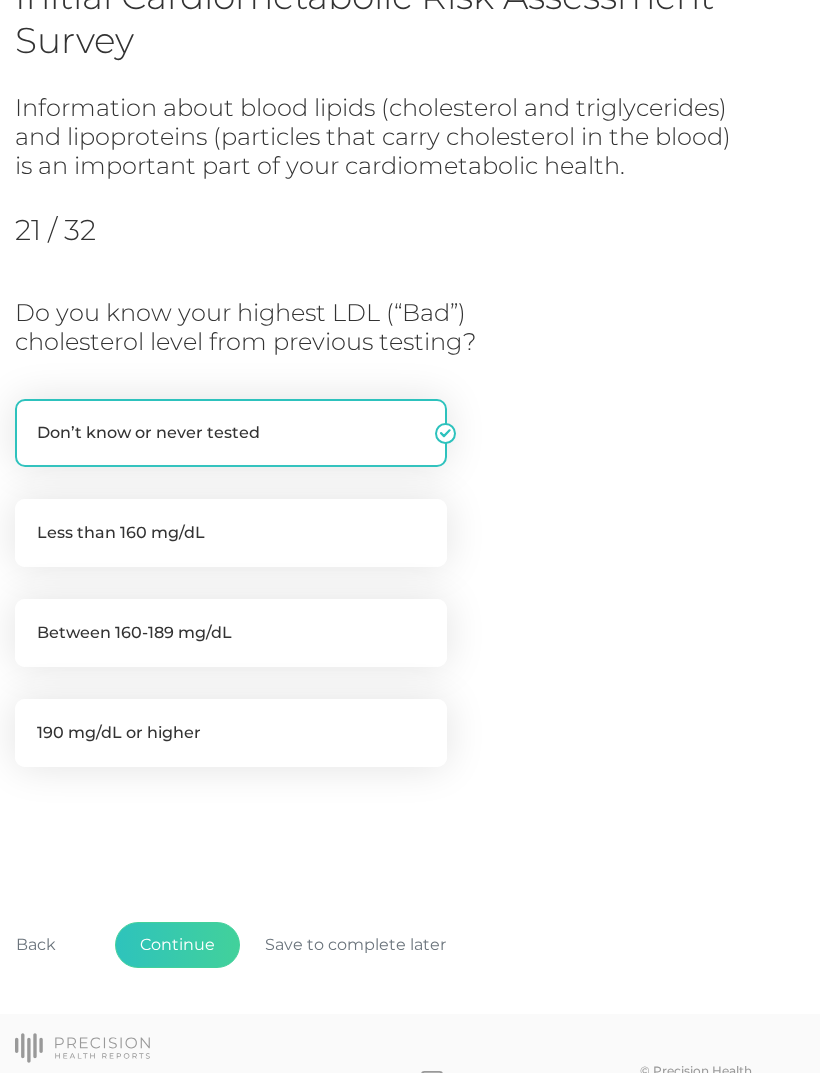 click on "Continue" at bounding box center [177, 945] 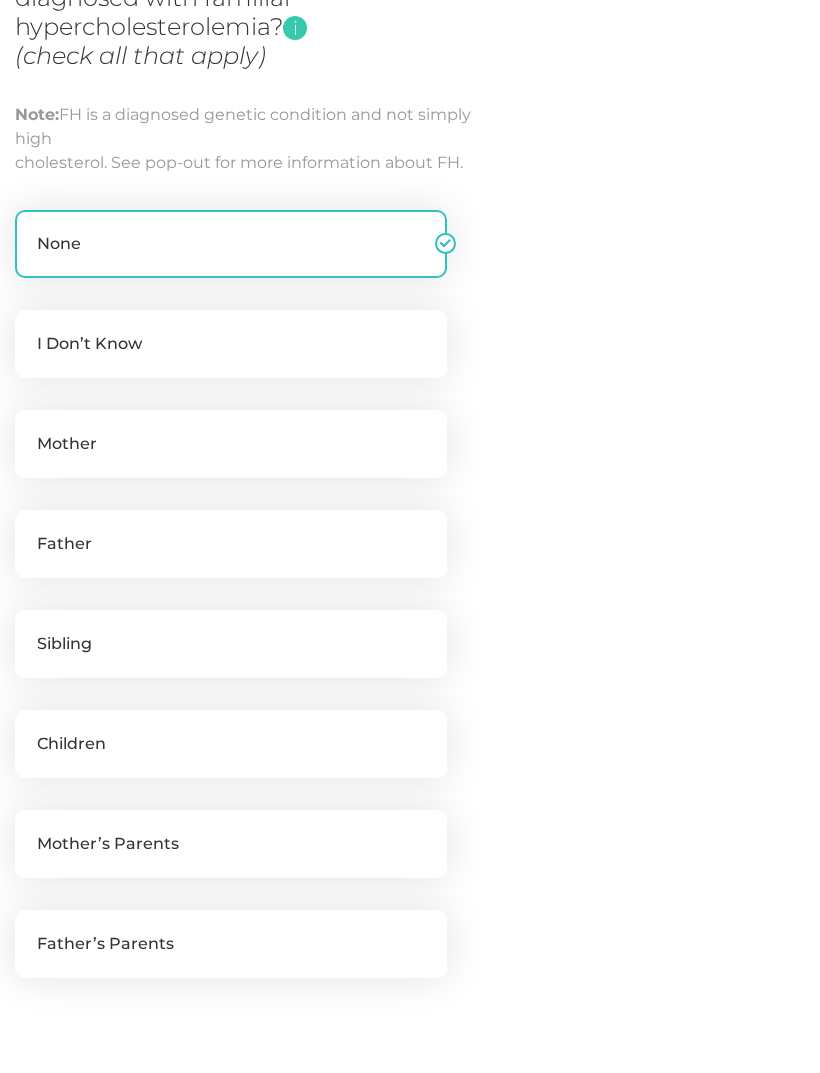 scroll, scrollTop: 647, scrollLeft: 0, axis: vertical 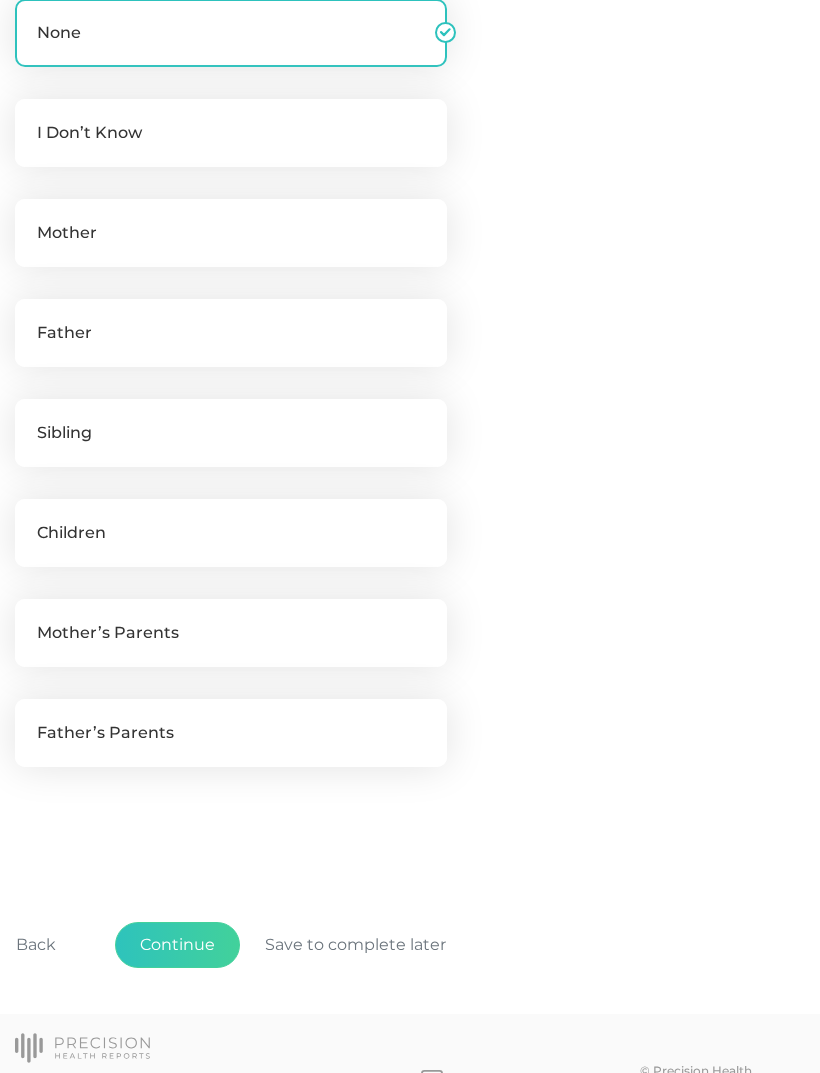 click on "Continue" at bounding box center [177, 945] 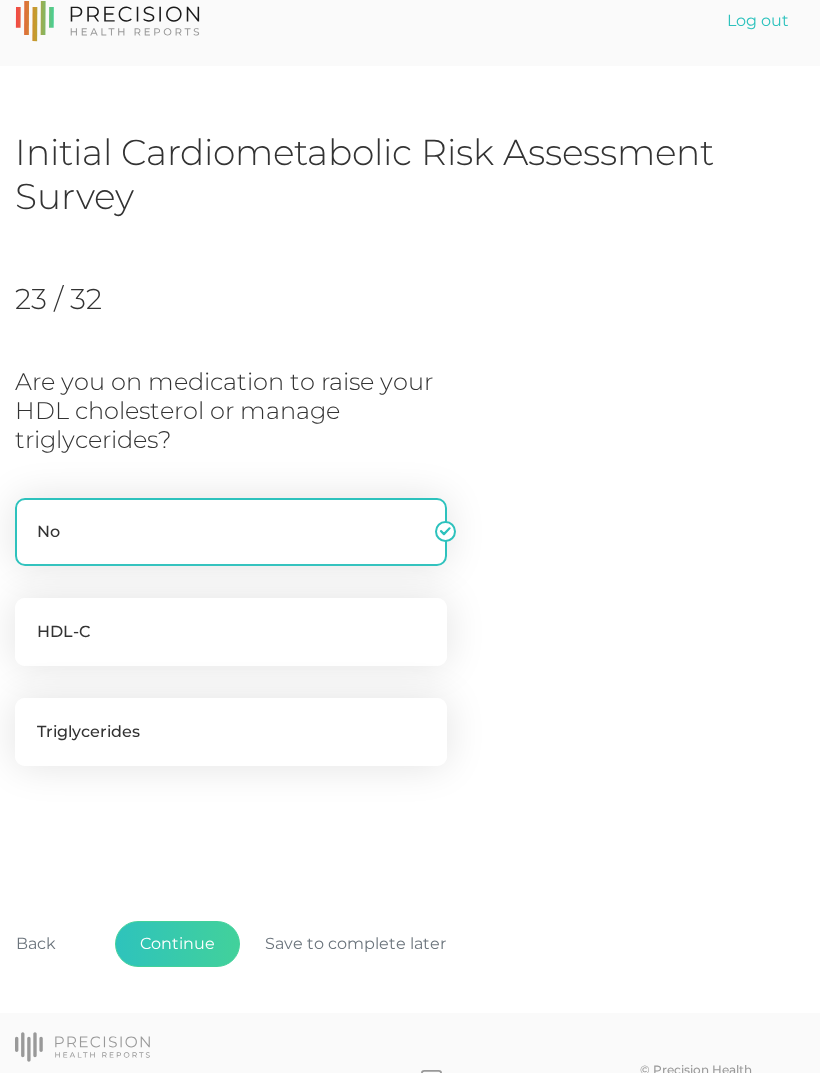 click on "Continue" at bounding box center (177, 944) 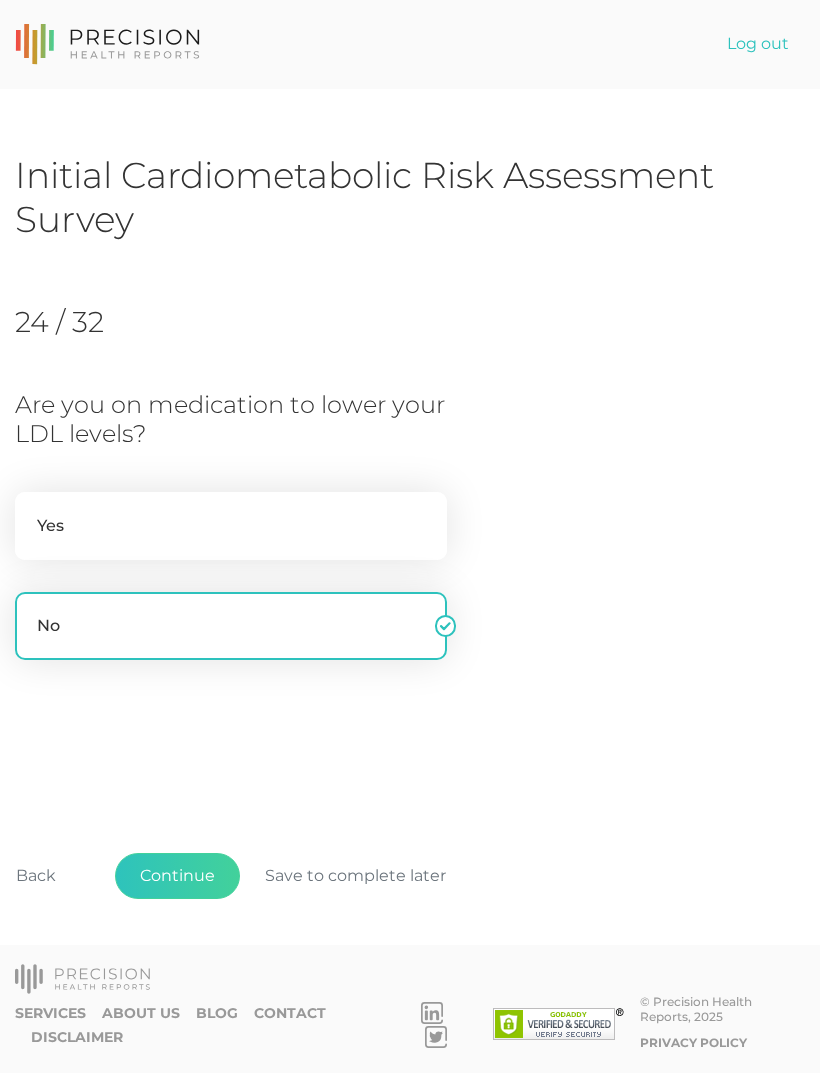 click on "Continue" at bounding box center (177, 876) 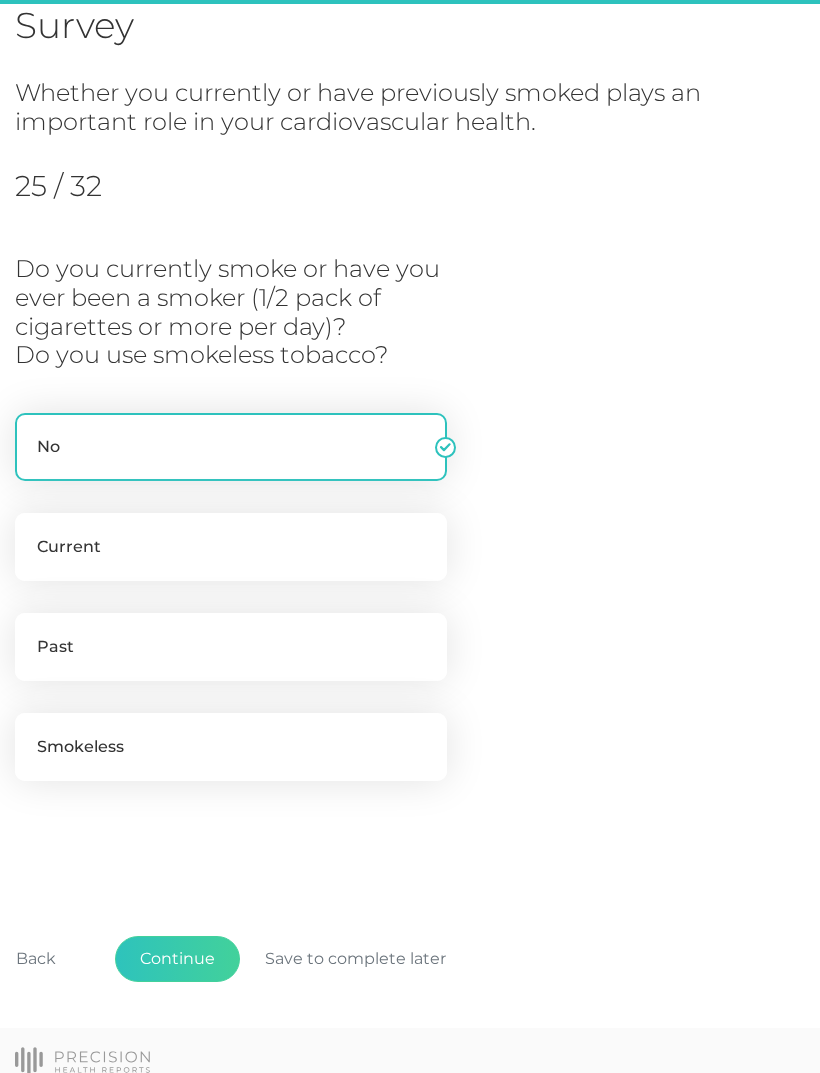scroll, scrollTop: 207, scrollLeft: 0, axis: vertical 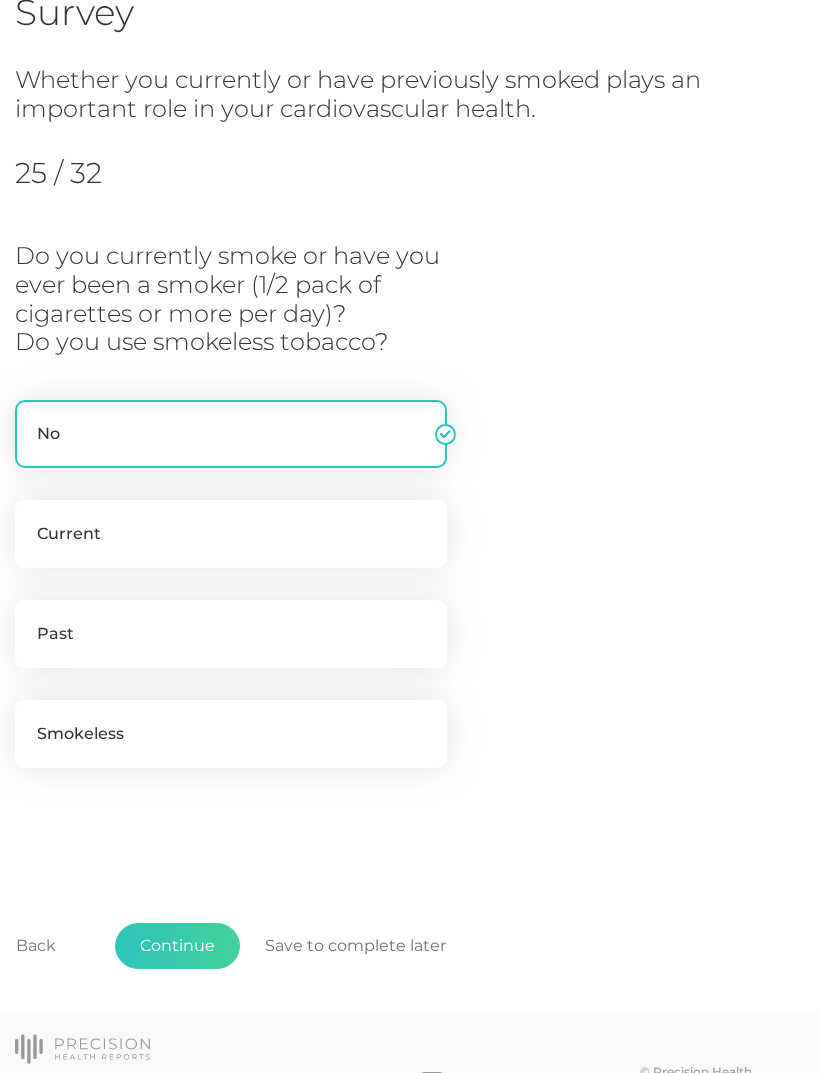 click on "Past" at bounding box center (231, 634) 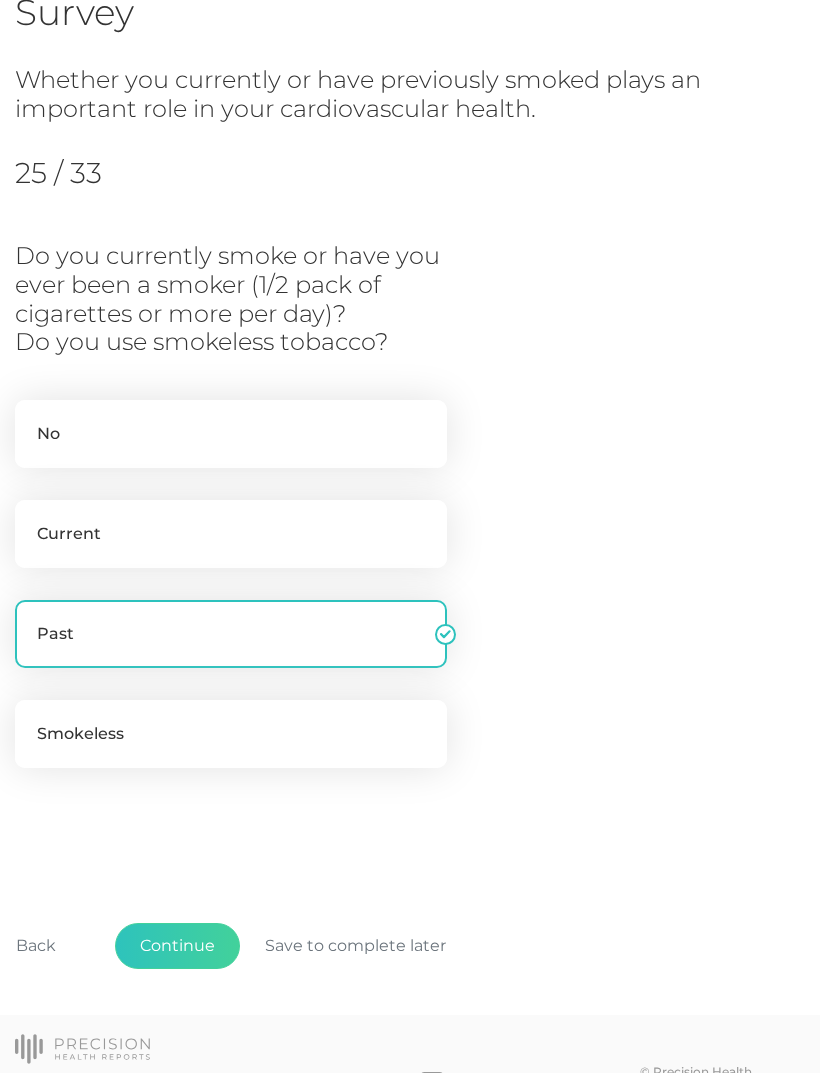 click on "Smokeless" at bounding box center (231, 734) 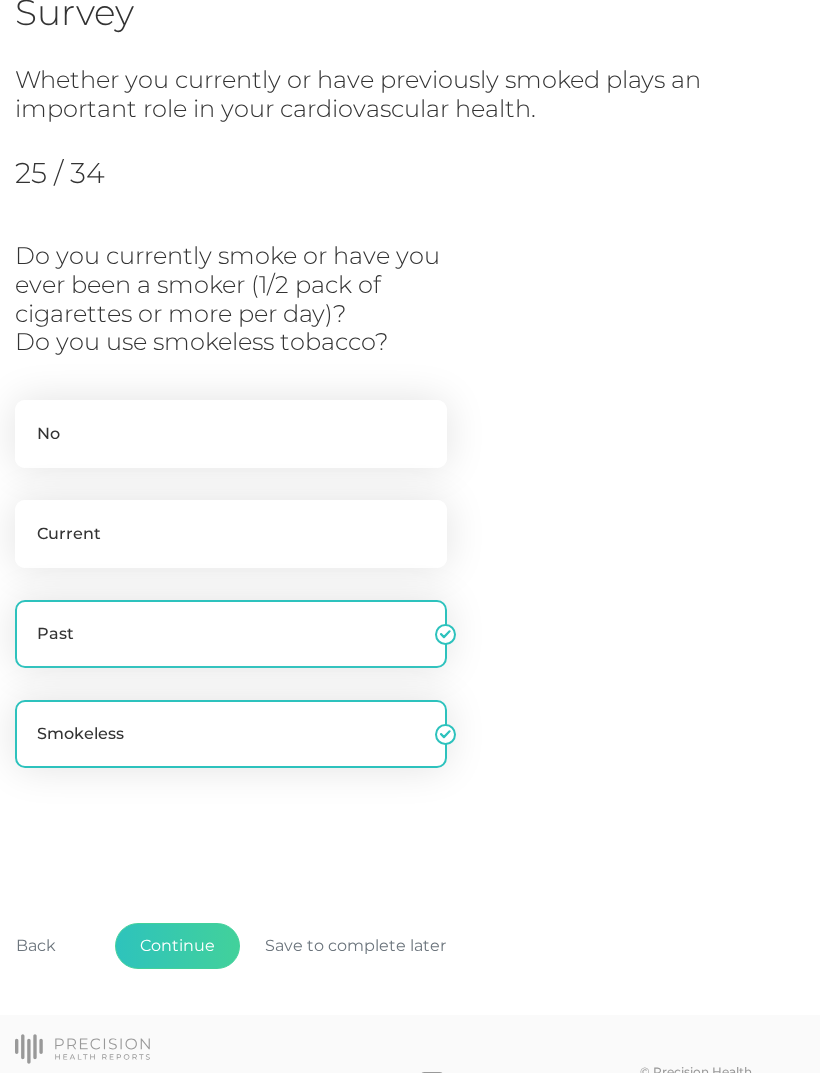 click on "Continue" at bounding box center (177, 946) 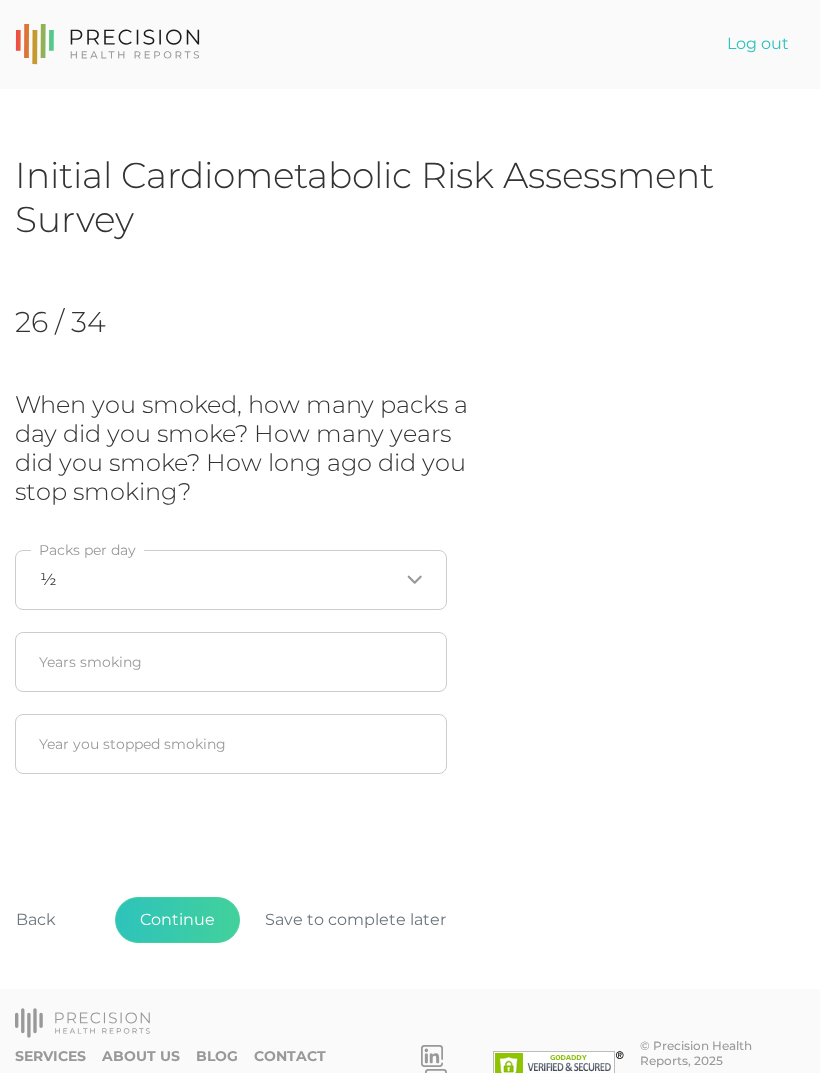 click 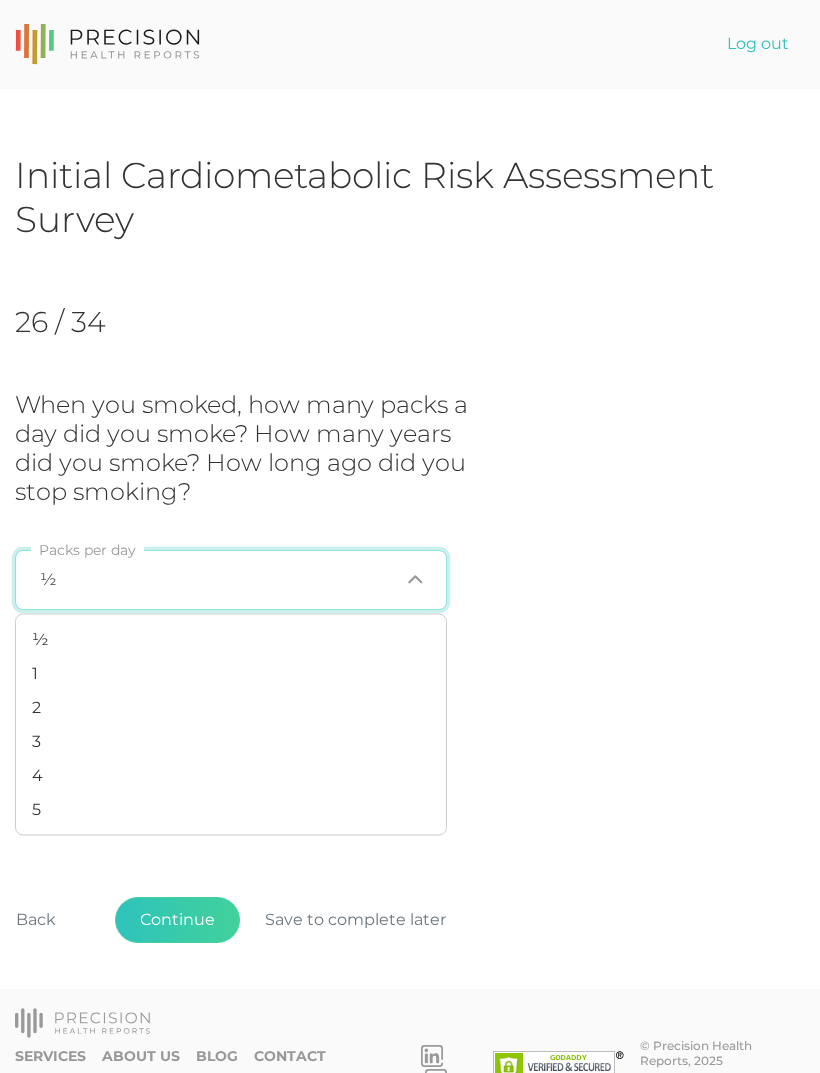 click on "2" at bounding box center [231, 708] 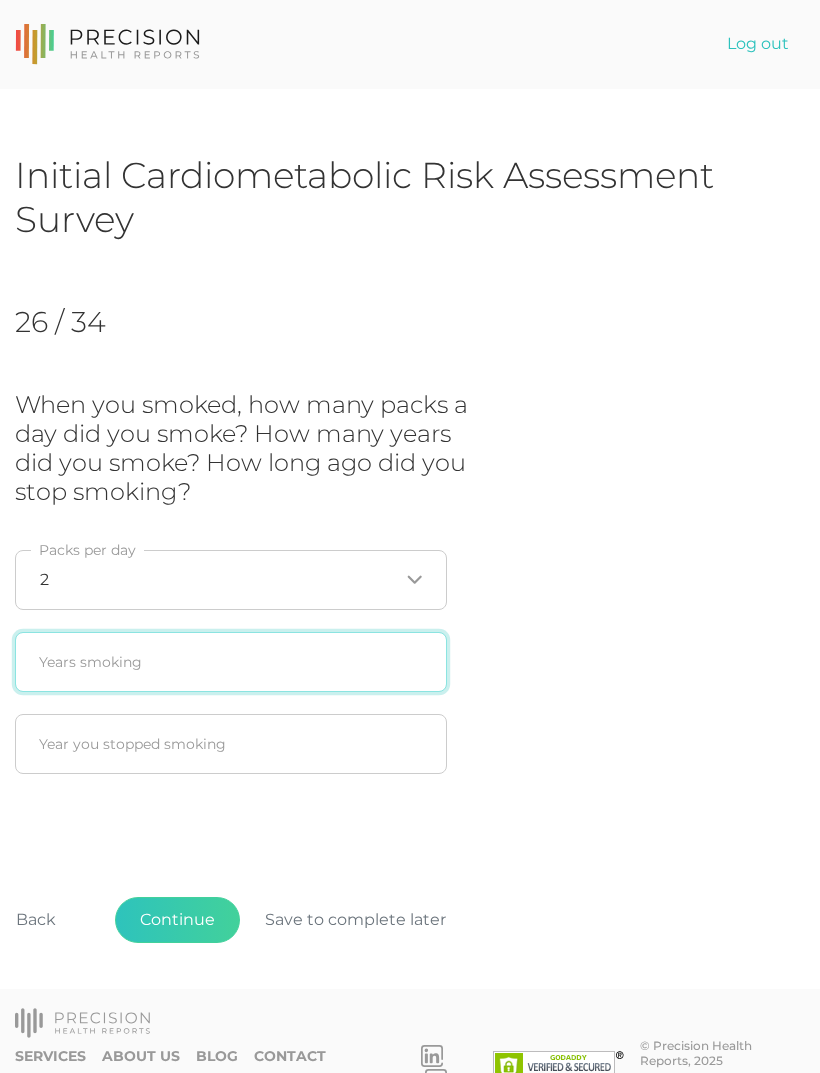 click at bounding box center [231, 662] 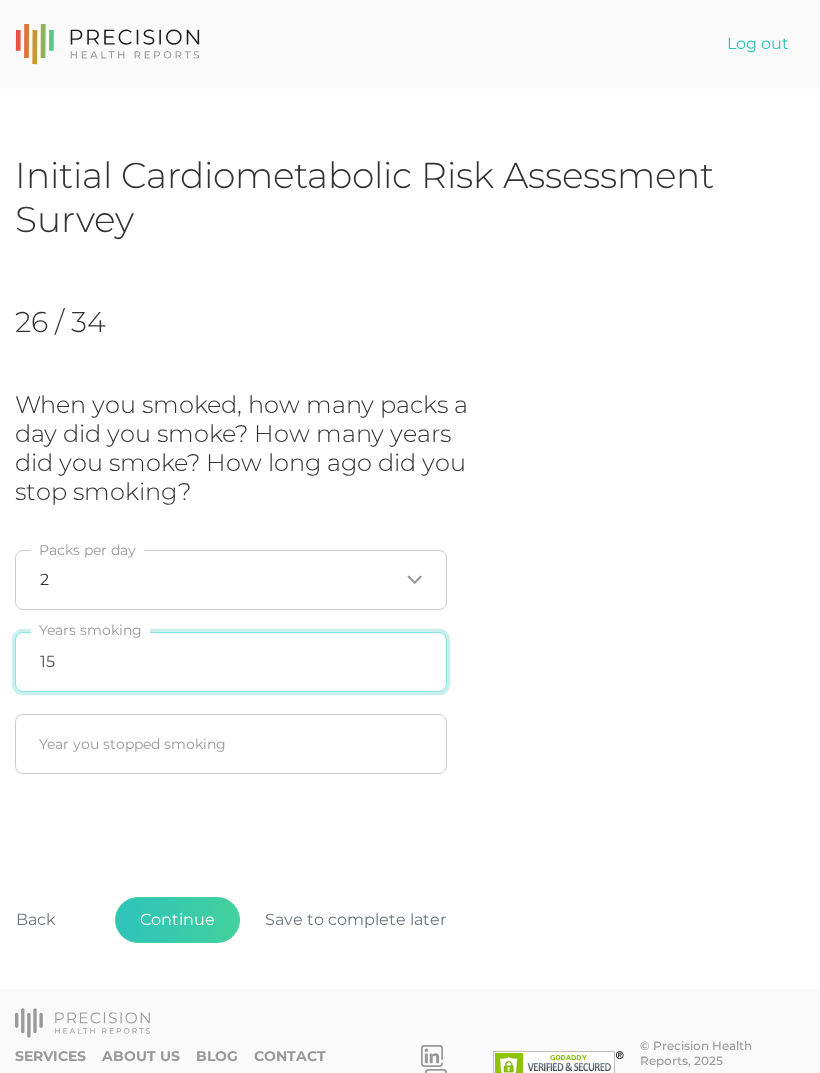 type on "15" 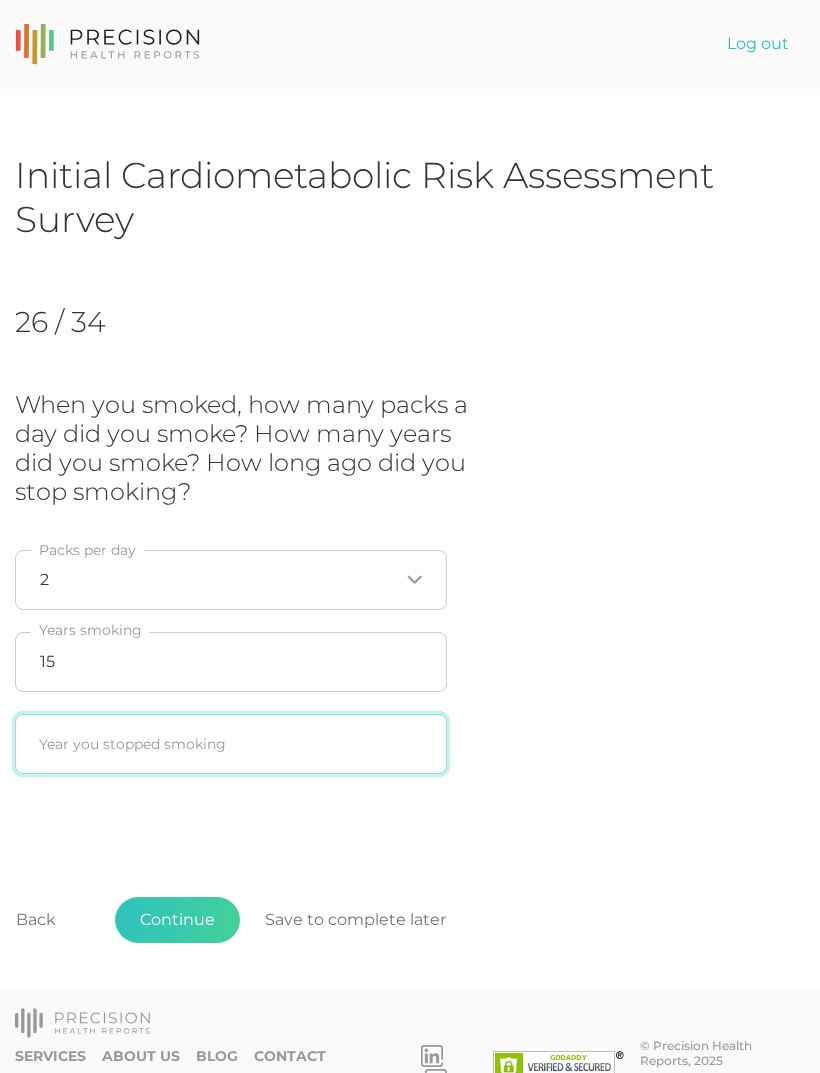 click at bounding box center (231, 744) 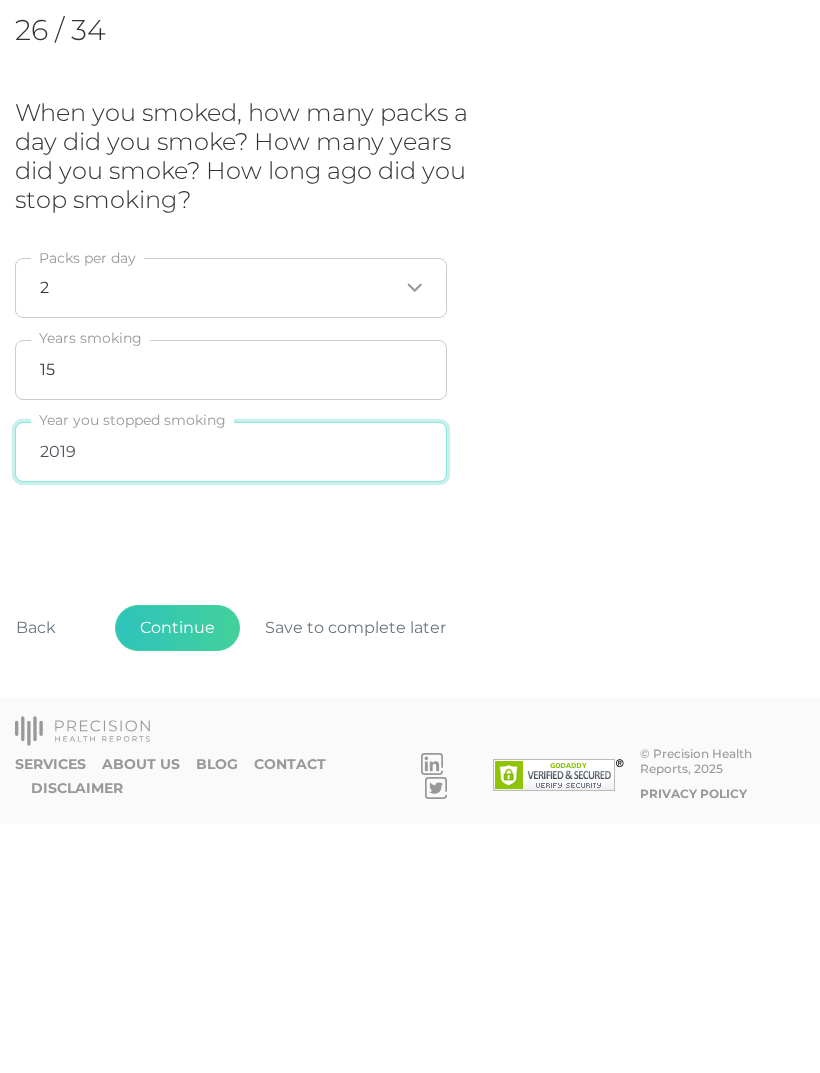 type on "2019" 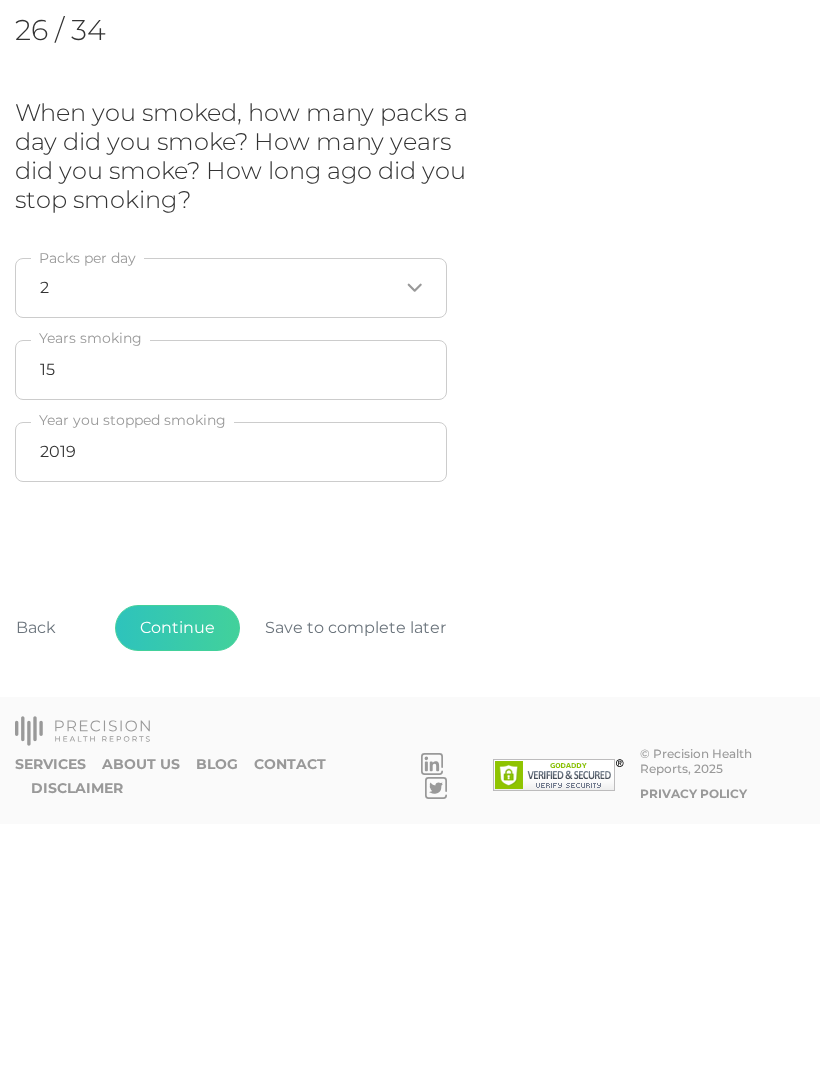 click on "26 / 34 When you smoked, how many packs a day did you smoke? How many years did you smoke? How long ago did you stop smoking?   2
Loading...     Packs per day 15 Years smoking 2019 Year you stopped smoking" at bounding box center (410, 501) 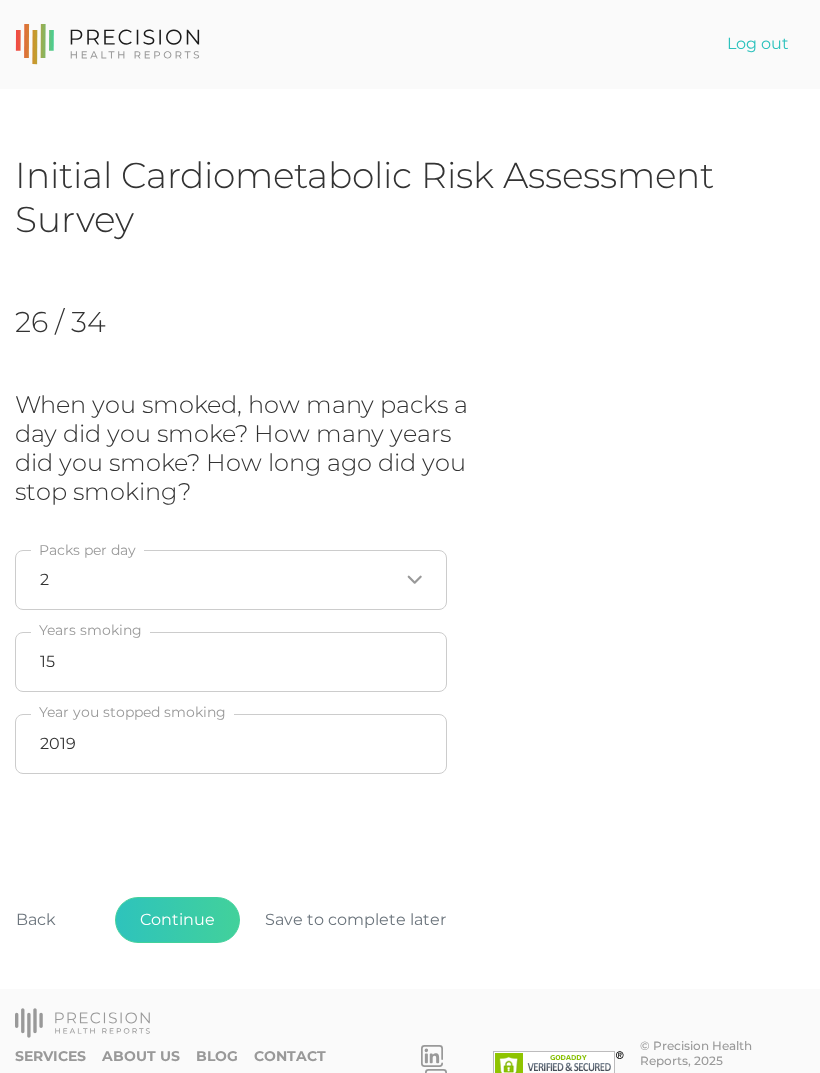 click on "Continue" at bounding box center [177, 920] 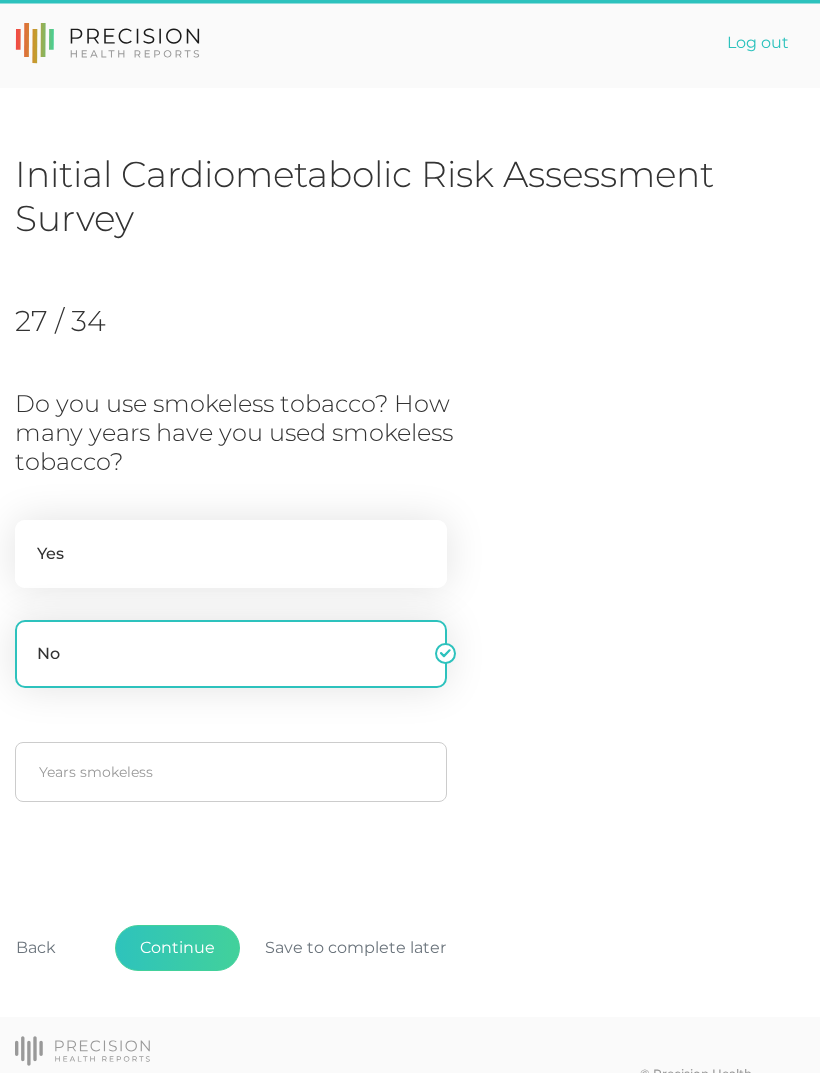 scroll, scrollTop: 6, scrollLeft: 0, axis: vertical 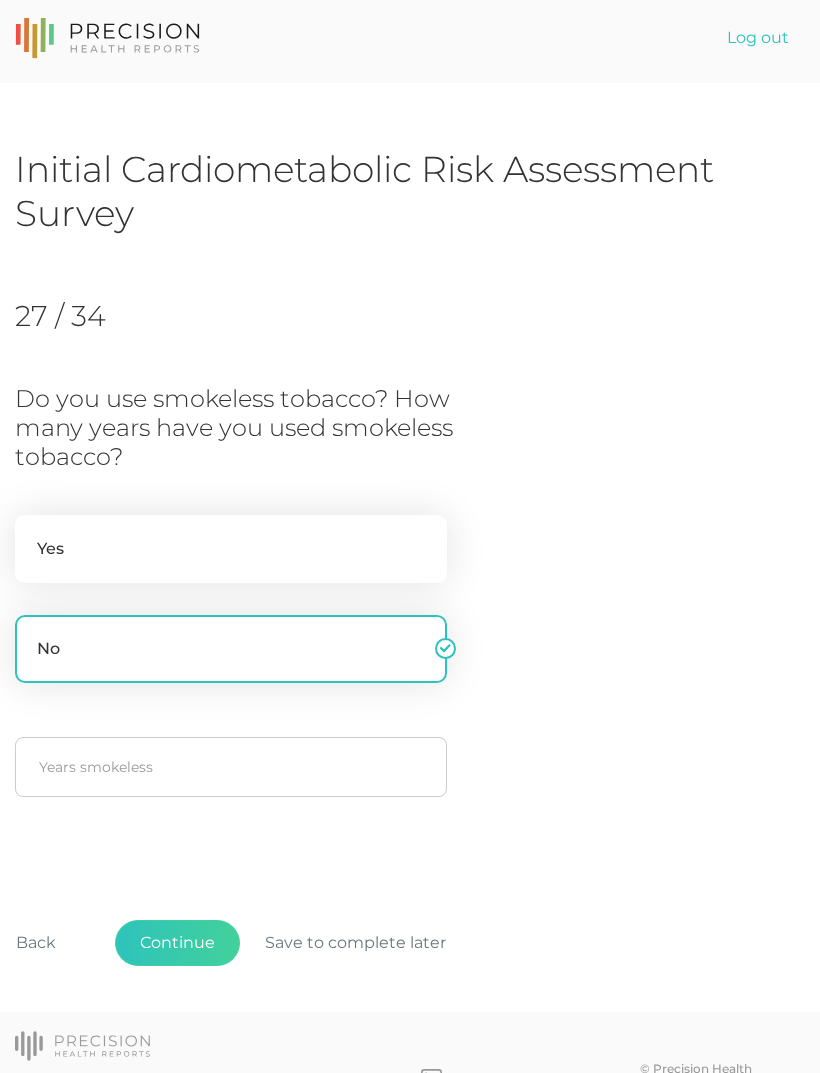 click on "Yes" at bounding box center (231, 549) 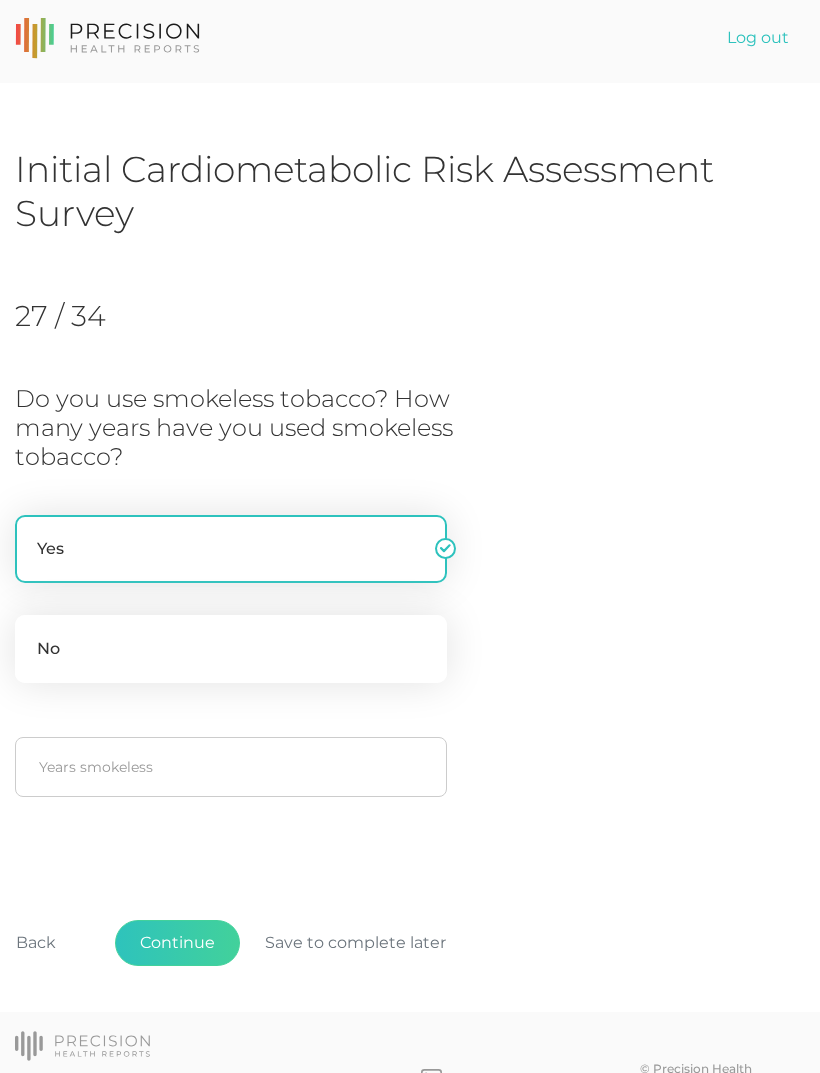 click on "No" at bounding box center (231, 649) 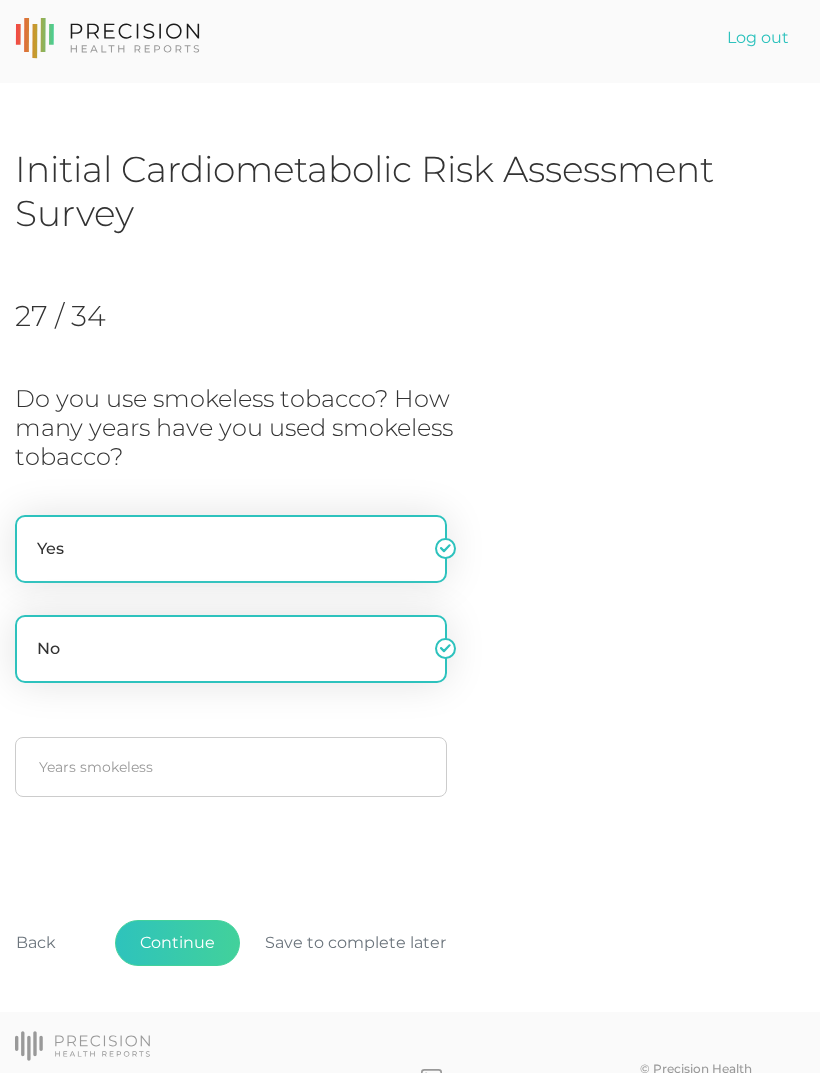 radio on "false" 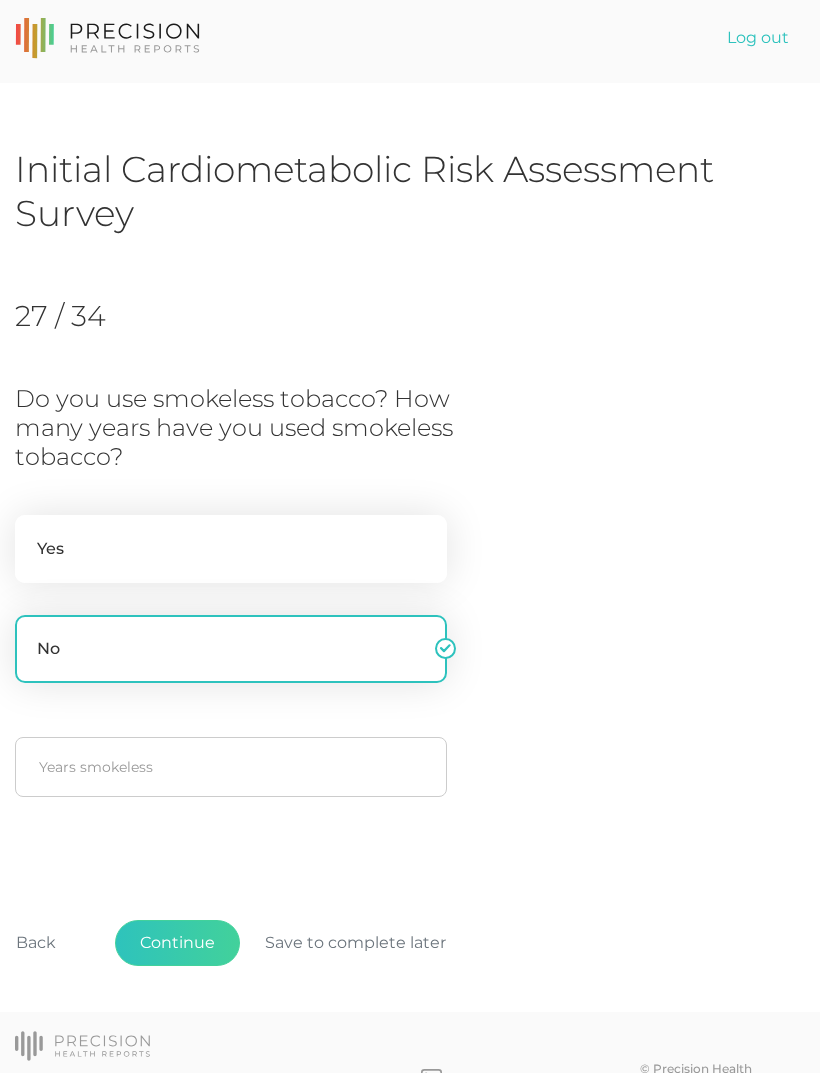 click on "Continue" at bounding box center (177, 943) 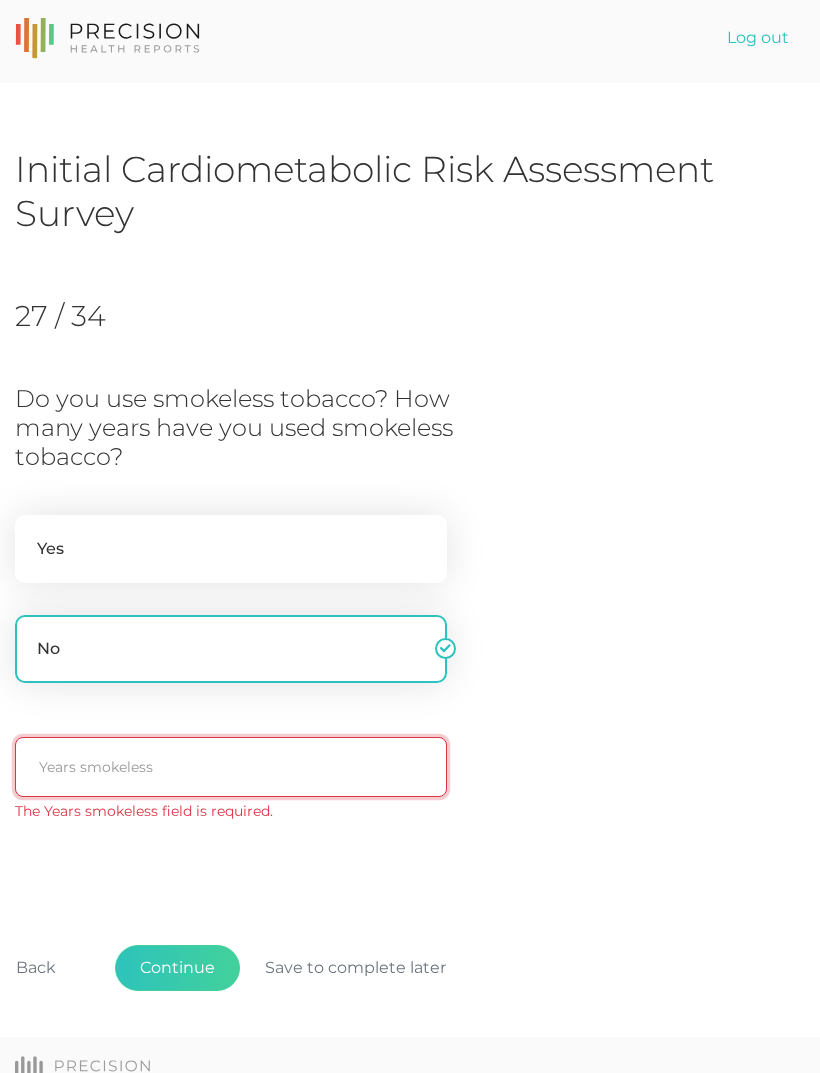 click at bounding box center [231, 767] 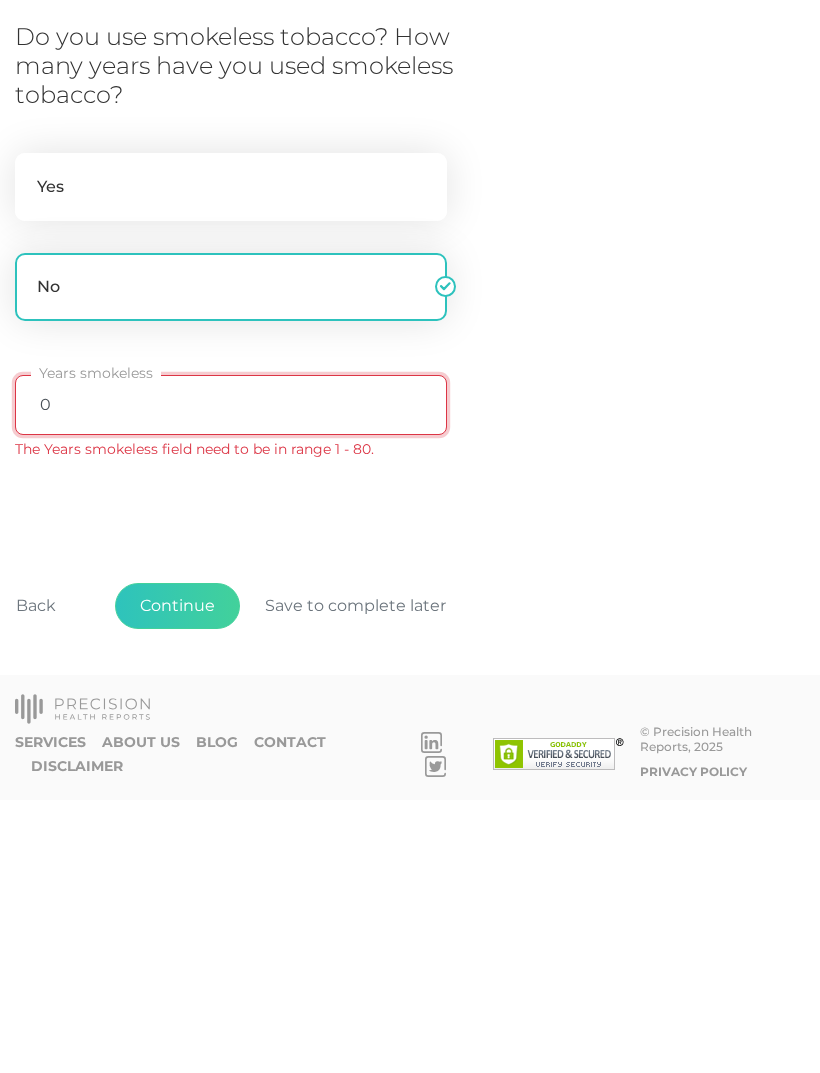 type on "0" 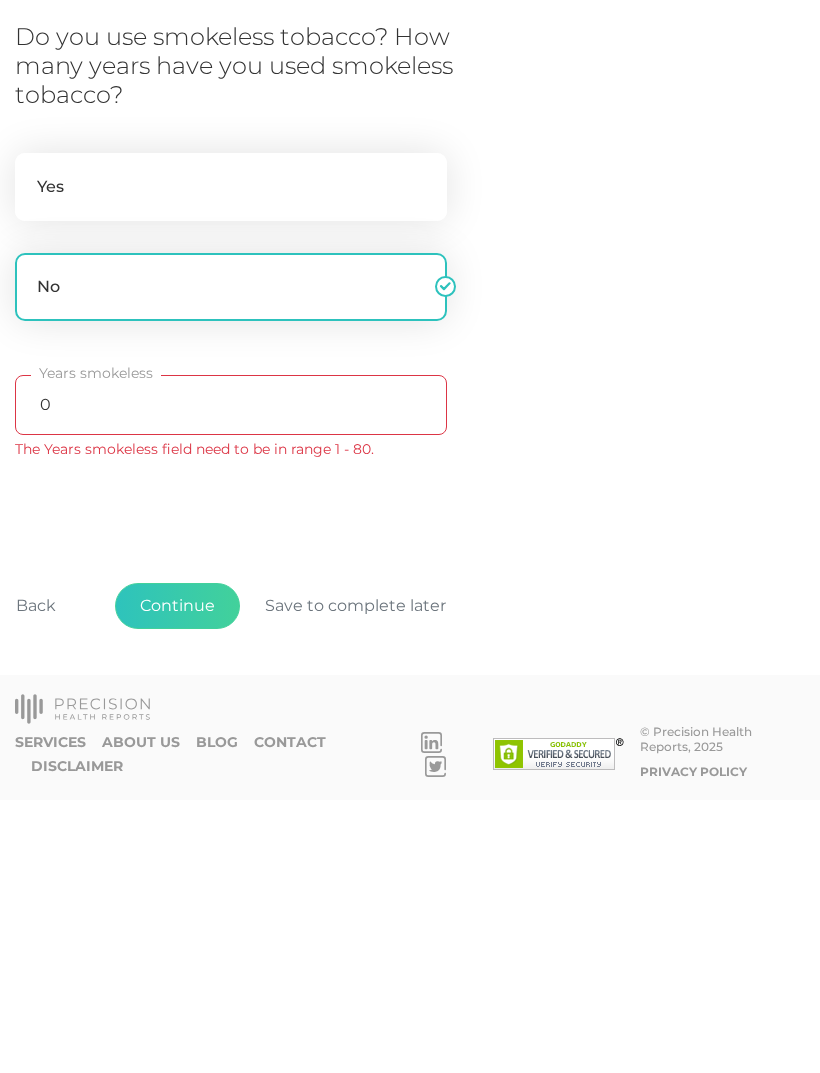 click on "Back Continue Save to complete later" at bounding box center (410, 890) 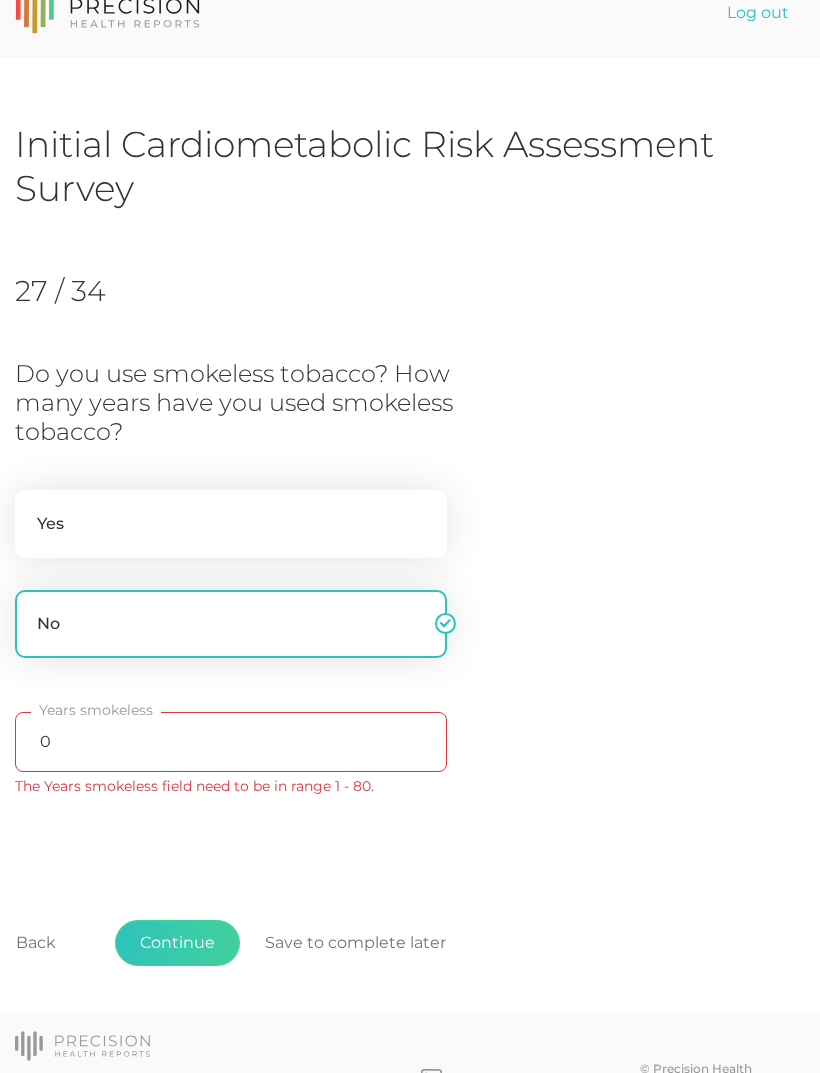 click on "Back" at bounding box center [36, 943] 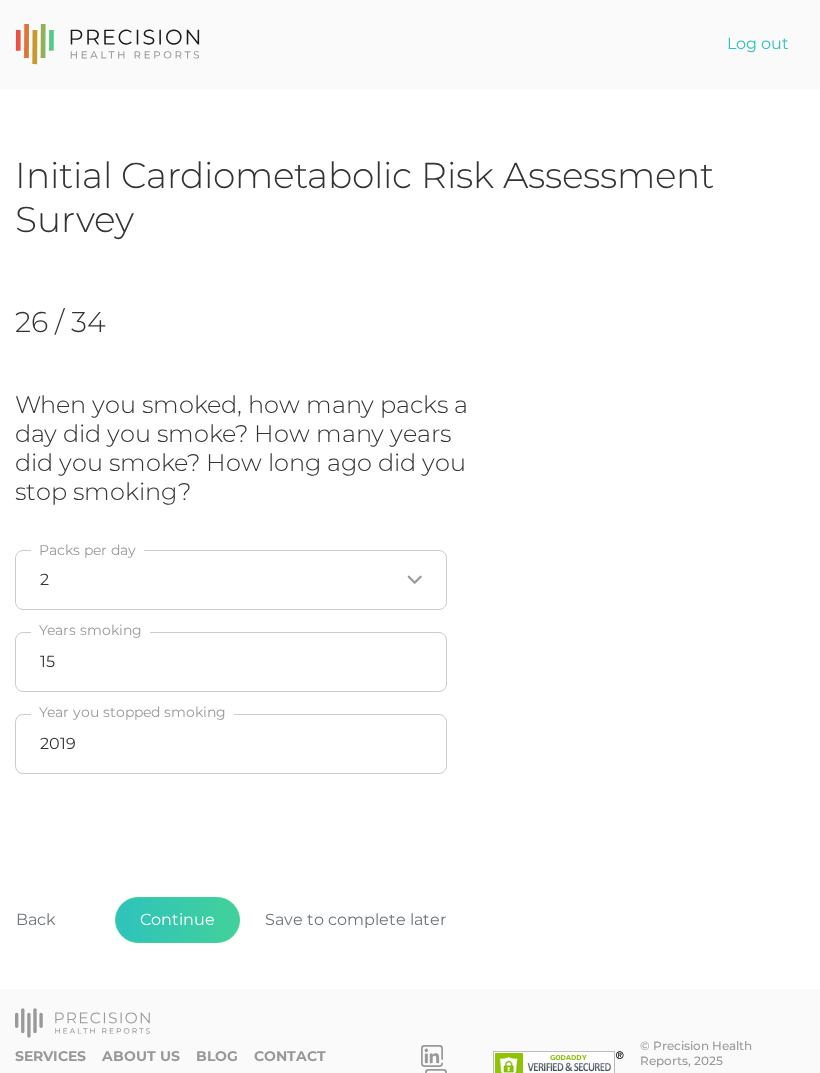 click on "Back" at bounding box center (36, 920) 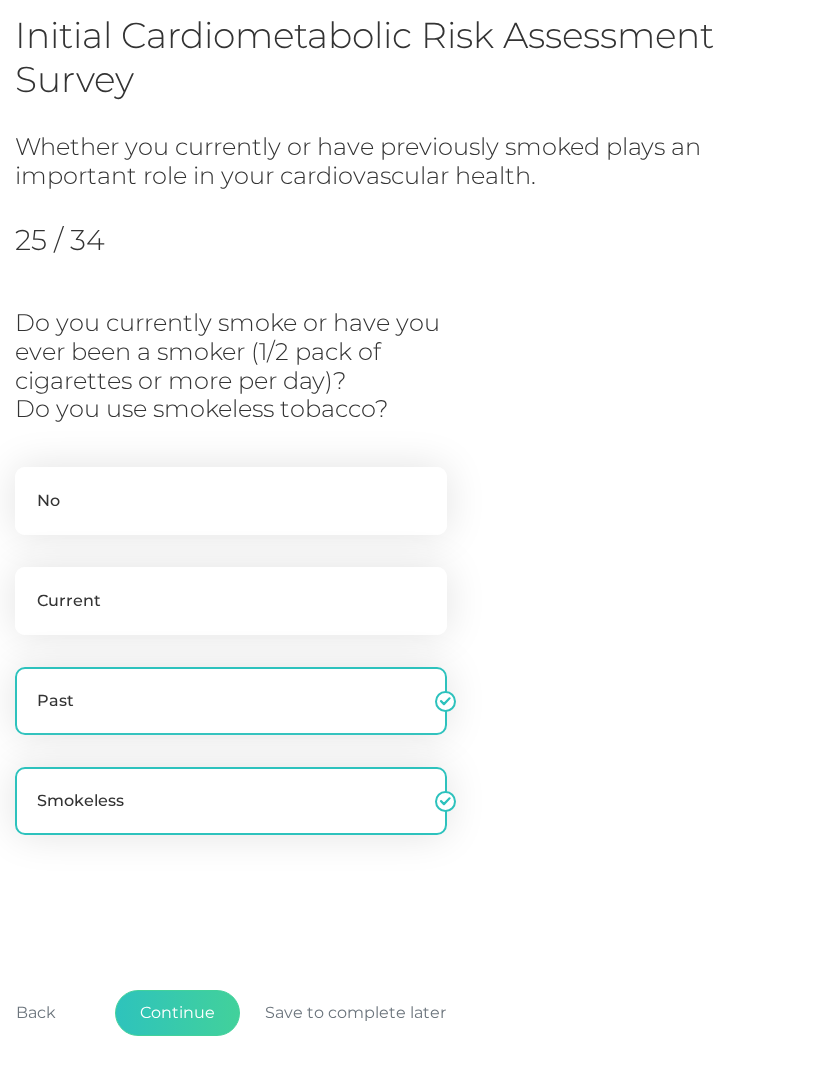 scroll, scrollTop: 207, scrollLeft: 0, axis: vertical 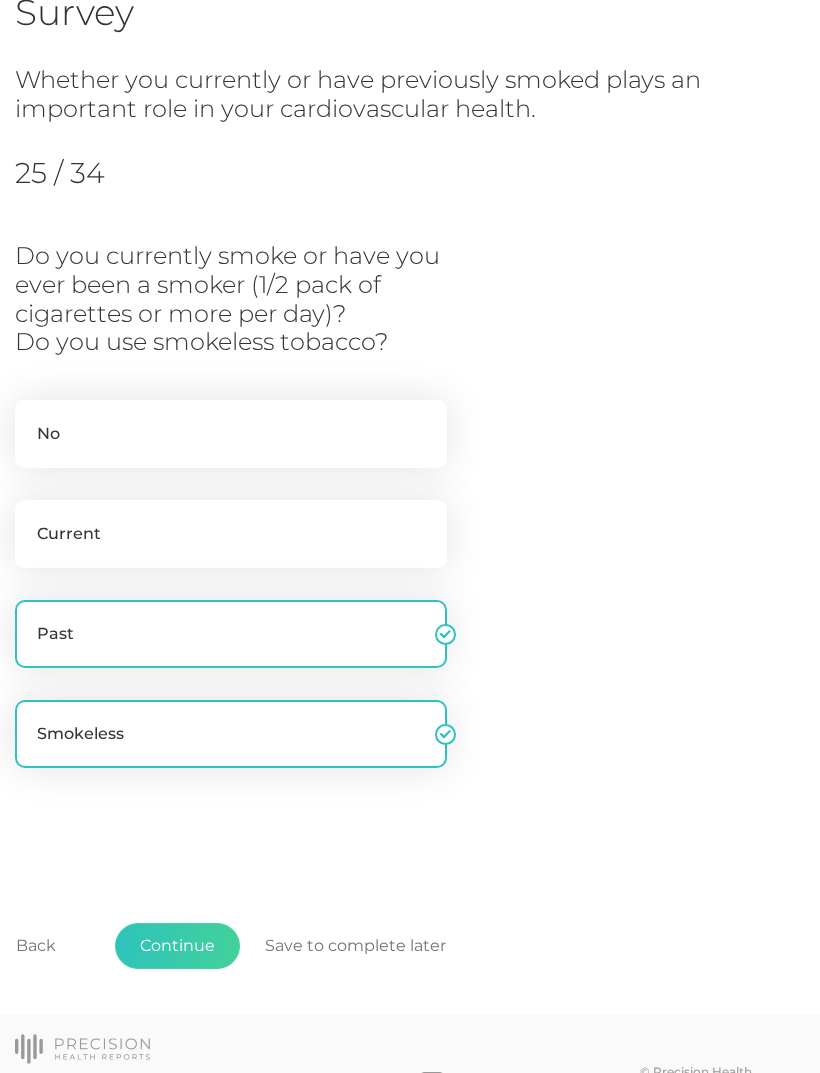 click on "Smokeless" at bounding box center (231, 734) 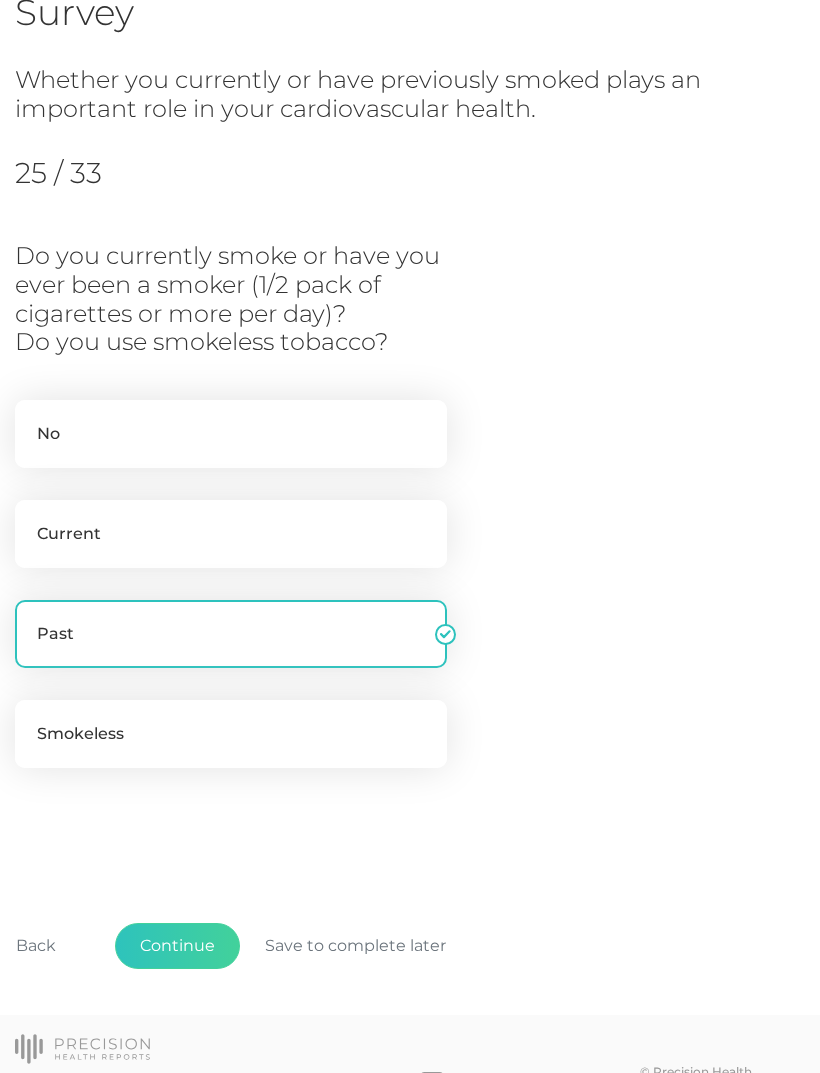 click on "Continue" at bounding box center [177, 946] 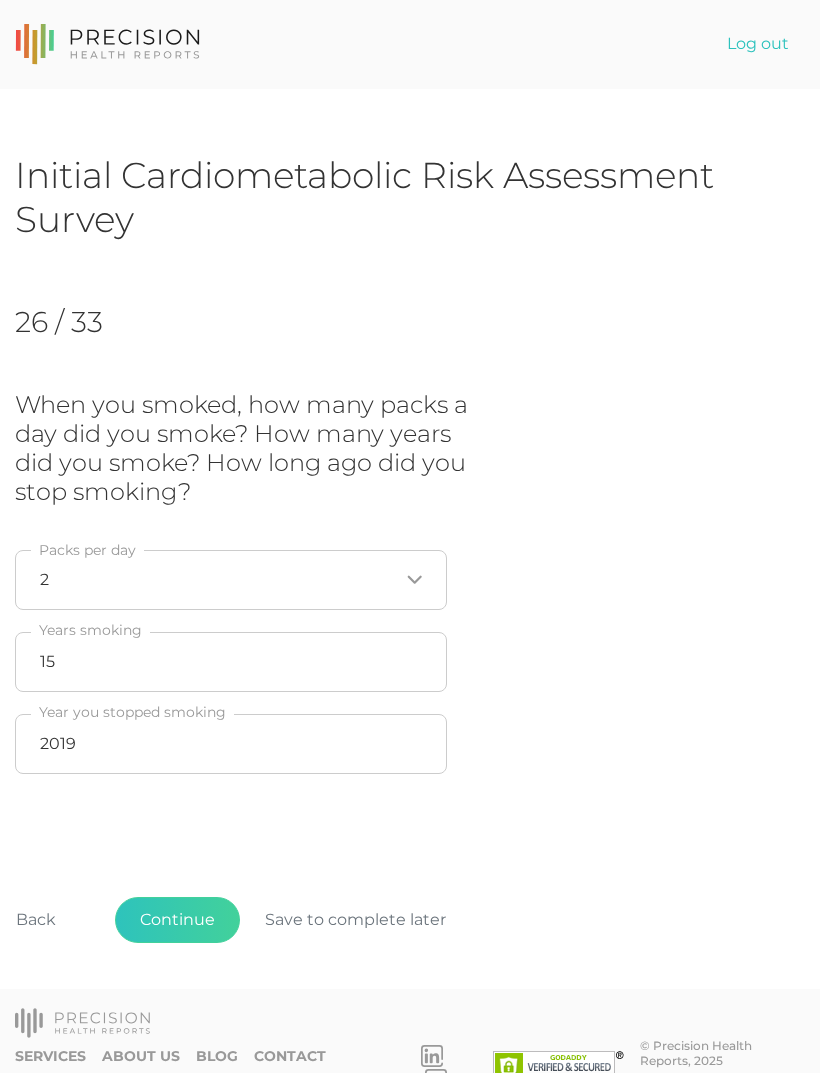 click on "Continue" at bounding box center (177, 920) 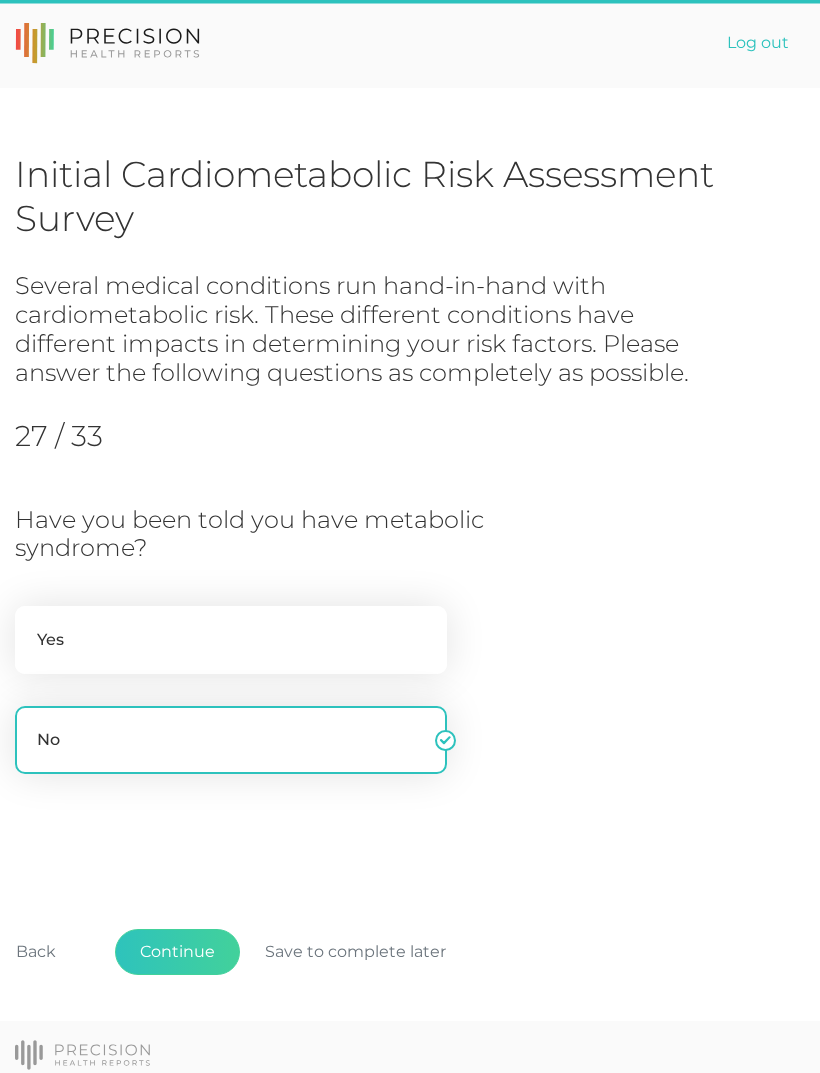 scroll, scrollTop: 7, scrollLeft: 0, axis: vertical 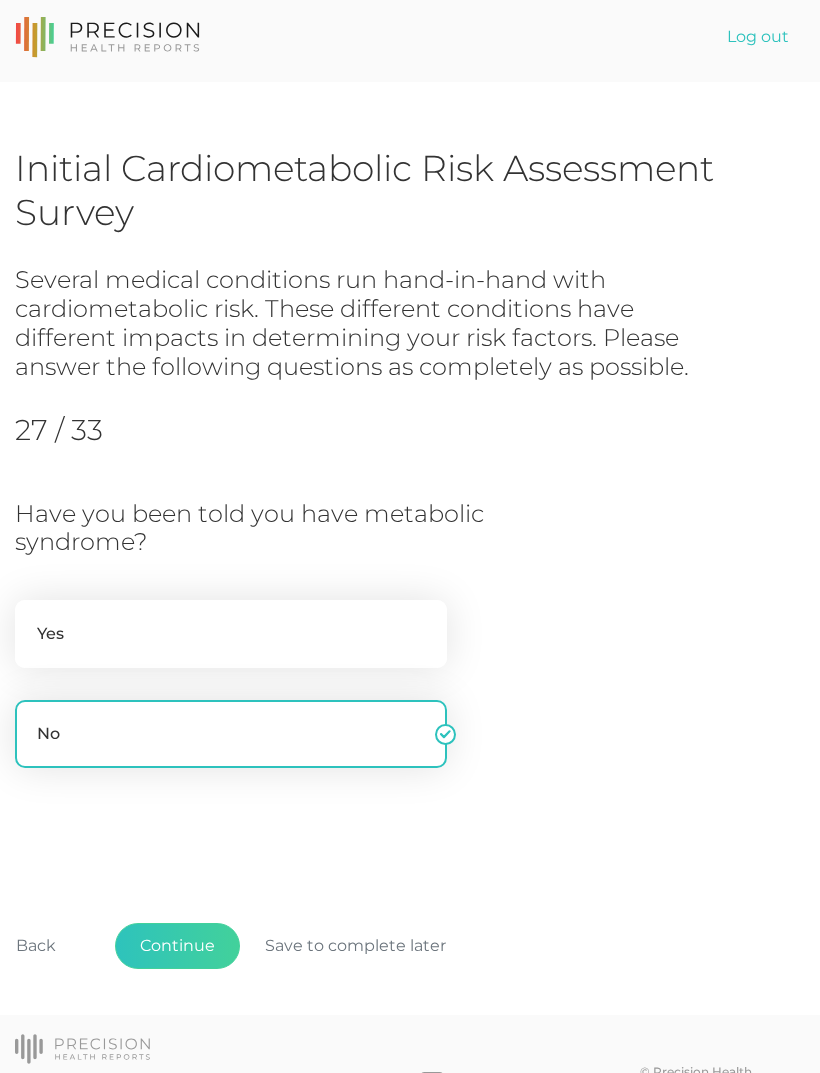 click on "Continue" at bounding box center [177, 946] 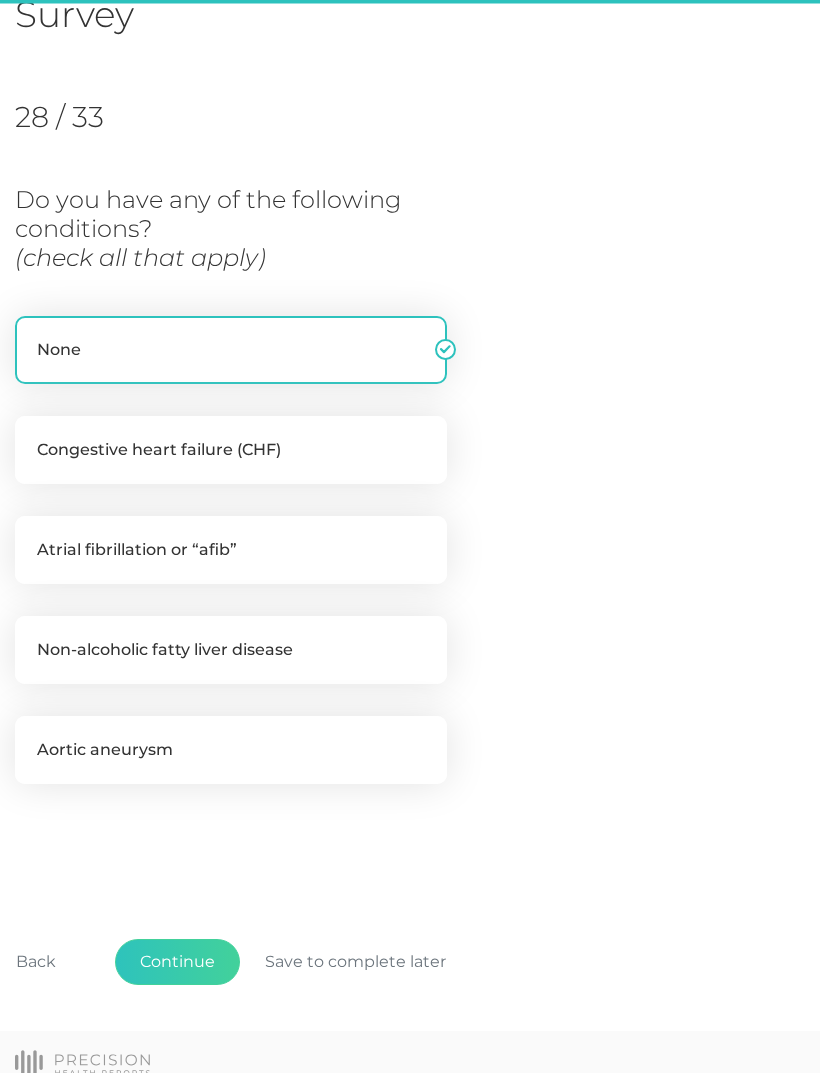 scroll, scrollTop: 223, scrollLeft: 0, axis: vertical 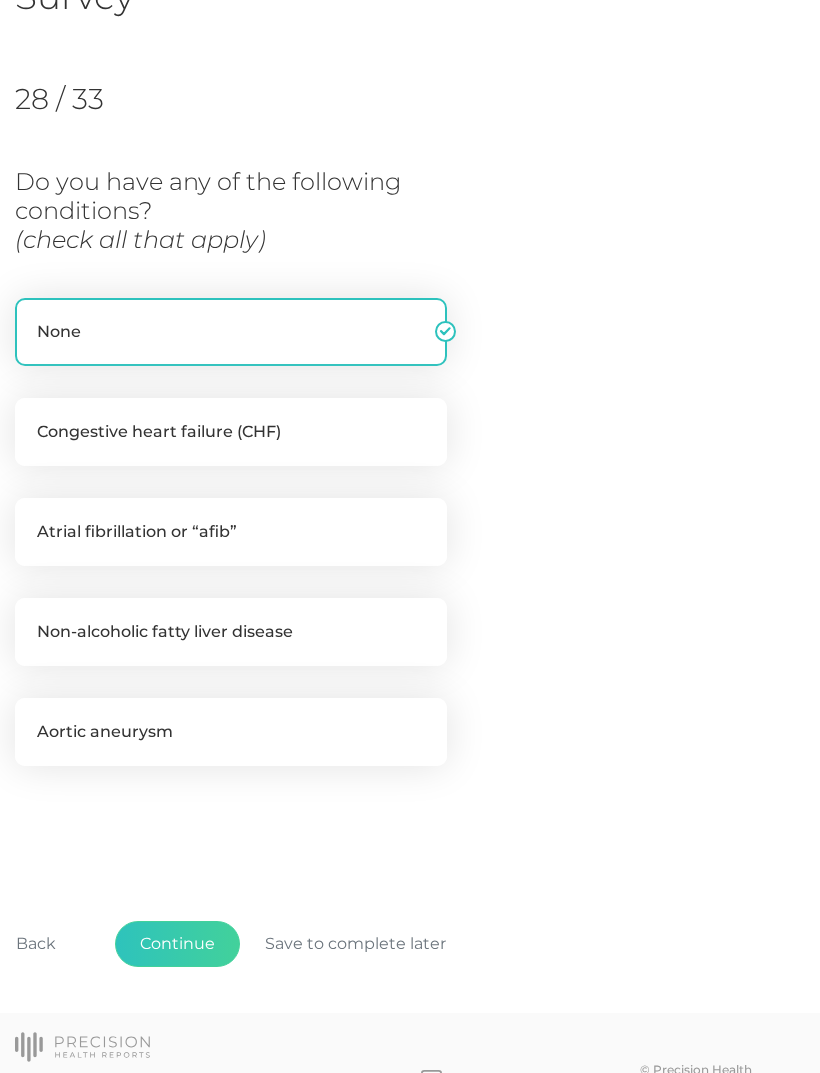 click on "Atrial fibrillation or “afib”" at bounding box center [231, 532] 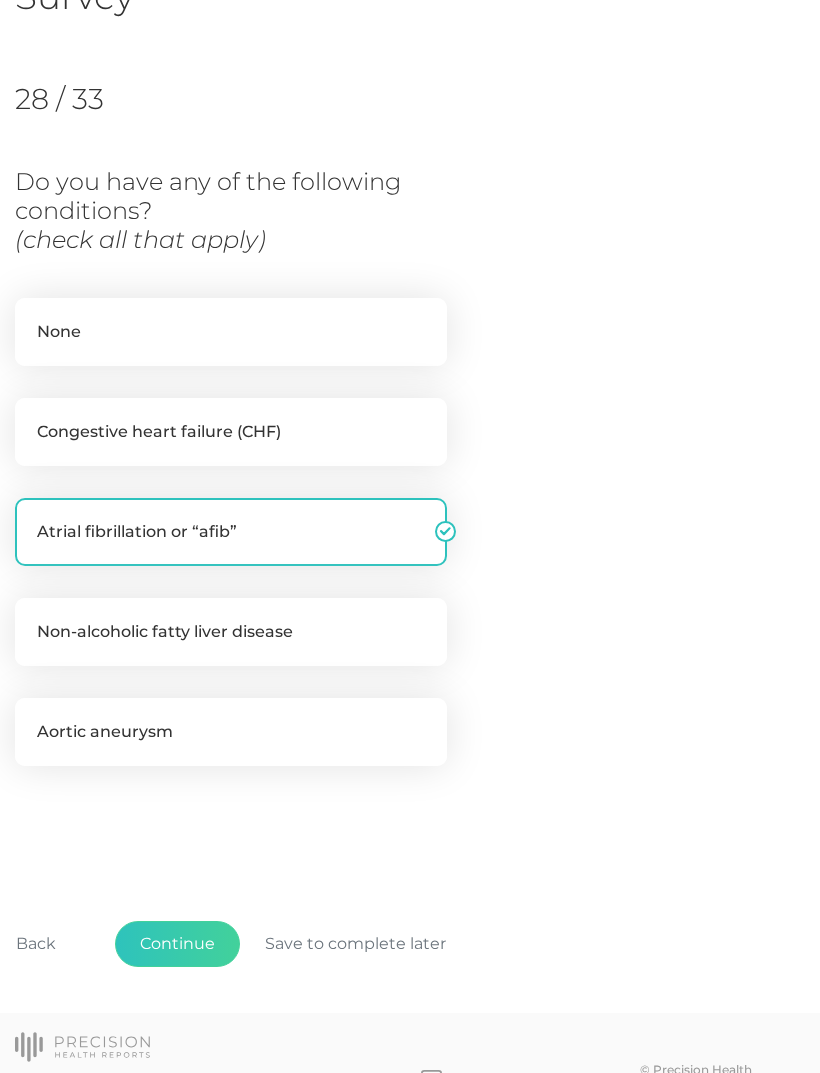 checkbox on "false" 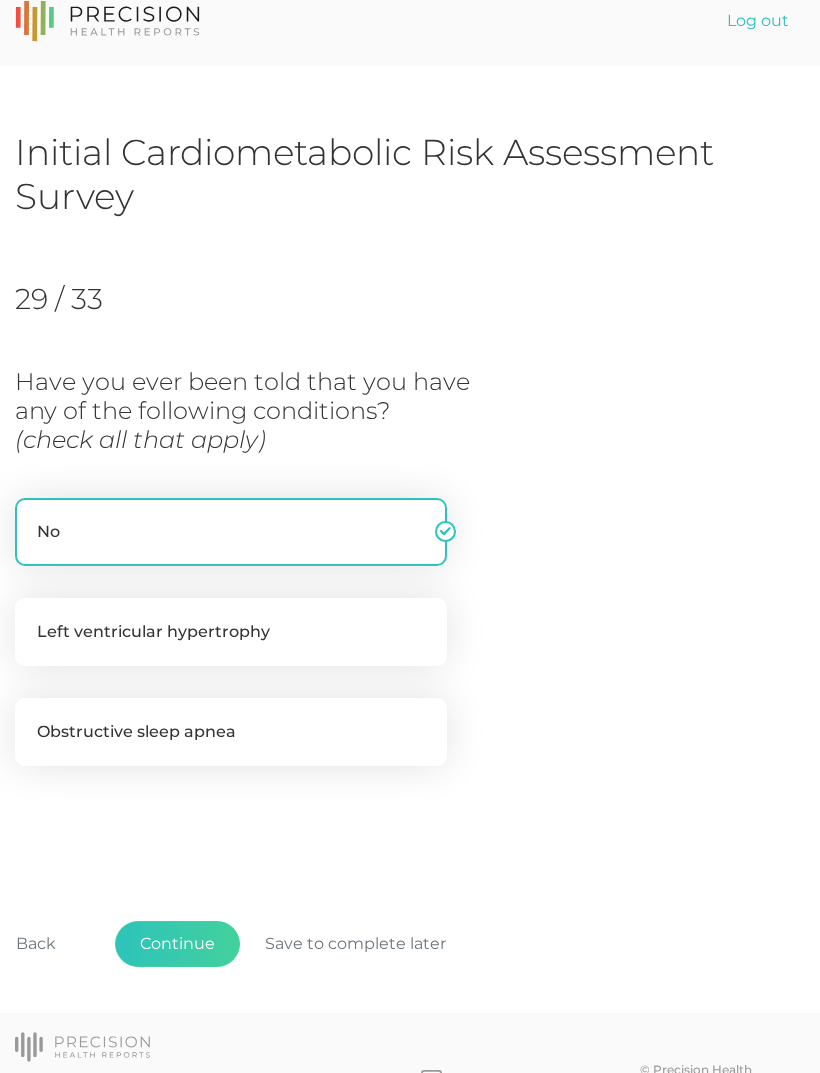 click on "Obstructive sleep apnea" at bounding box center [231, 732] 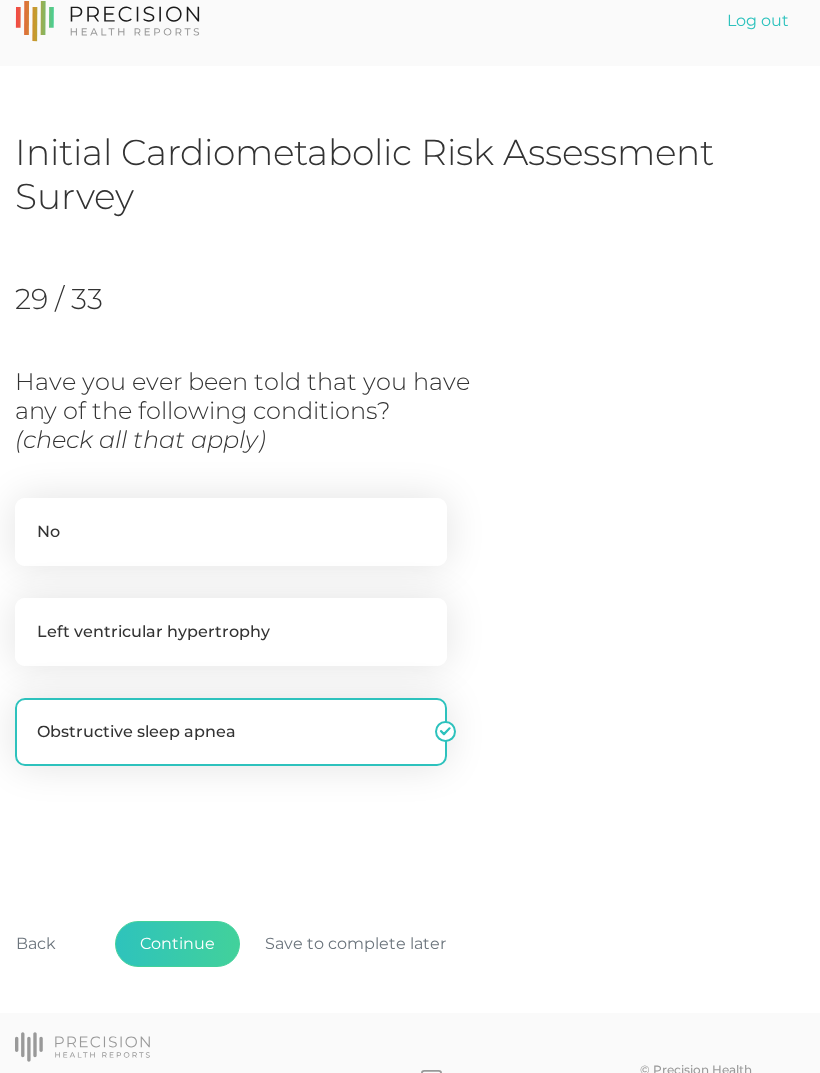 checkbox on "false" 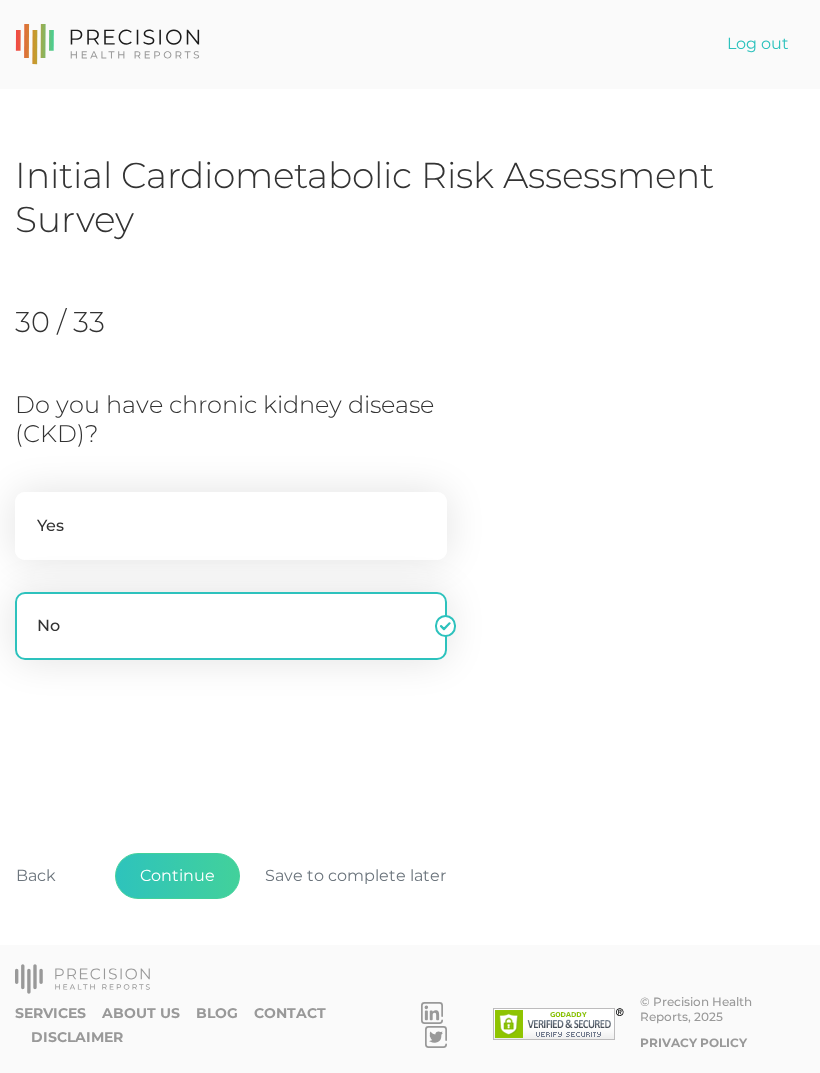 click on "Continue" at bounding box center [177, 876] 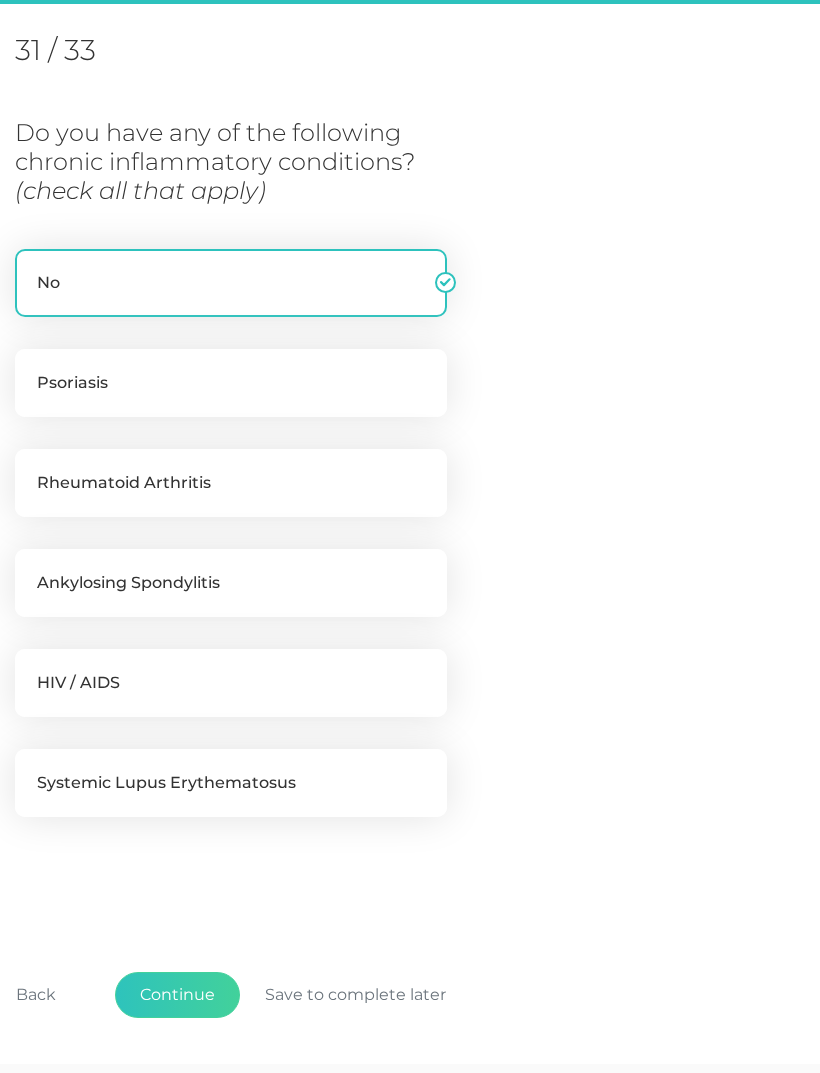 scroll, scrollTop: 273, scrollLeft: 0, axis: vertical 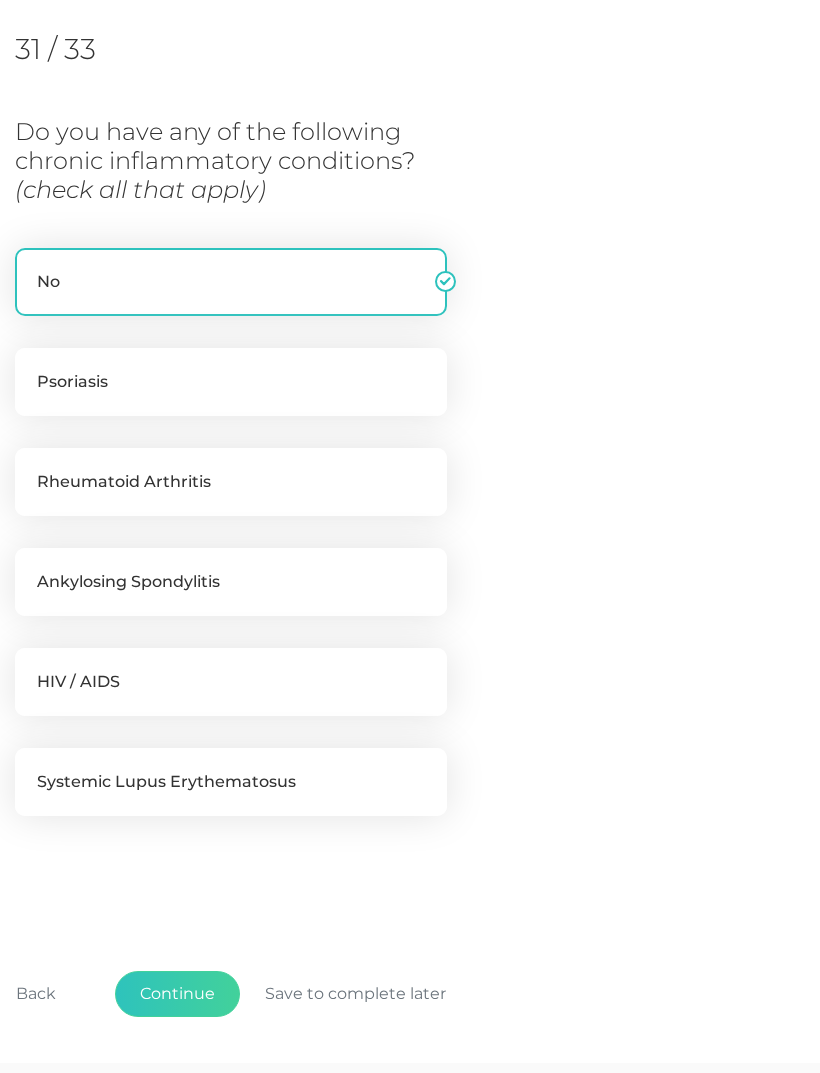 click on "Back Continue Save to complete later" at bounding box center [410, 1005] 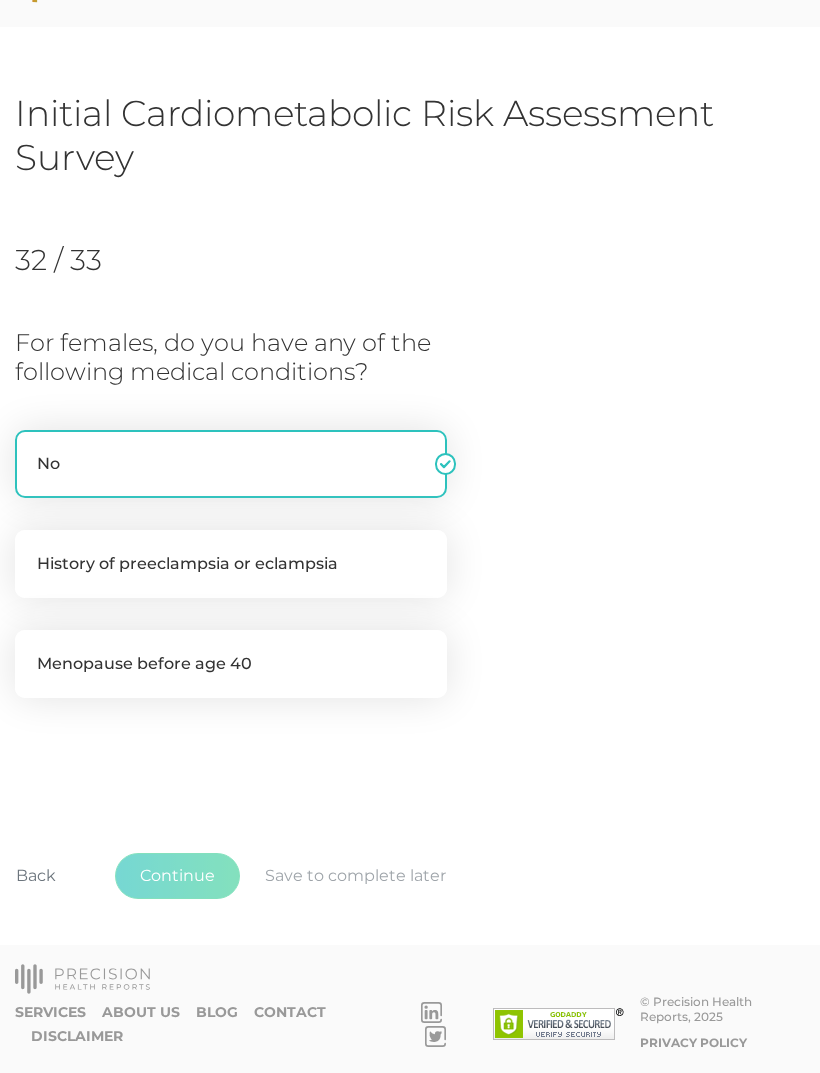 scroll, scrollTop: 0, scrollLeft: 0, axis: both 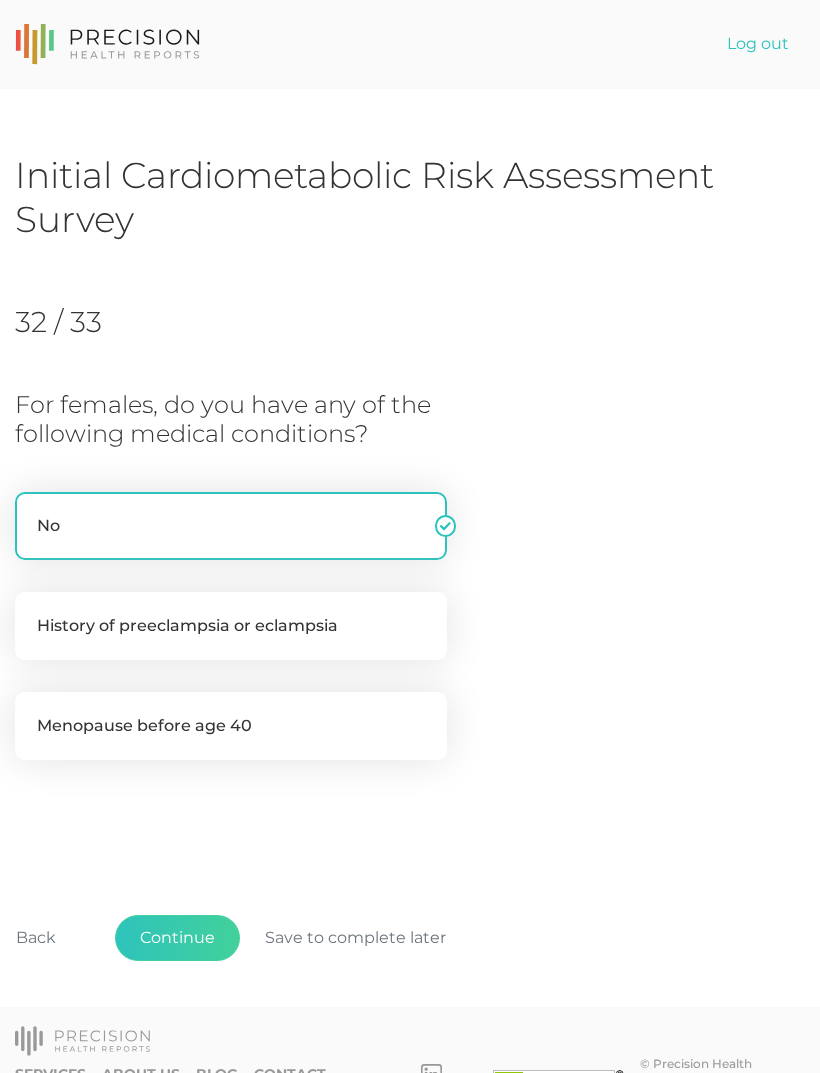 click on "Continue" at bounding box center (177, 938) 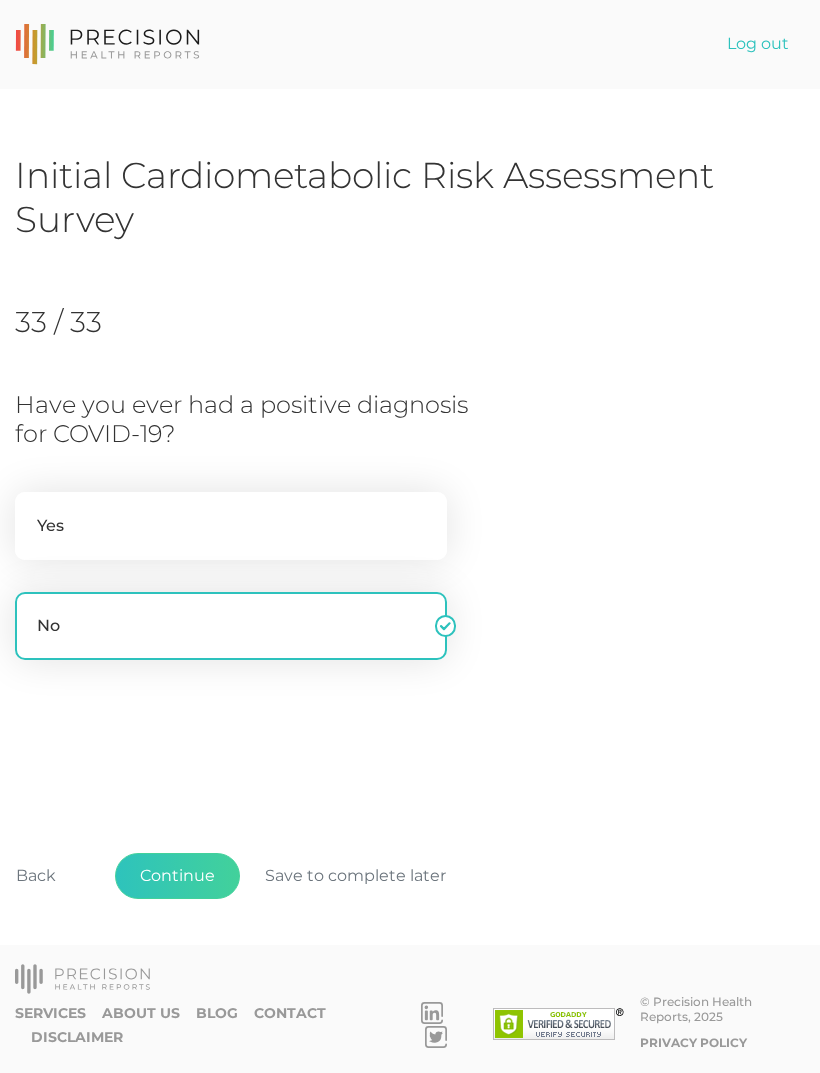 click on "Continue" at bounding box center [177, 876] 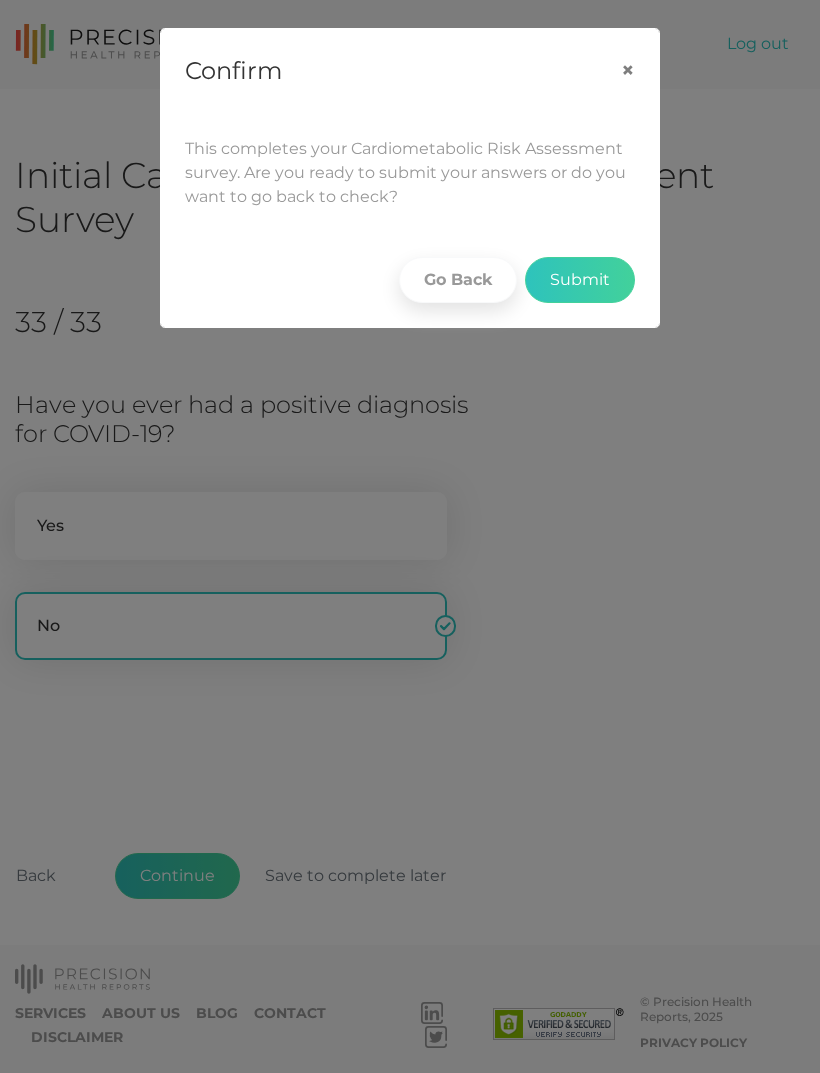 click on "Submit" at bounding box center [580, 280] 